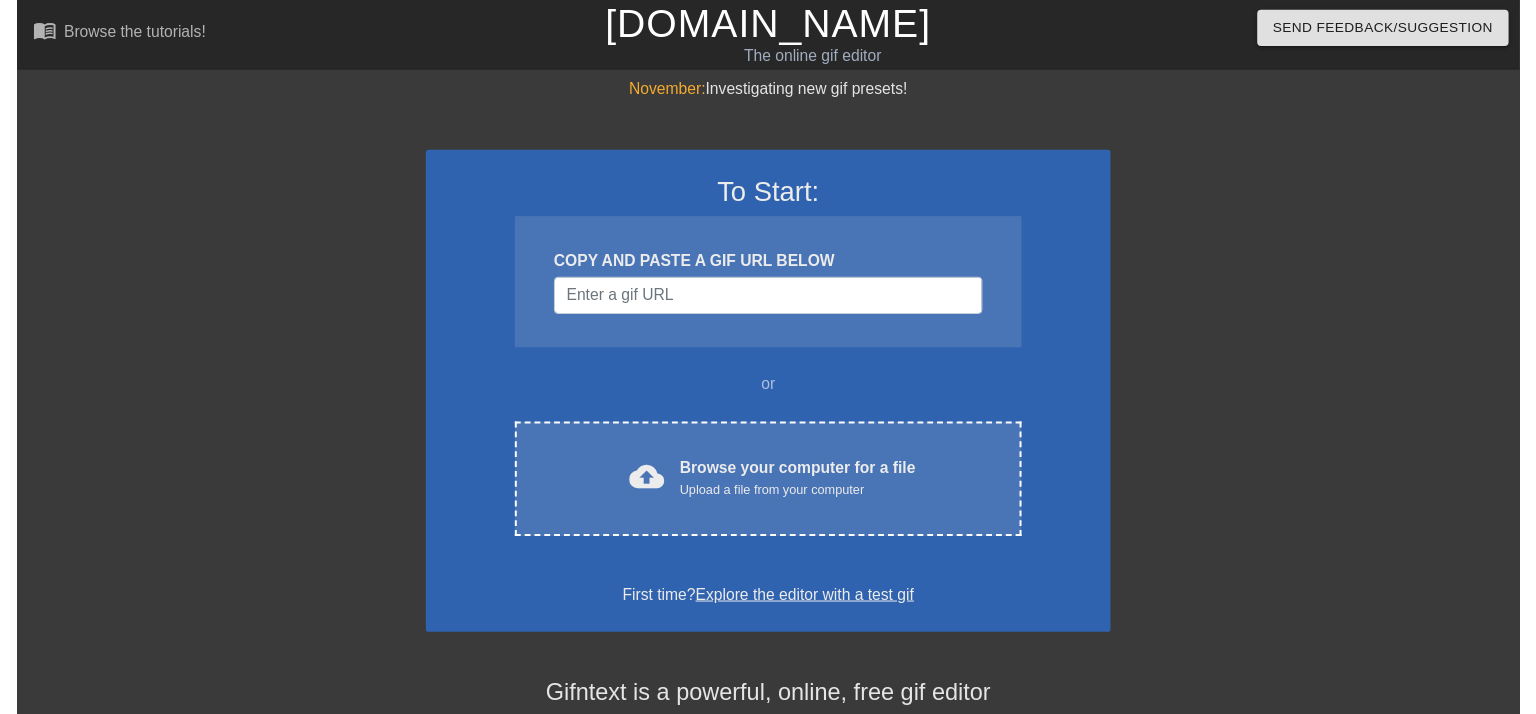 scroll, scrollTop: 0, scrollLeft: 0, axis: both 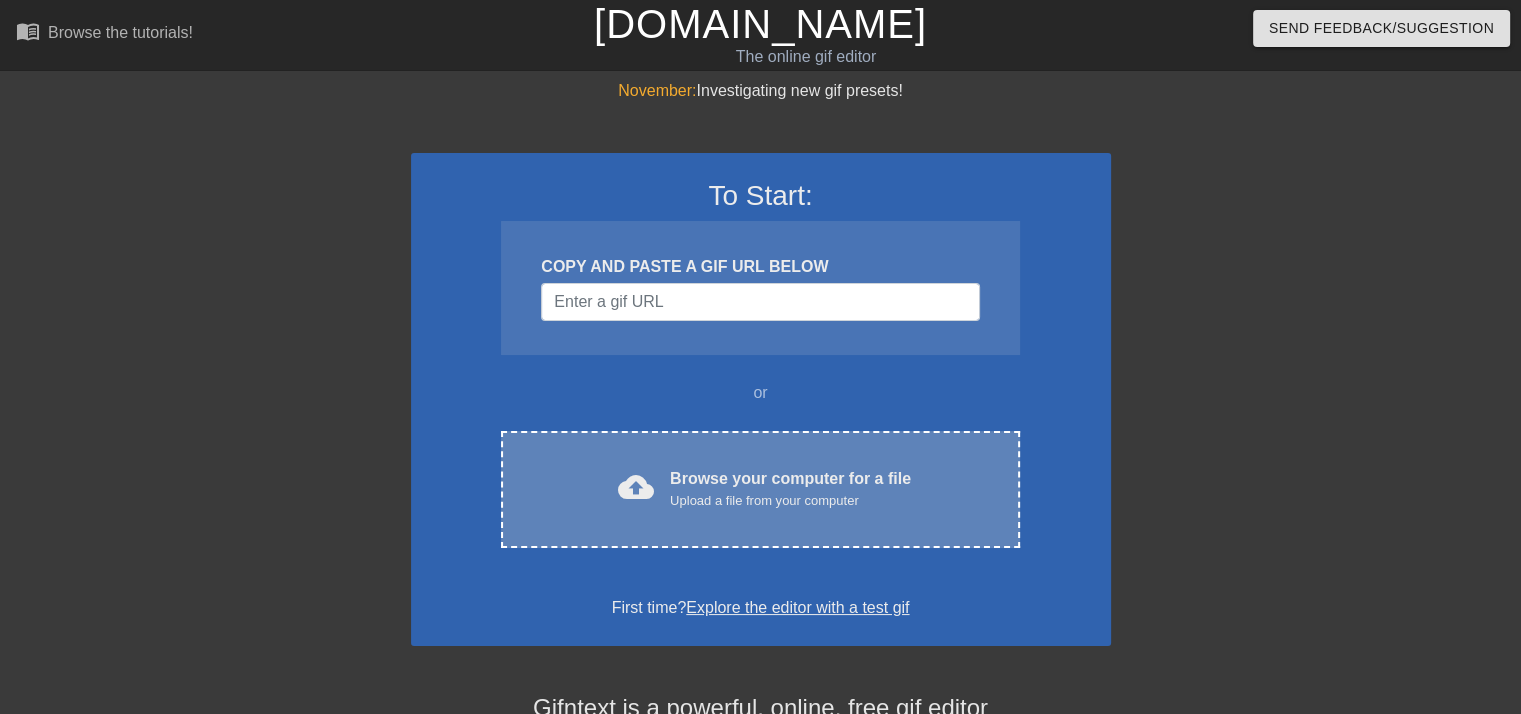click on "cloud_upload Browse your computer for a file Upload a file from your computer Choose files" at bounding box center [760, 489] 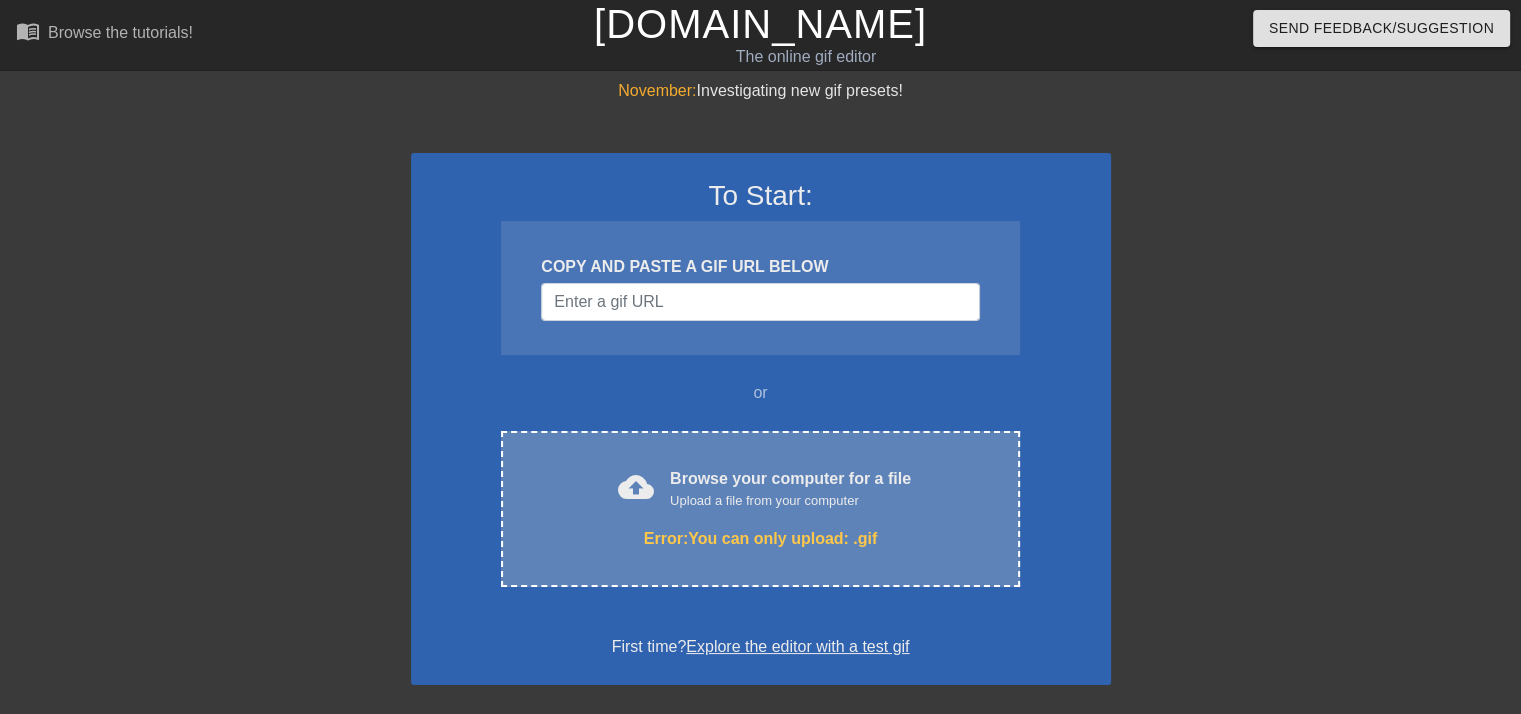 click on "Browse your computer for a file Upload a file from your computer" at bounding box center (790, 489) 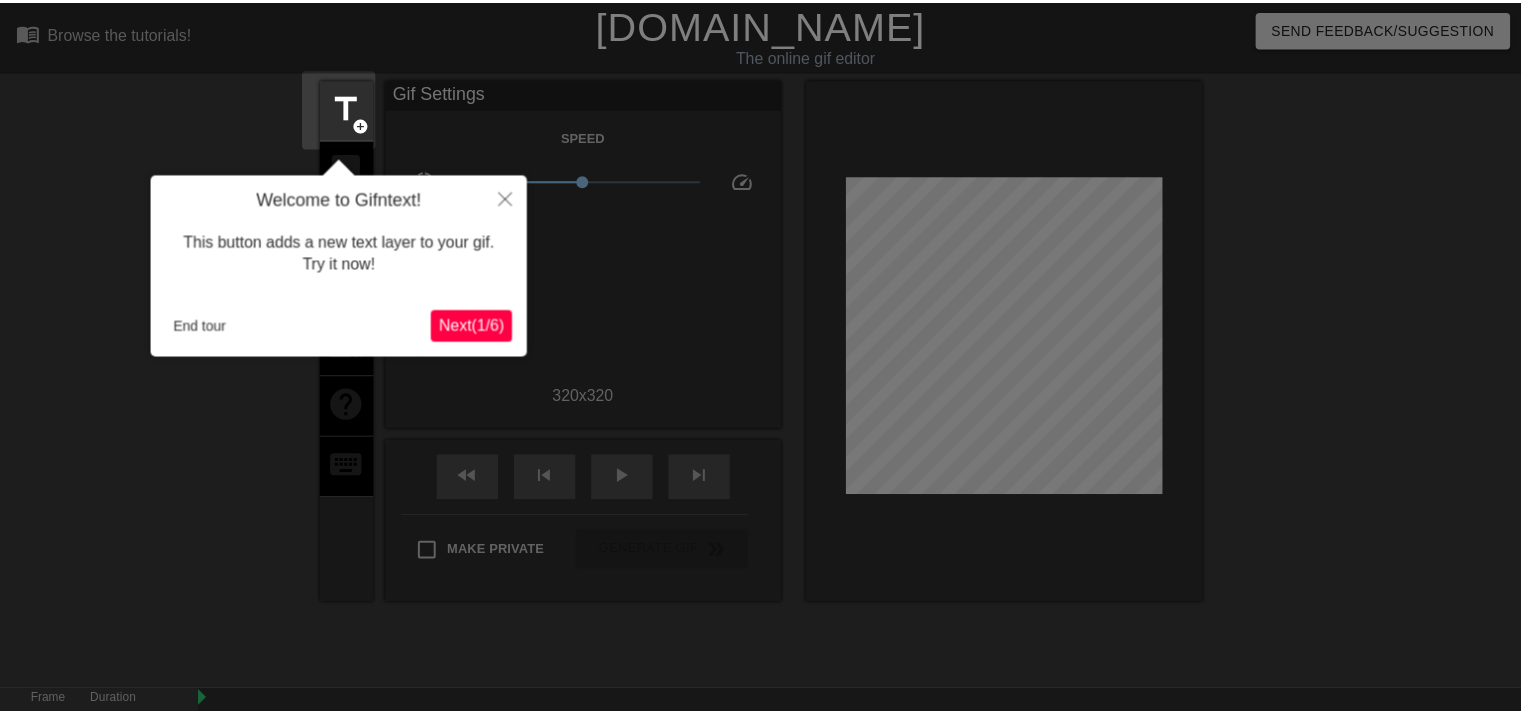 scroll, scrollTop: 48, scrollLeft: 0, axis: vertical 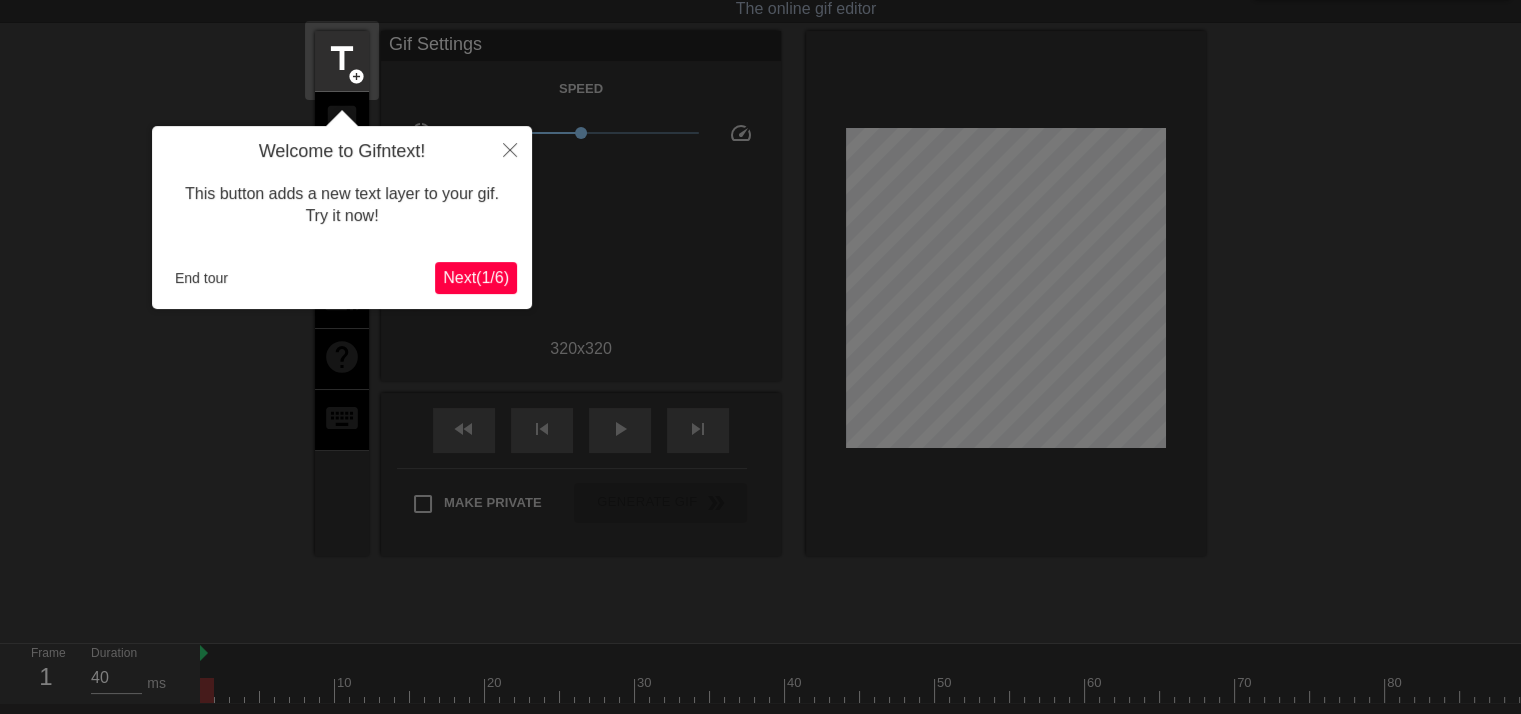 click on "Next  ( 1 / 6 )" at bounding box center (476, 277) 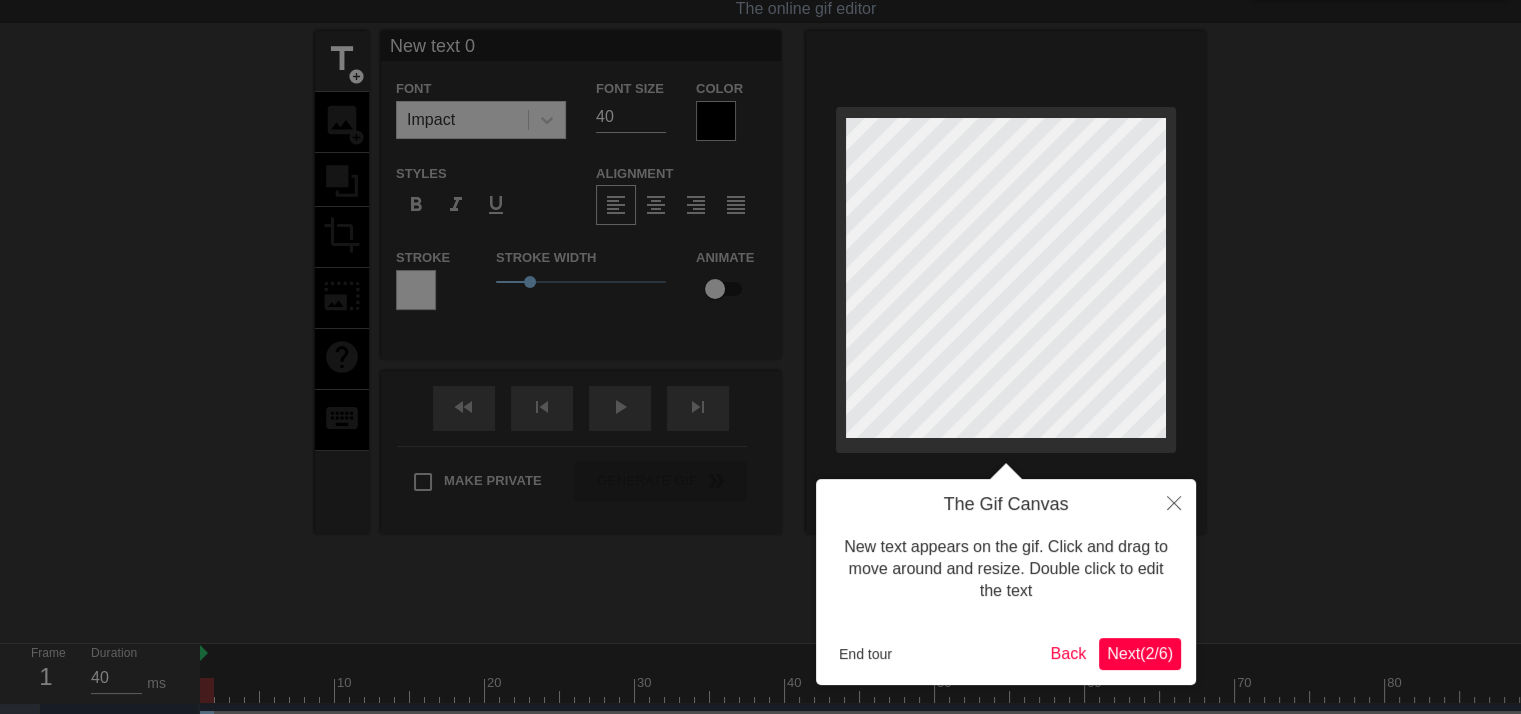 scroll, scrollTop: 0, scrollLeft: 0, axis: both 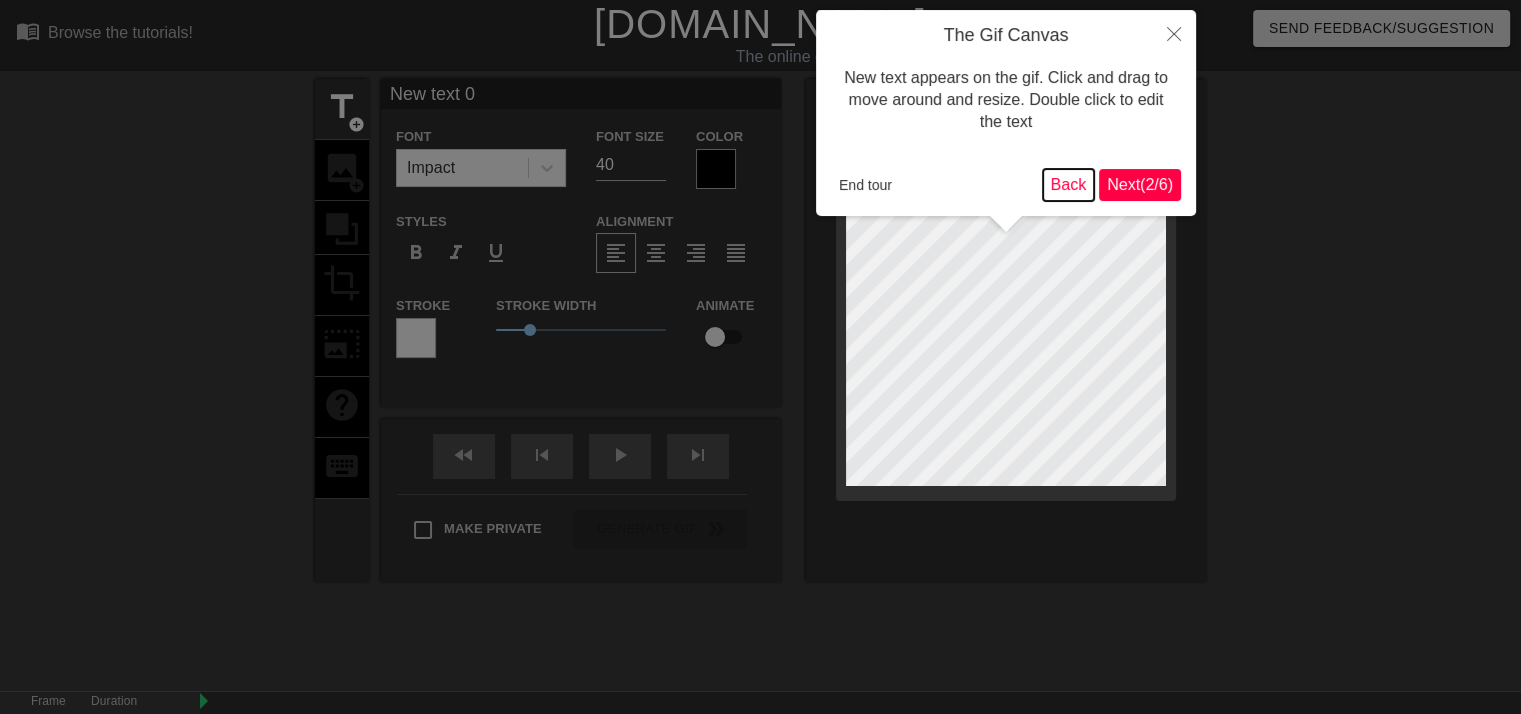 click on "Back" at bounding box center [1069, 185] 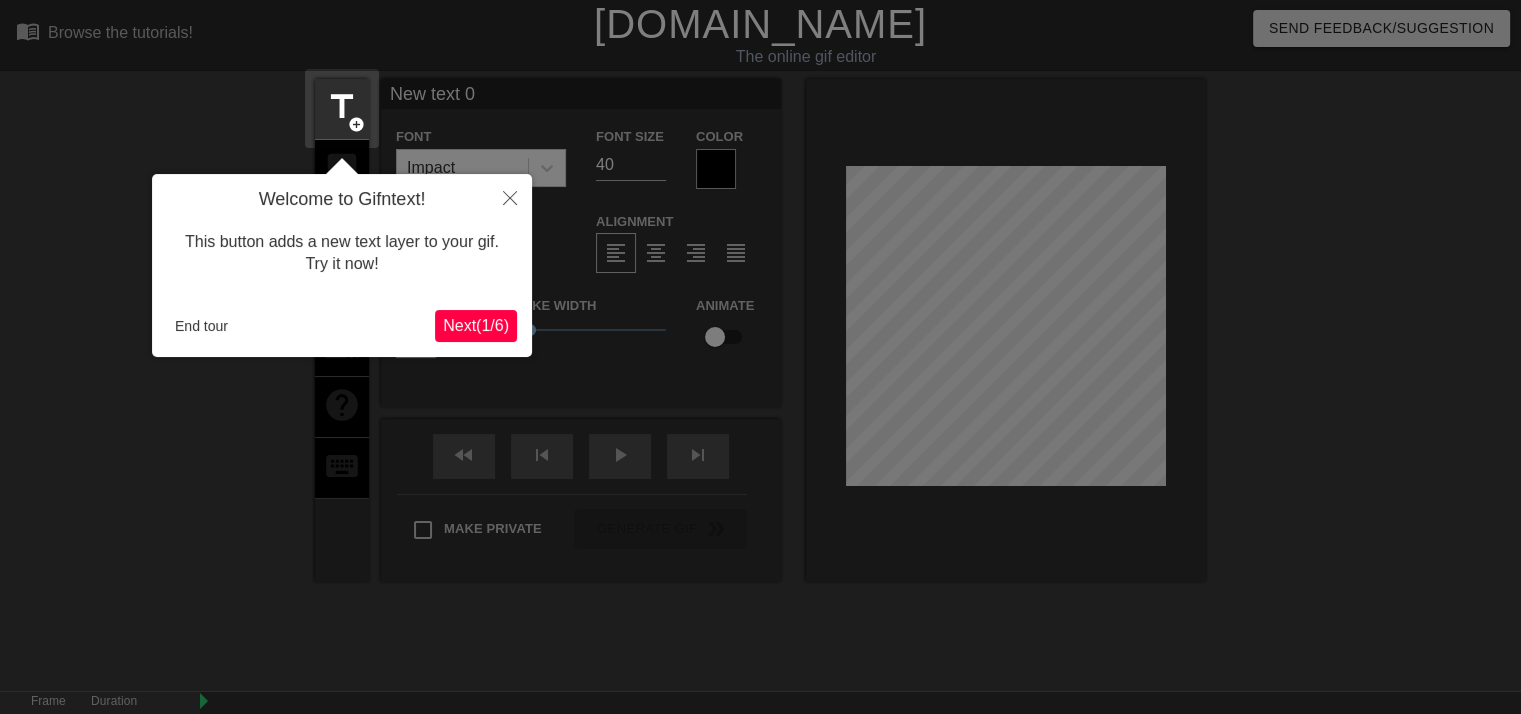 scroll, scrollTop: 48, scrollLeft: 0, axis: vertical 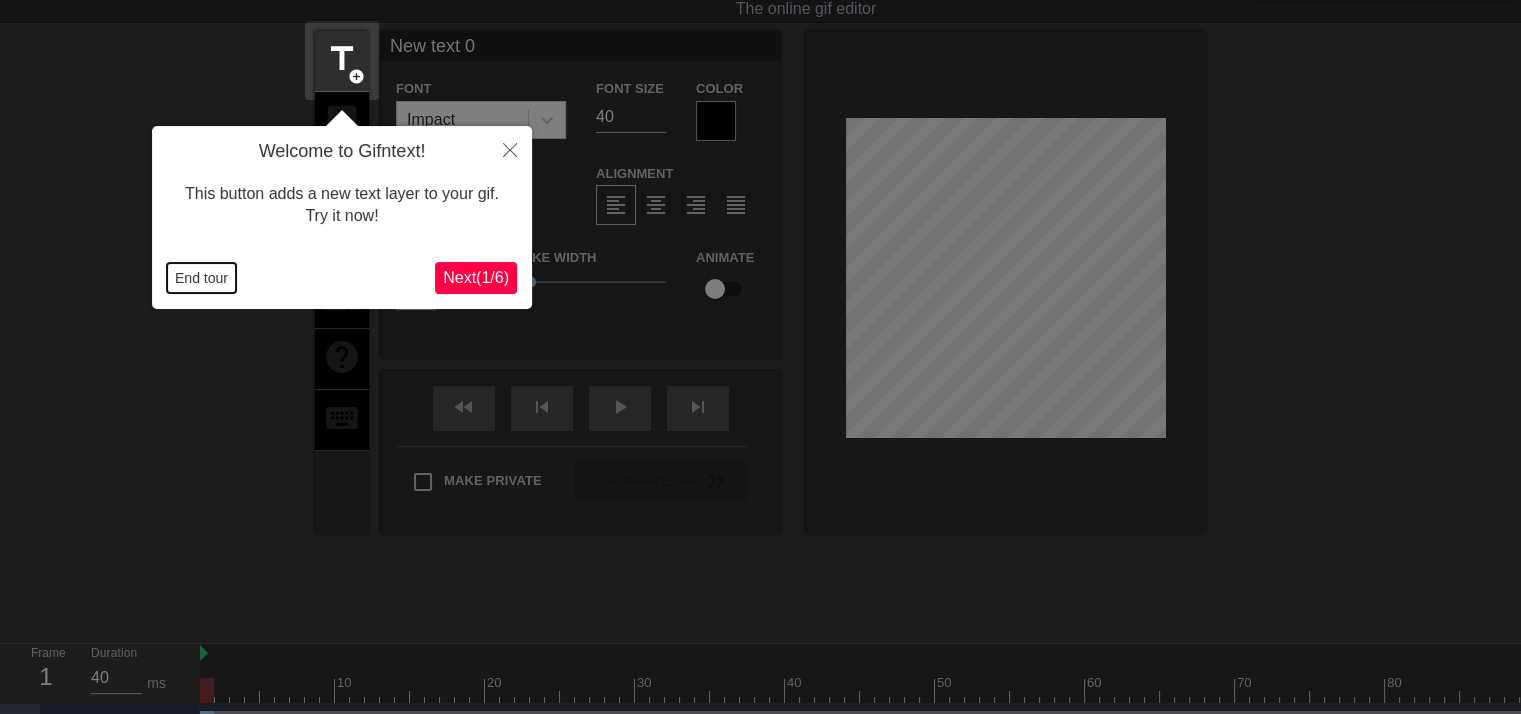 click on "End tour" at bounding box center [201, 278] 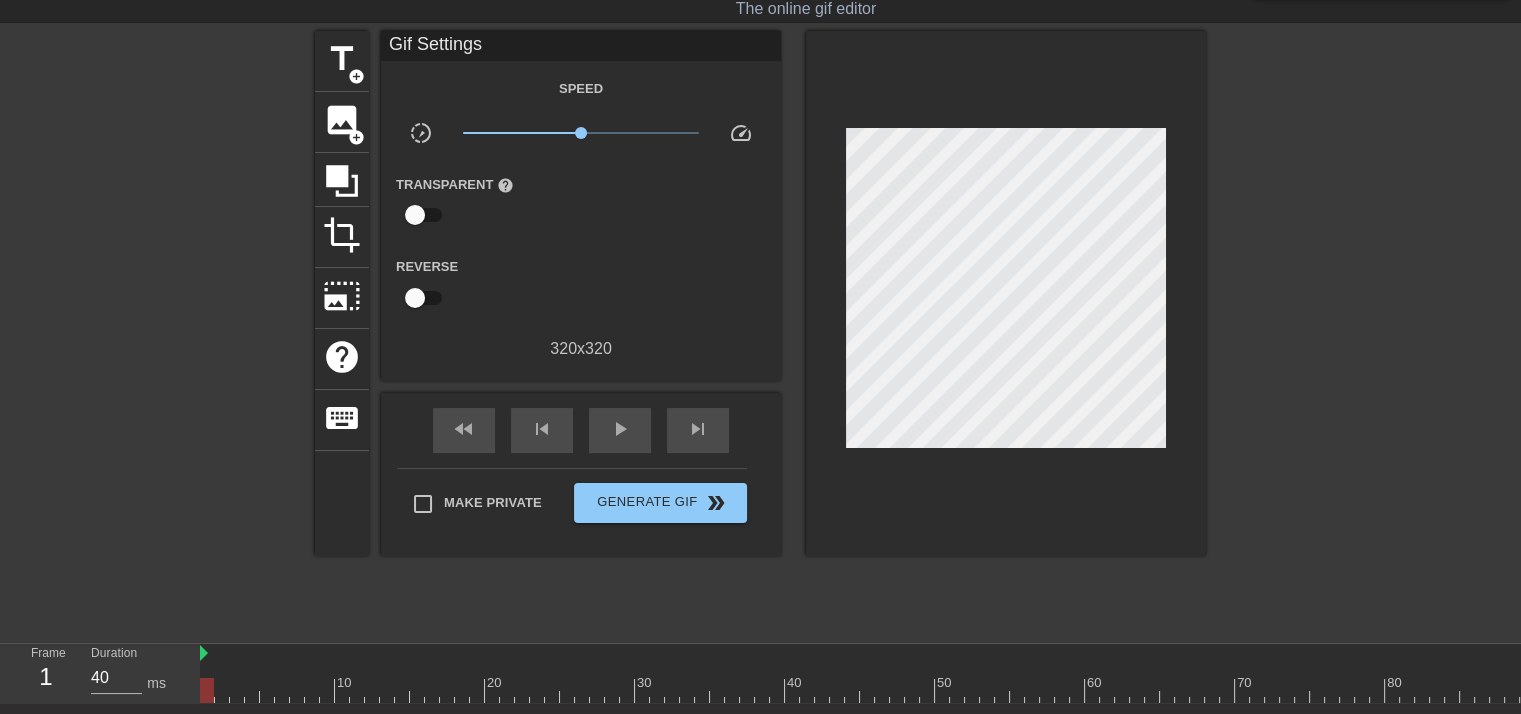 click on "320  x  320" at bounding box center (581, 349) 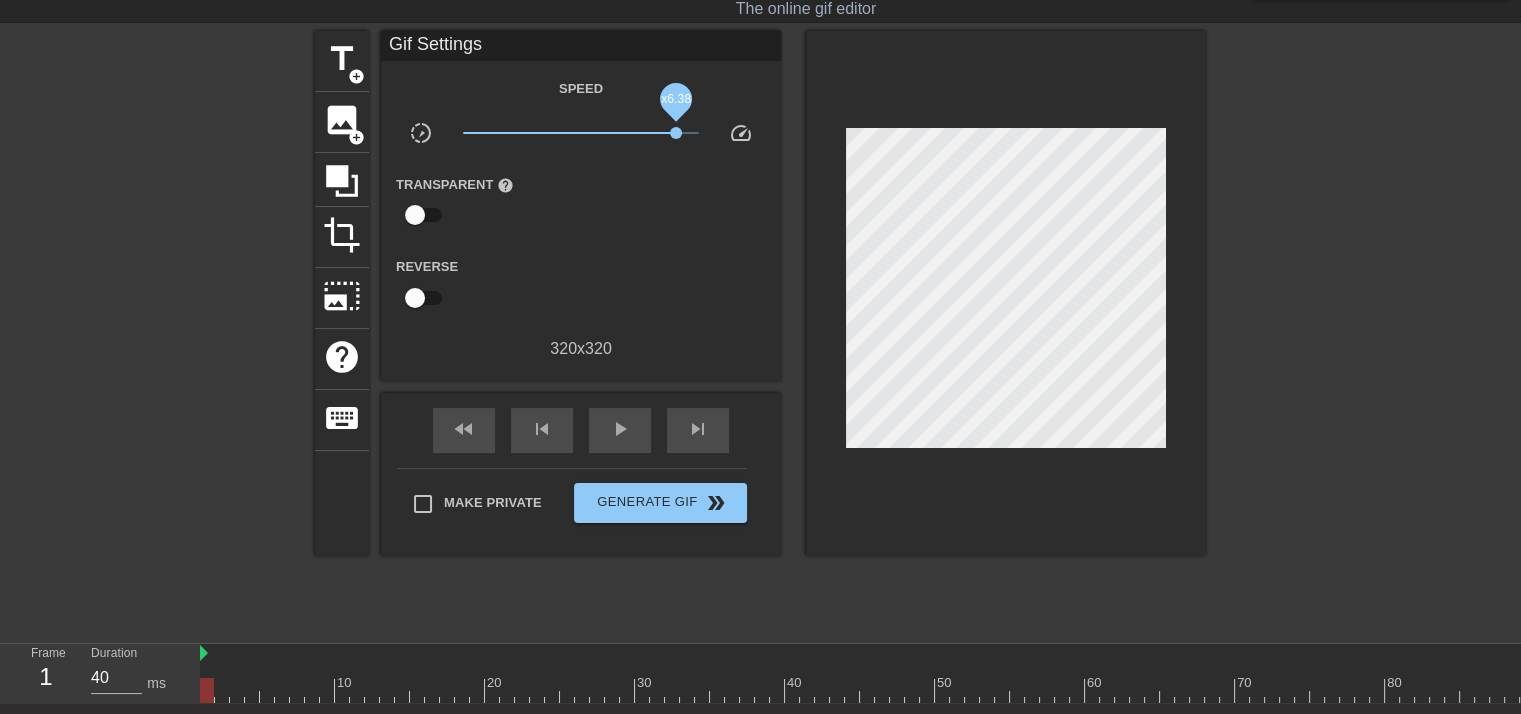 drag, startPoint x: 607, startPoint y: 129, endPoint x: 676, endPoint y: 130, distance: 69.00725 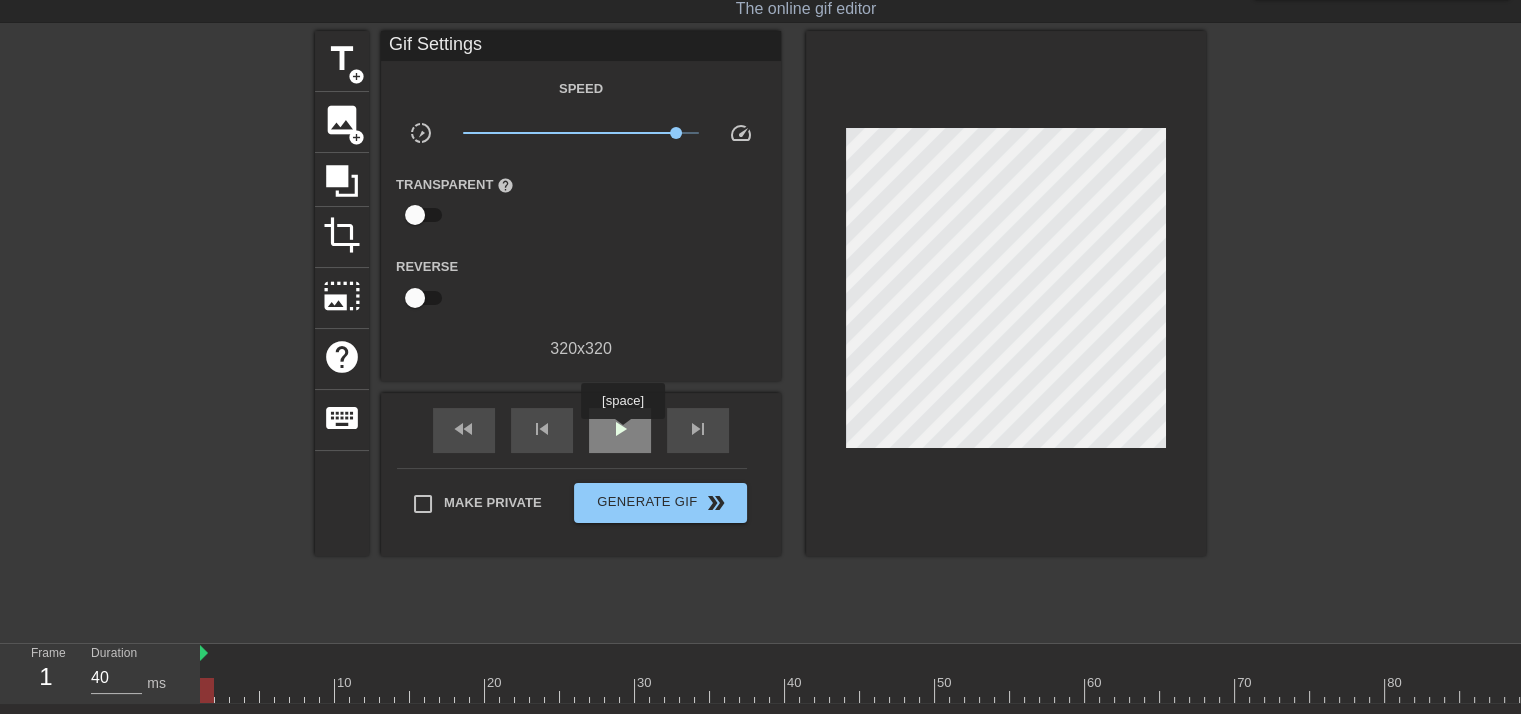 click on "play_arrow" at bounding box center (620, 429) 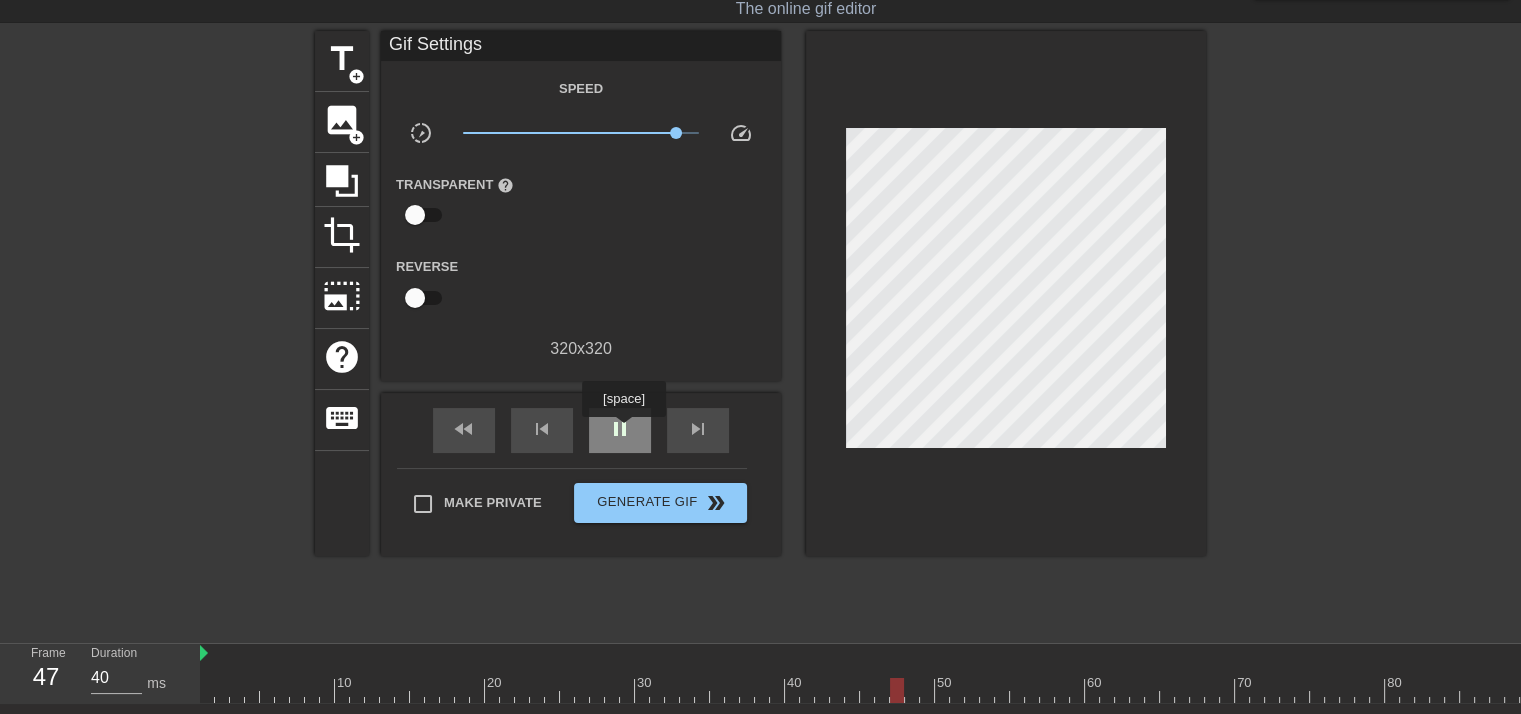 click on "pause" at bounding box center (620, 429) 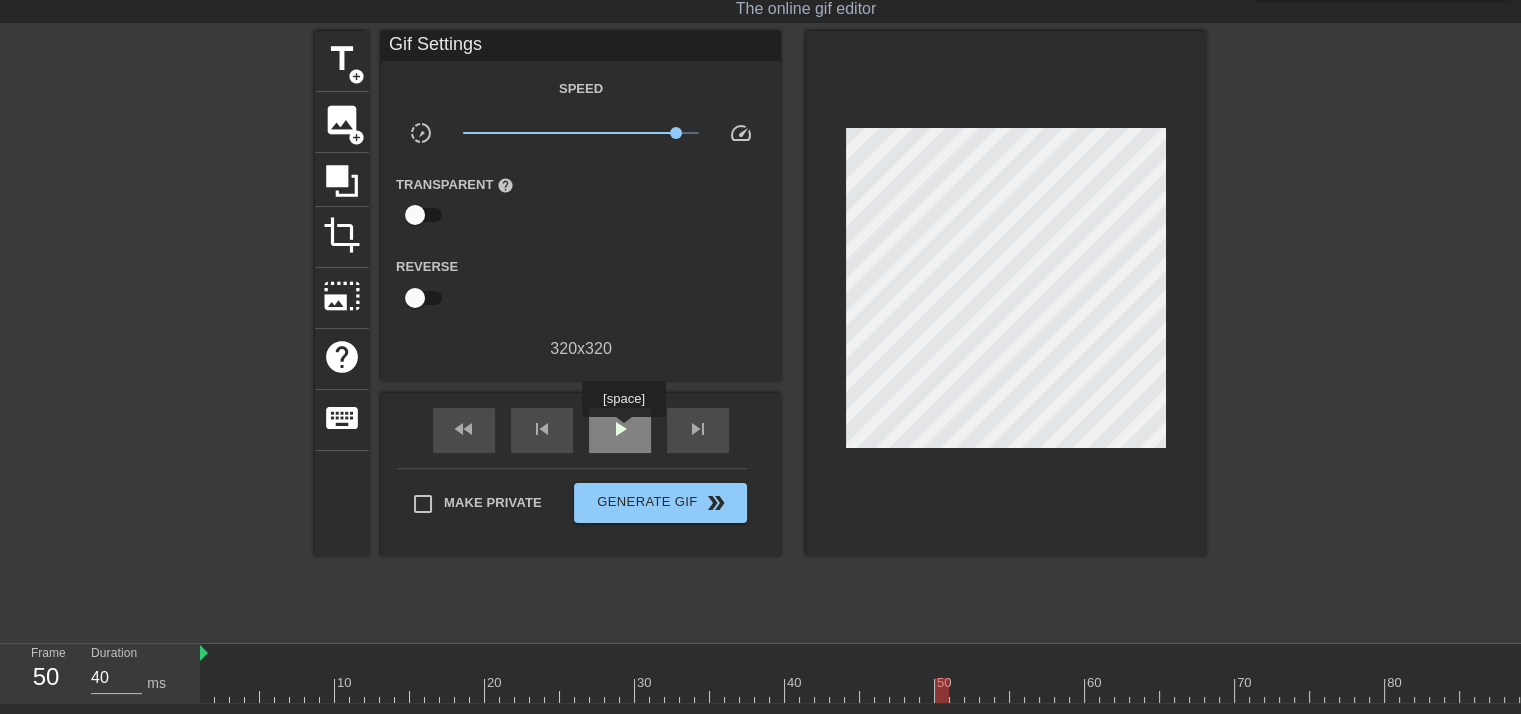 click on "play_arrow" at bounding box center (620, 429) 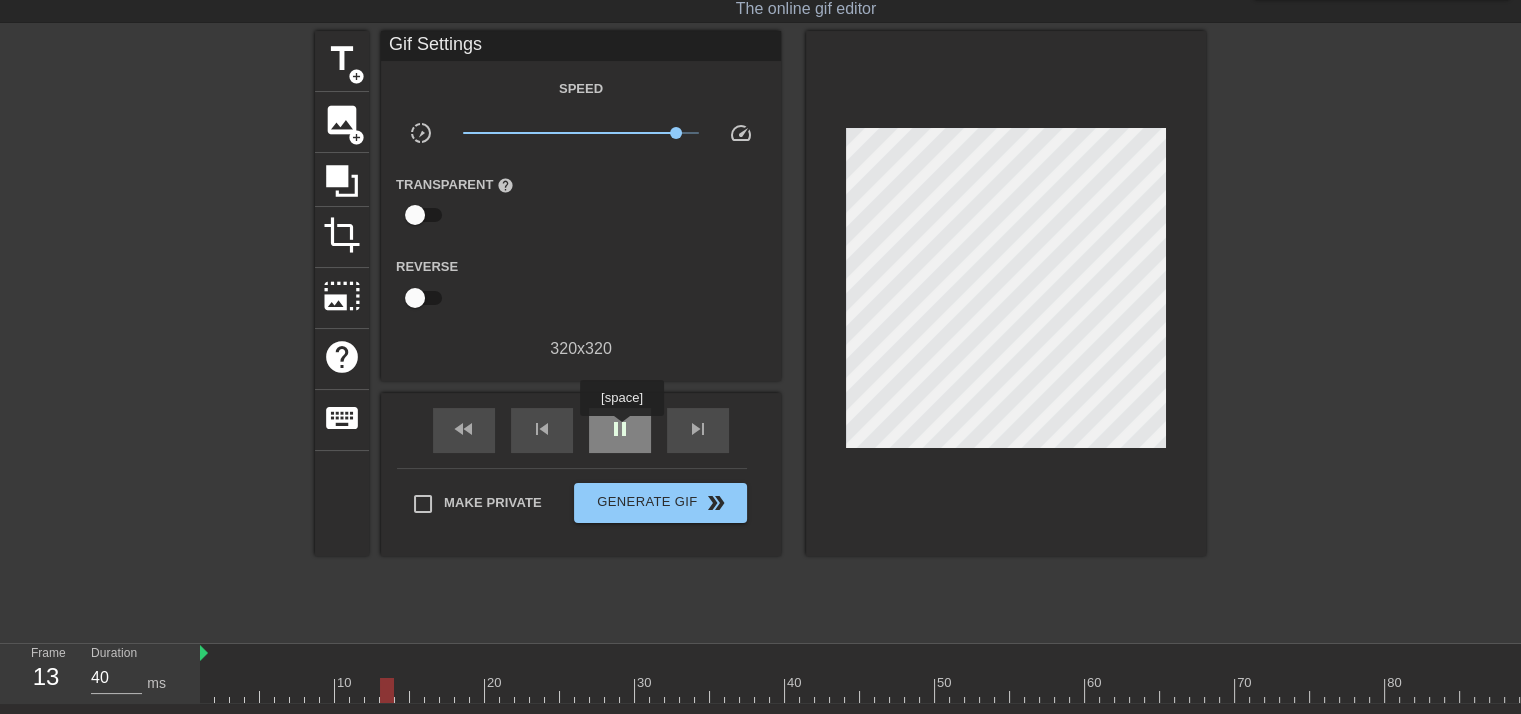 click on "pause" at bounding box center [620, 429] 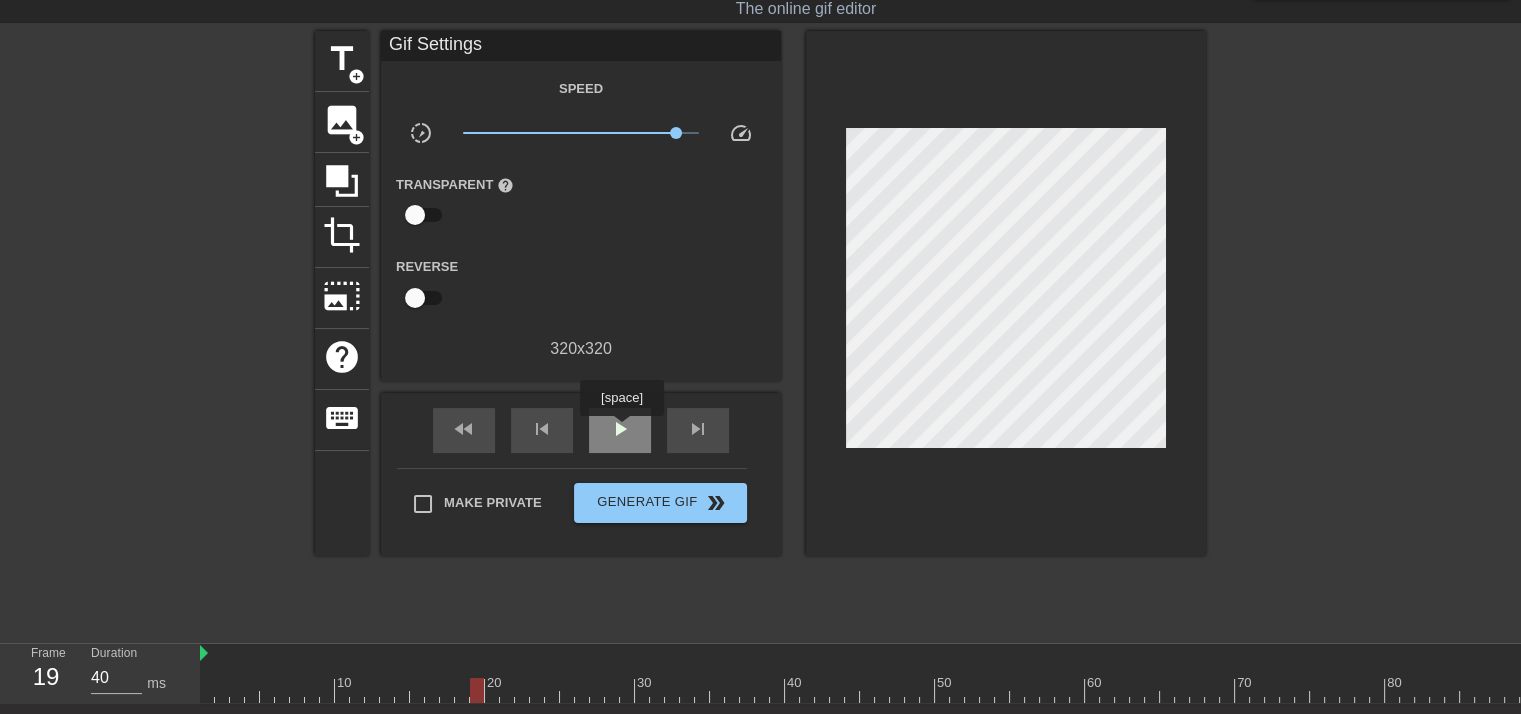 click on "play_arrow" at bounding box center (620, 429) 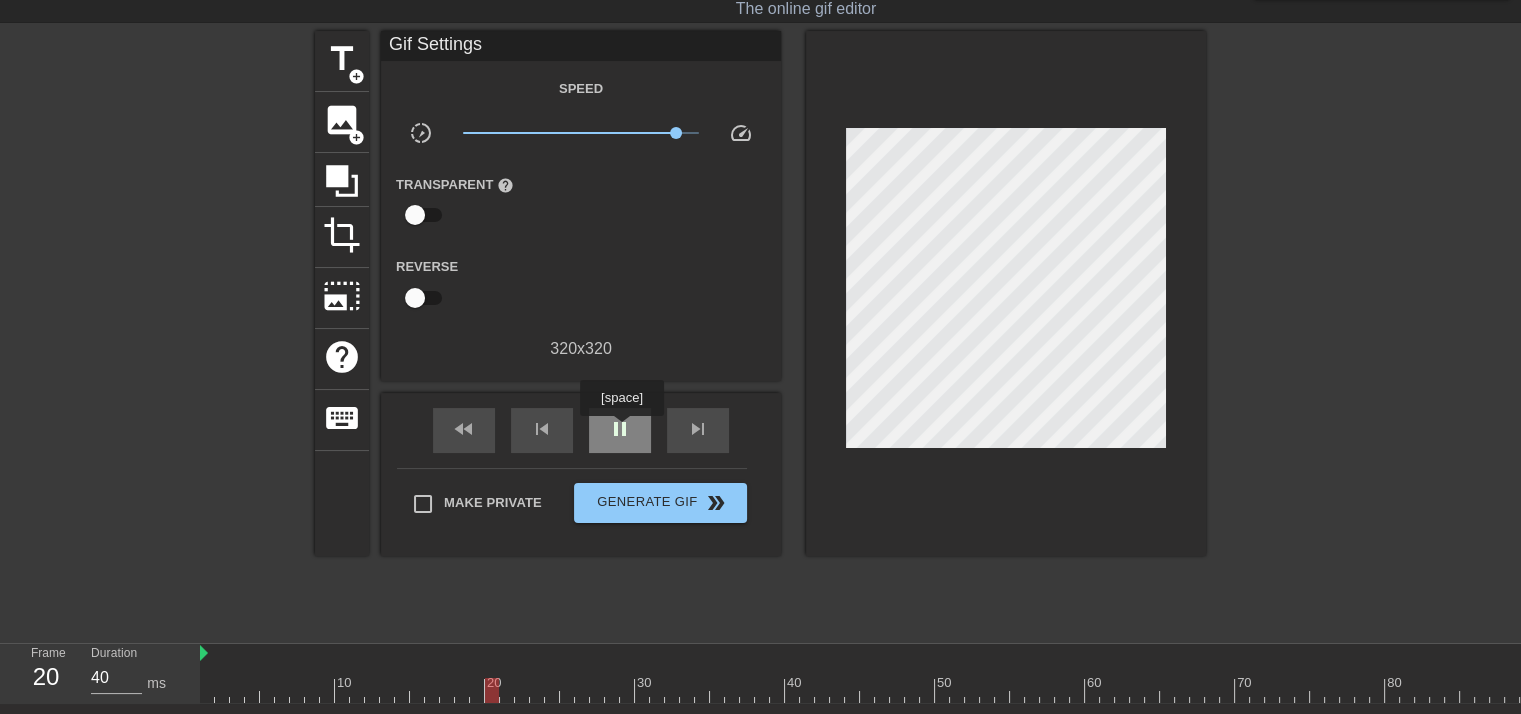 click on "pause" at bounding box center (620, 429) 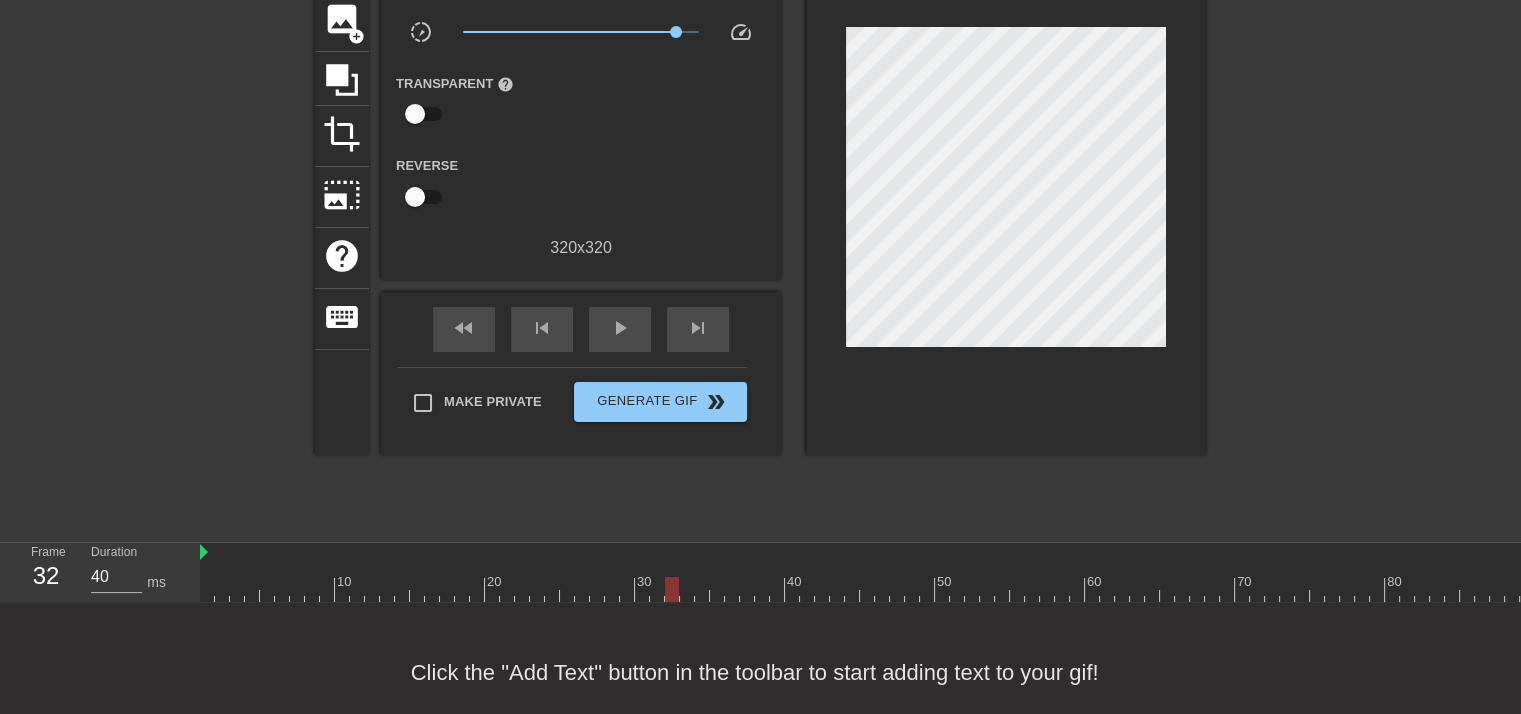 scroll, scrollTop: 192, scrollLeft: 0, axis: vertical 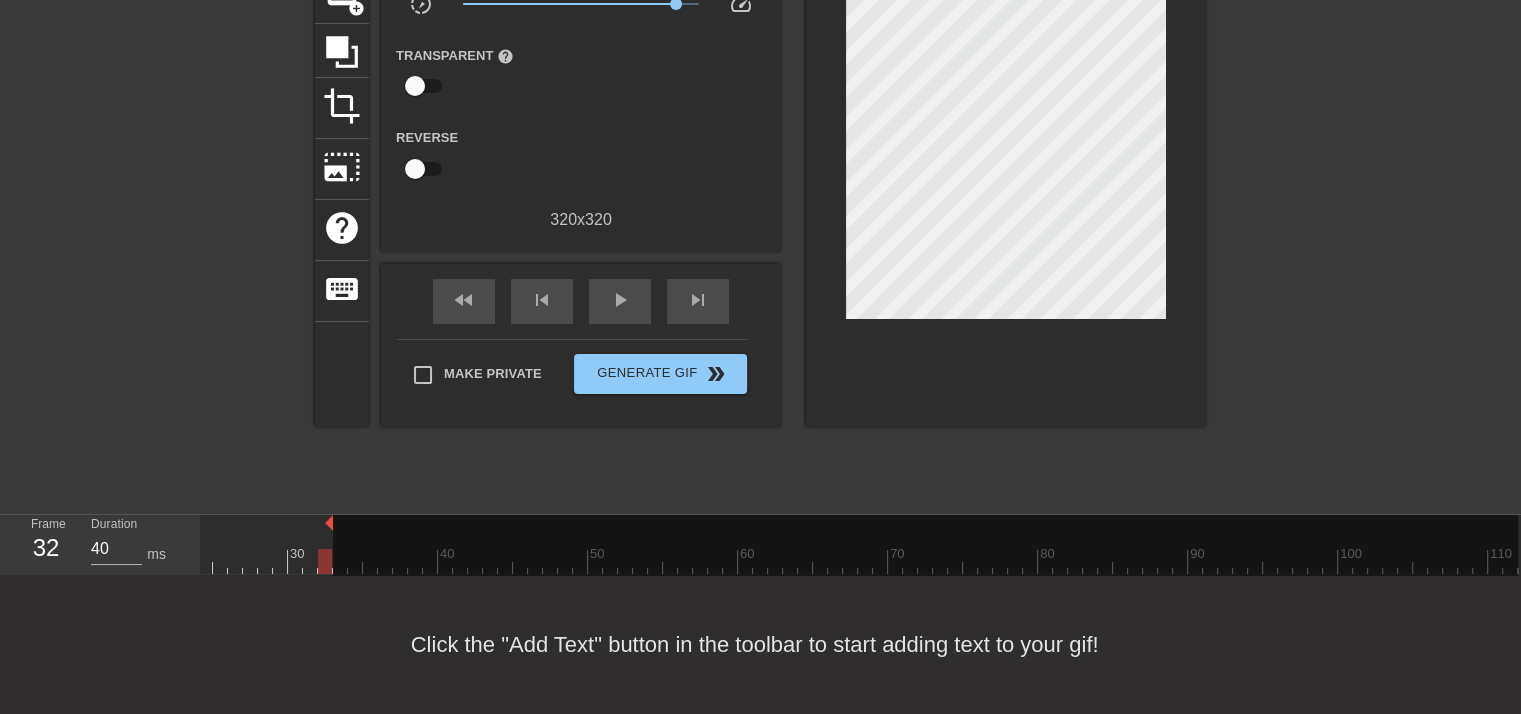drag, startPoint x: 1516, startPoint y: 513, endPoint x: 333, endPoint y: 581, distance: 1184.9528 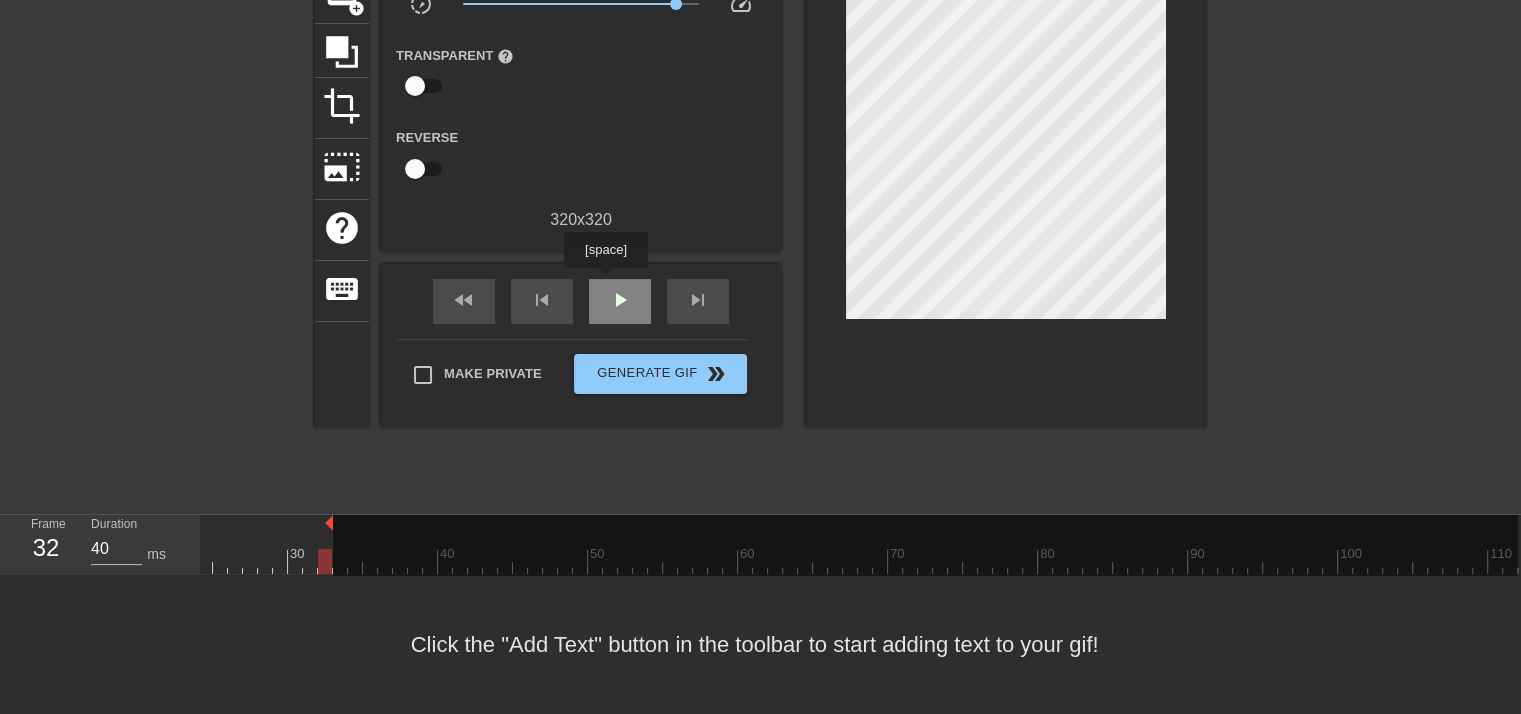 click on "play_arrow" at bounding box center (620, 300) 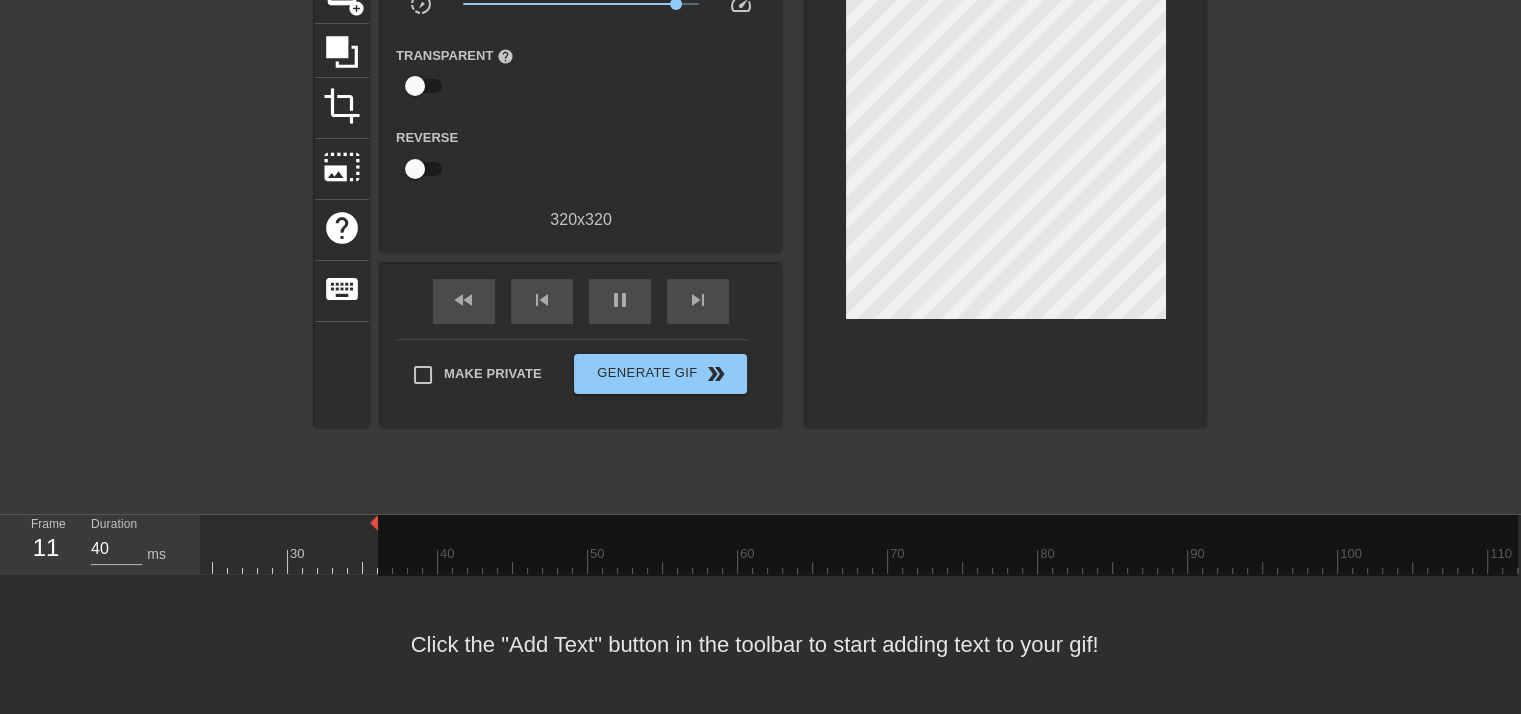 drag, startPoint x: 327, startPoint y: 506, endPoint x: 376, endPoint y: 514, distance: 49.648766 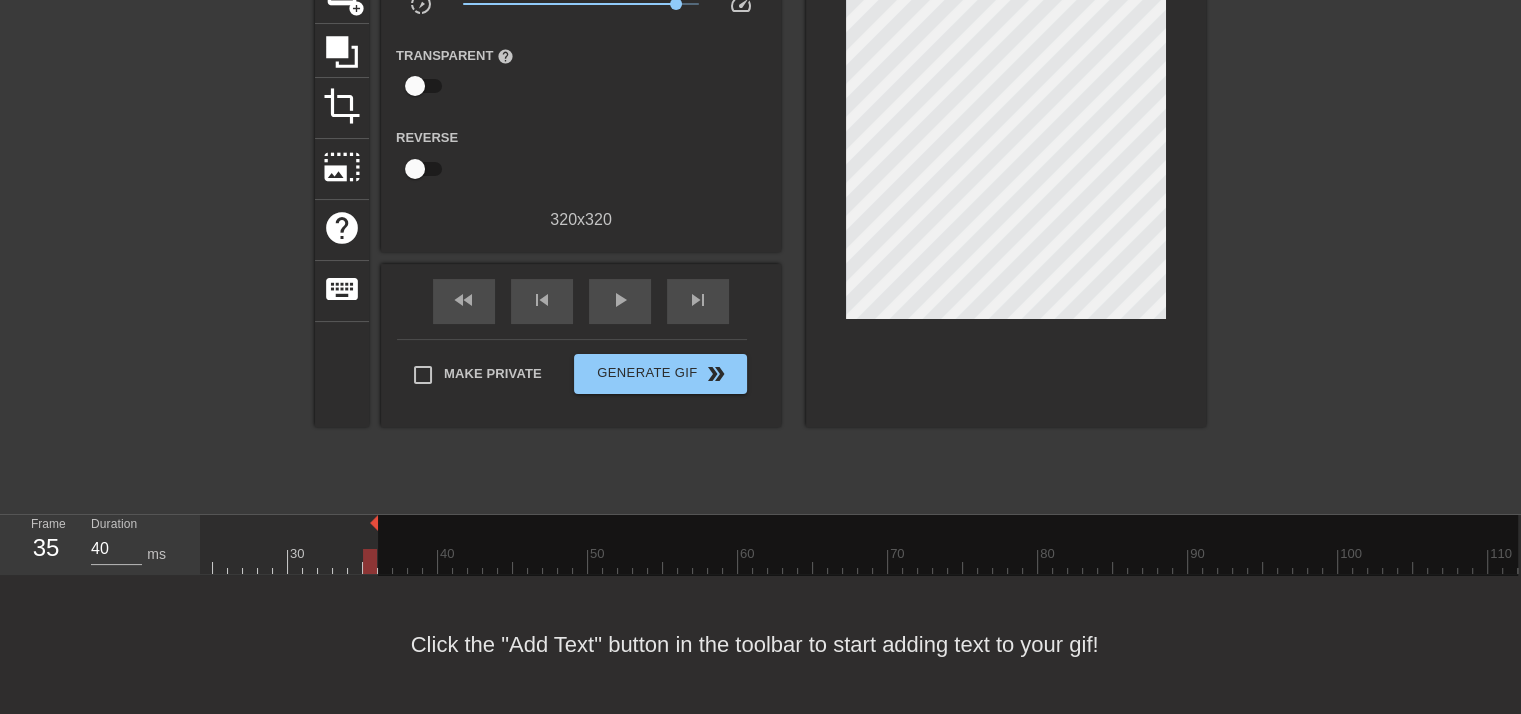 click at bounding box center (948, 552) 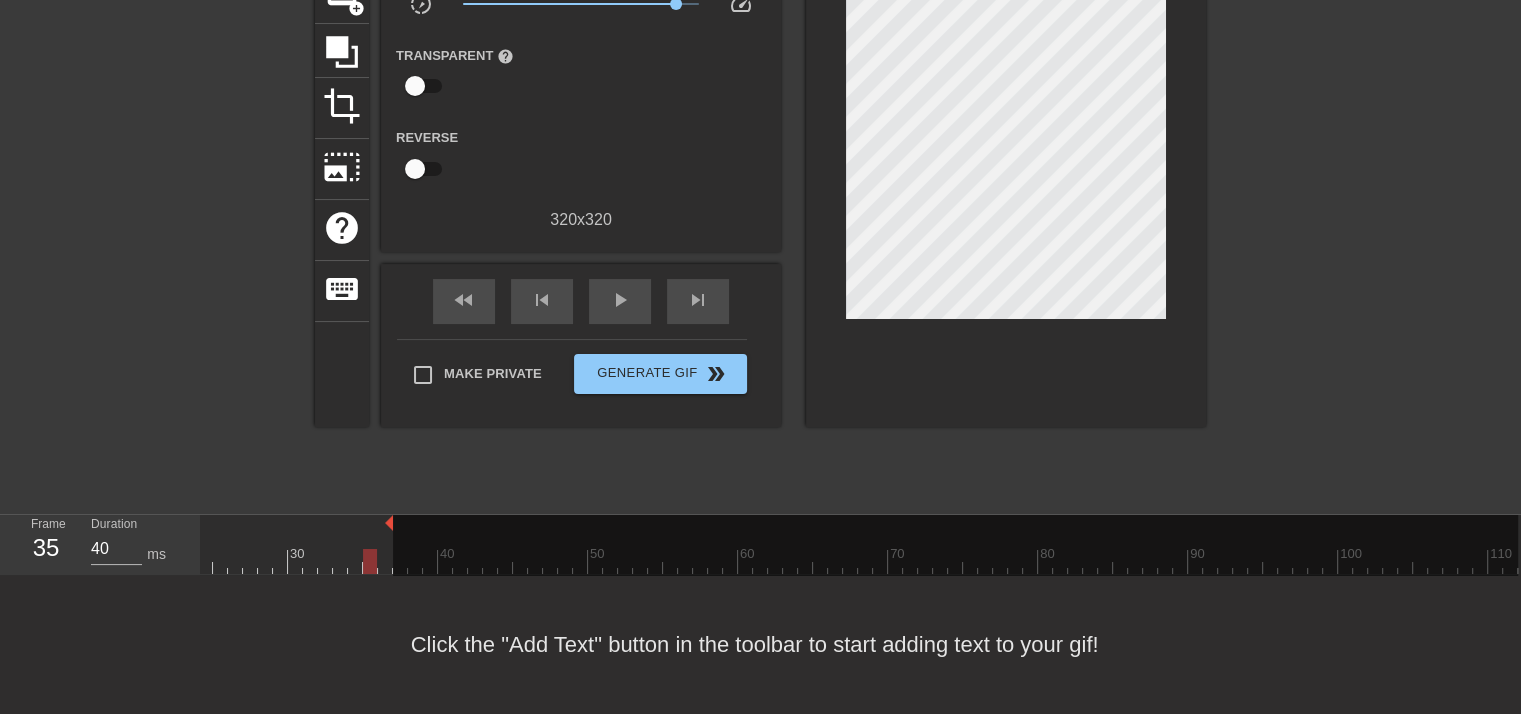 drag, startPoint x: 372, startPoint y: 507, endPoint x: 393, endPoint y: 507, distance: 21 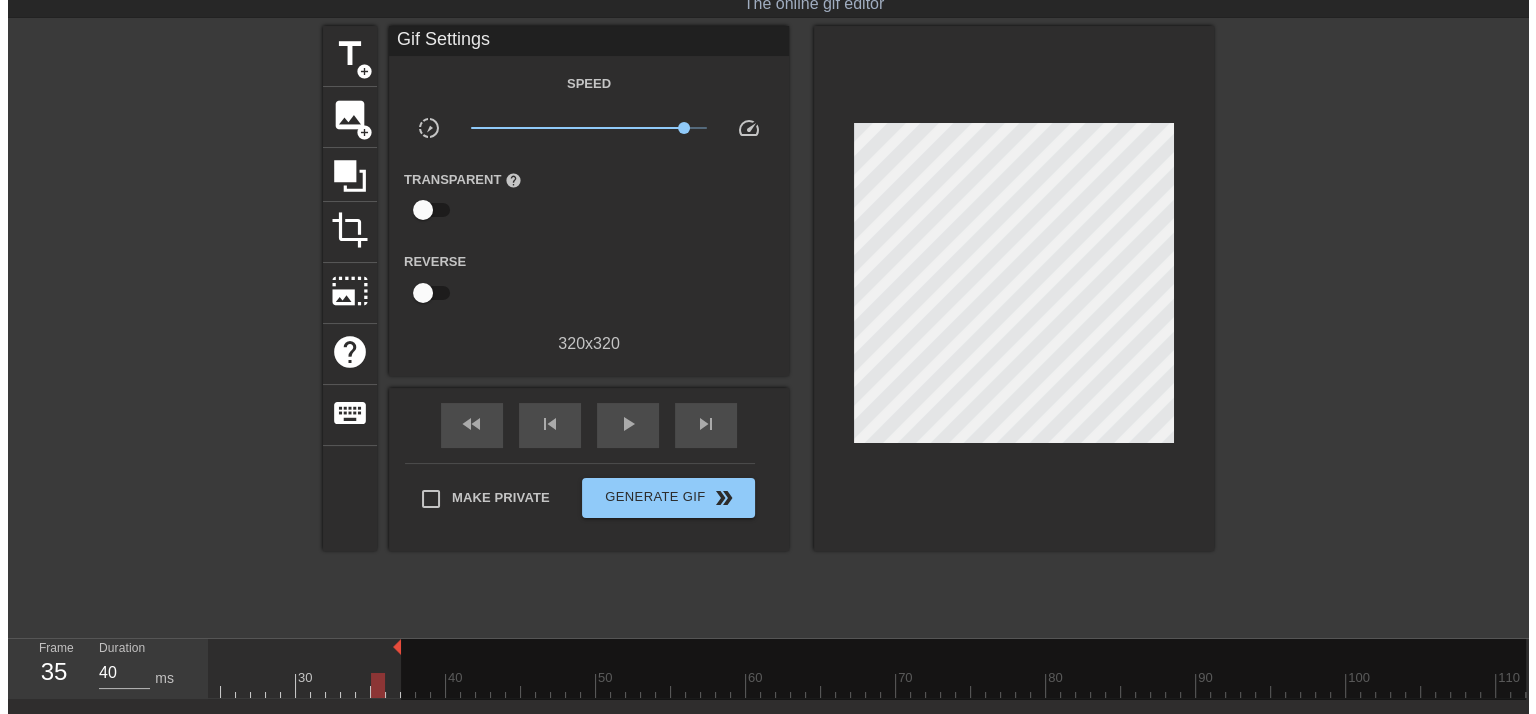 scroll, scrollTop: 0, scrollLeft: 0, axis: both 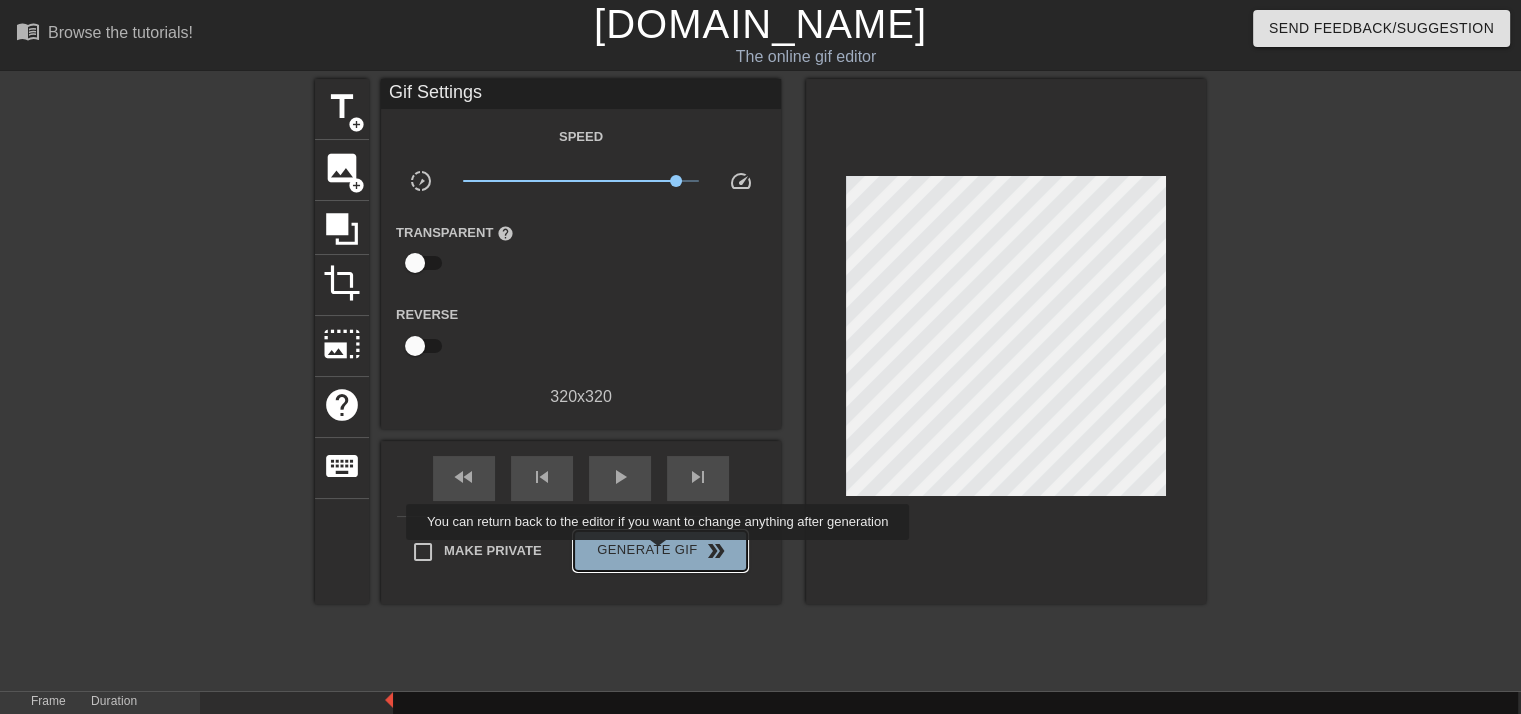 click on "Generate Gif double_arrow" at bounding box center [660, 551] 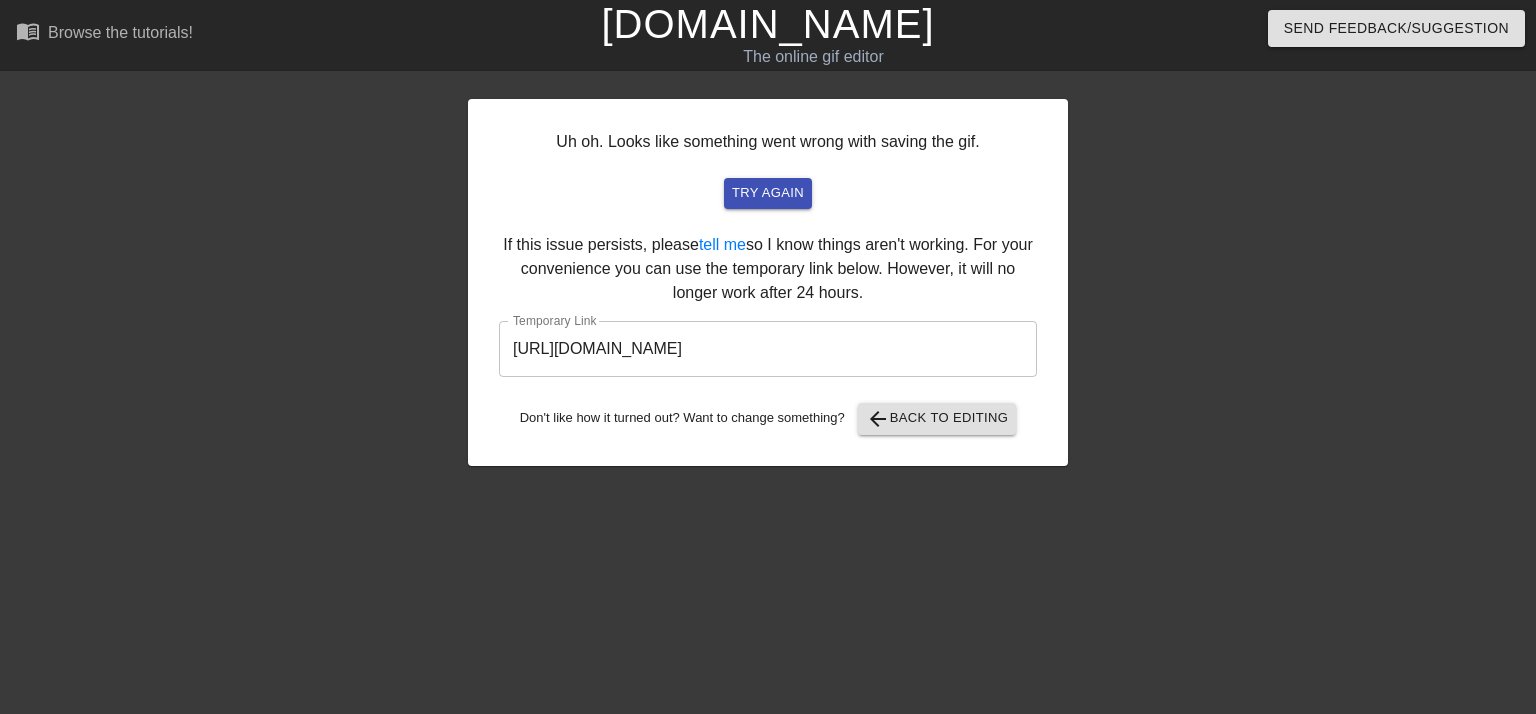click on "[DOMAIN_NAME]" at bounding box center (767, 24) 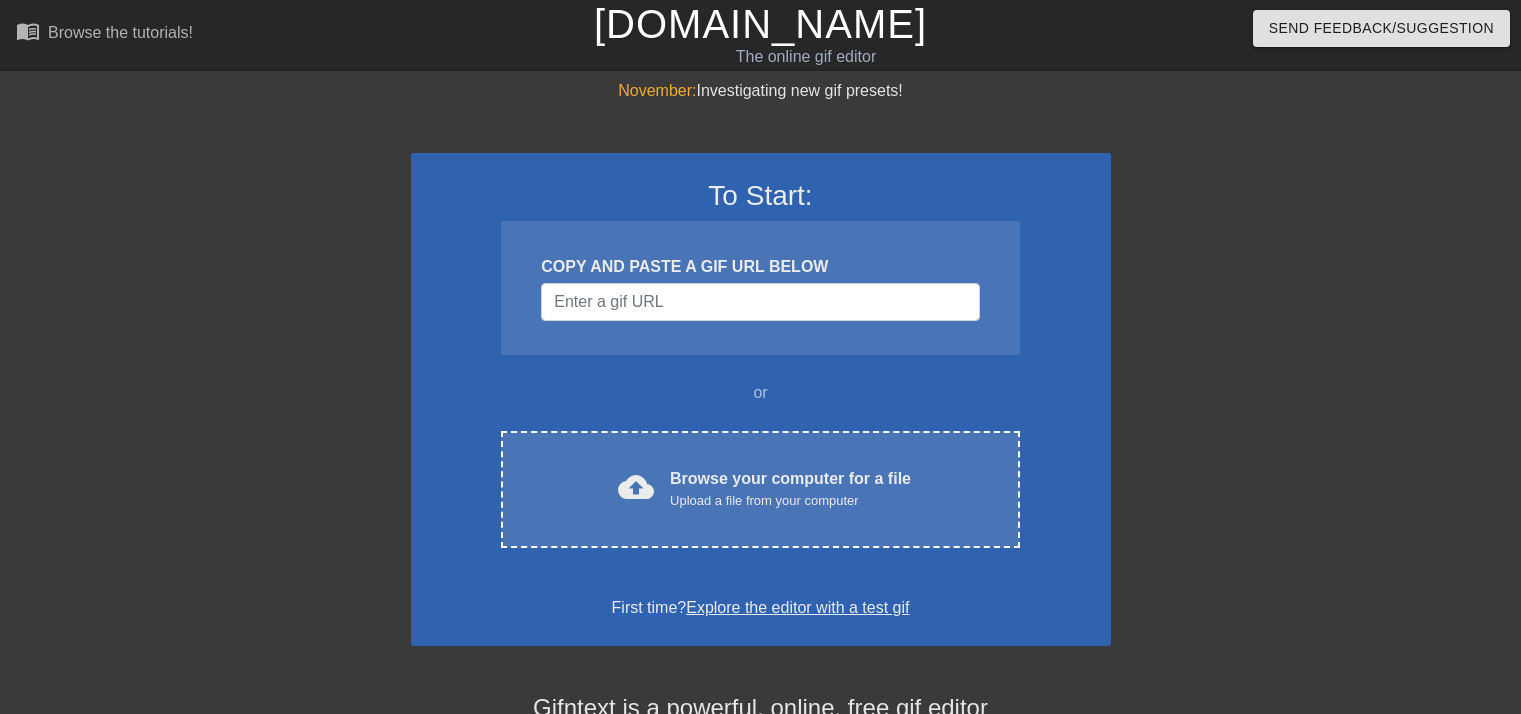 scroll, scrollTop: 0, scrollLeft: 0, axis: both 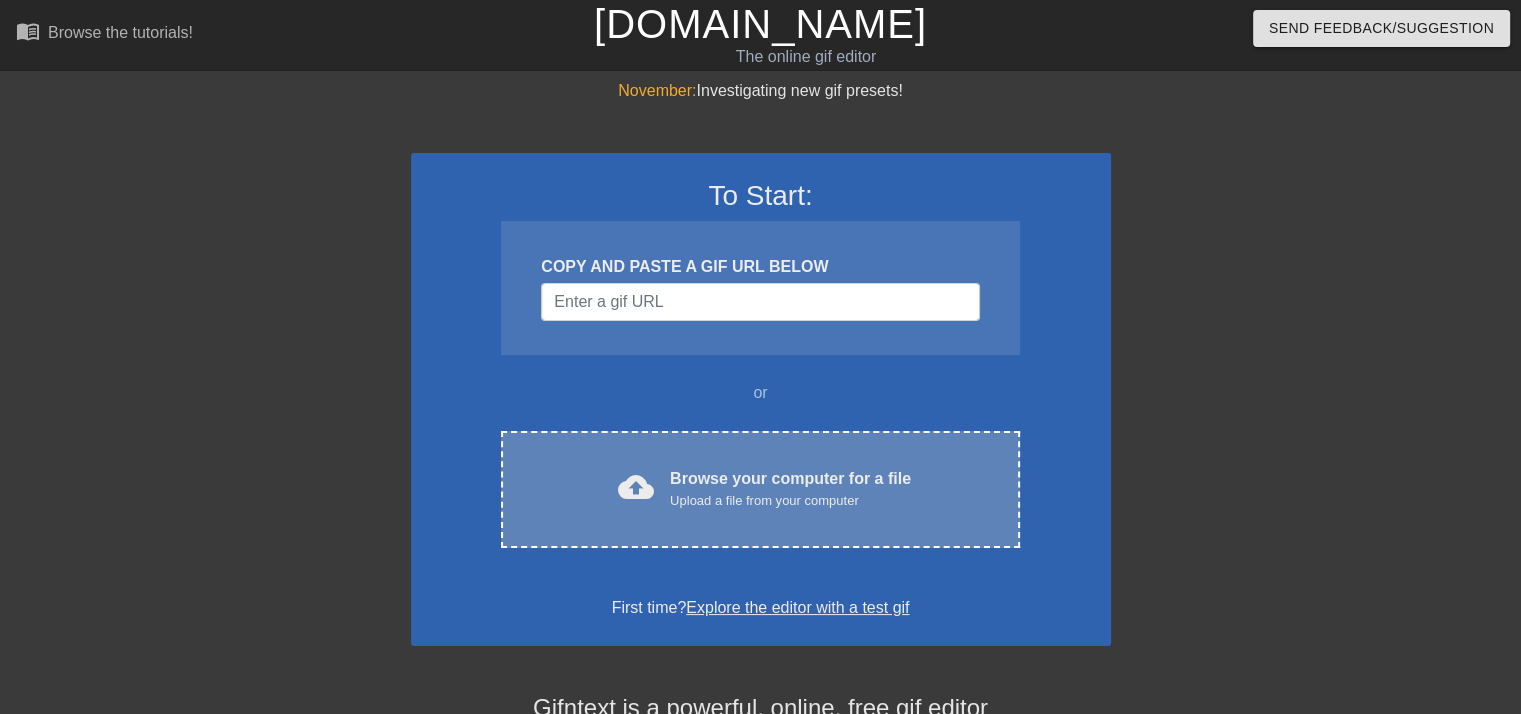 click on "cloud_upload Browse your computer for a file Upload a file from your computer Choose files" at bounding box center (760, 489) 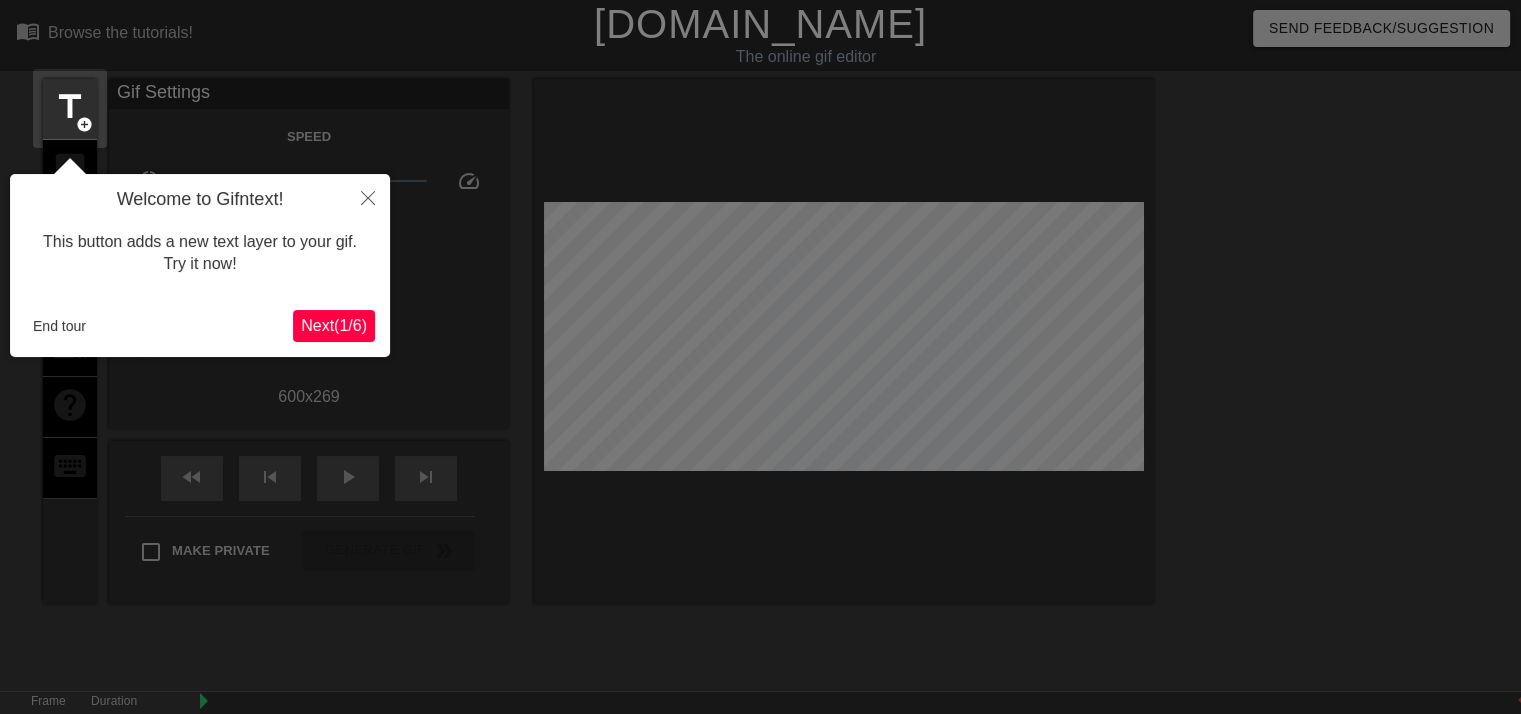 scroll, scrollTop: 48, scrollLeft: 0, axis: vertical 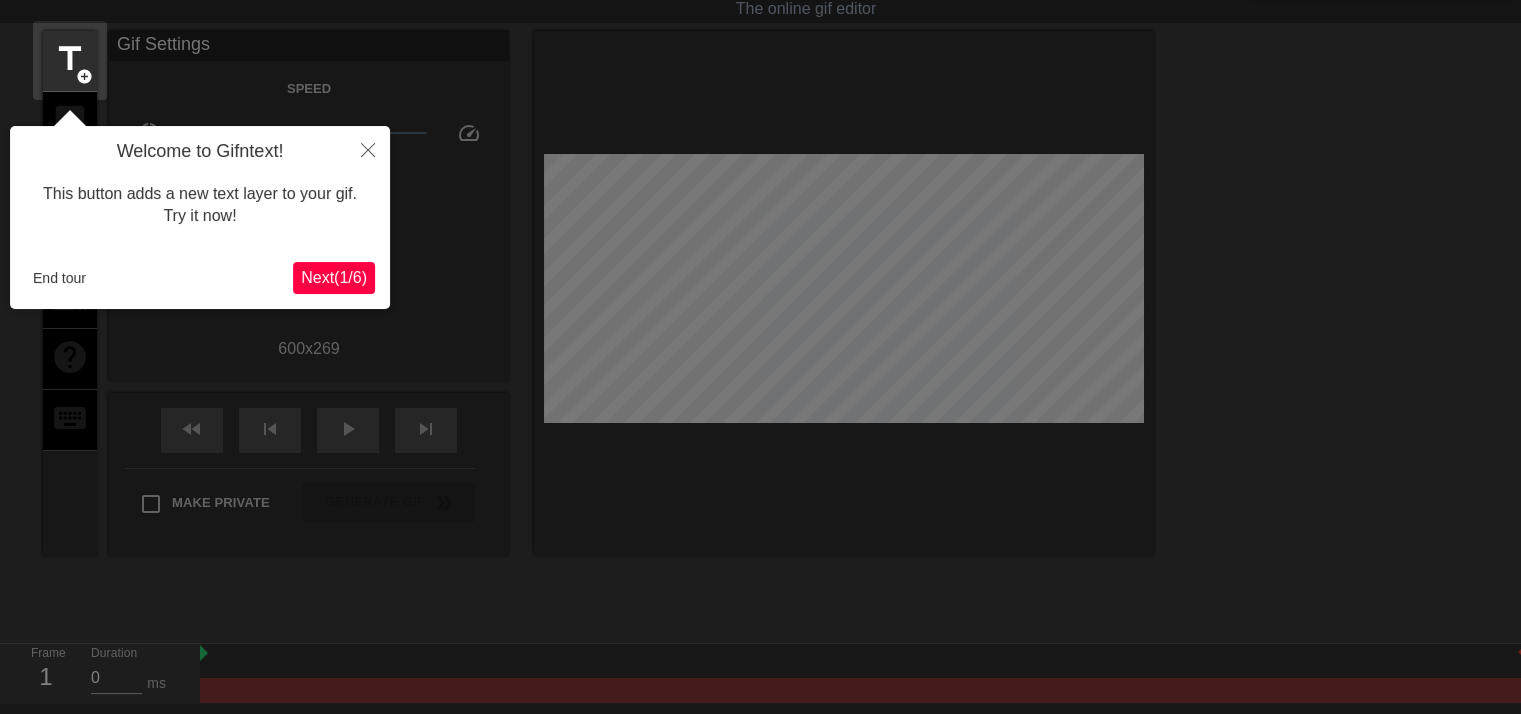 click on "Welcome to Gifntext! This button adds a new text layer to your gif. Try it now! End tour Next  ( 1 / 6 )" at bounding box center (200, 217) 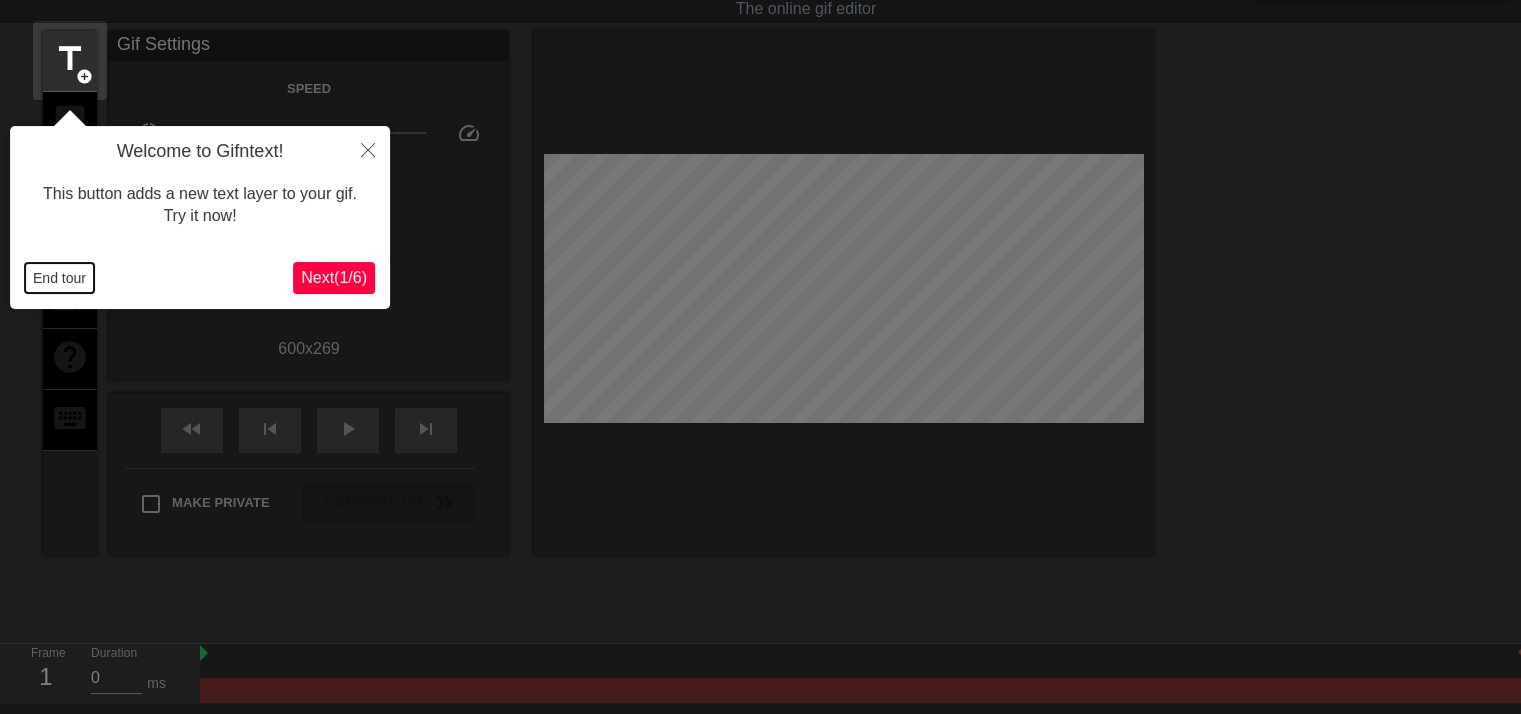 click on "End tour" at bounding box center [59, 278] 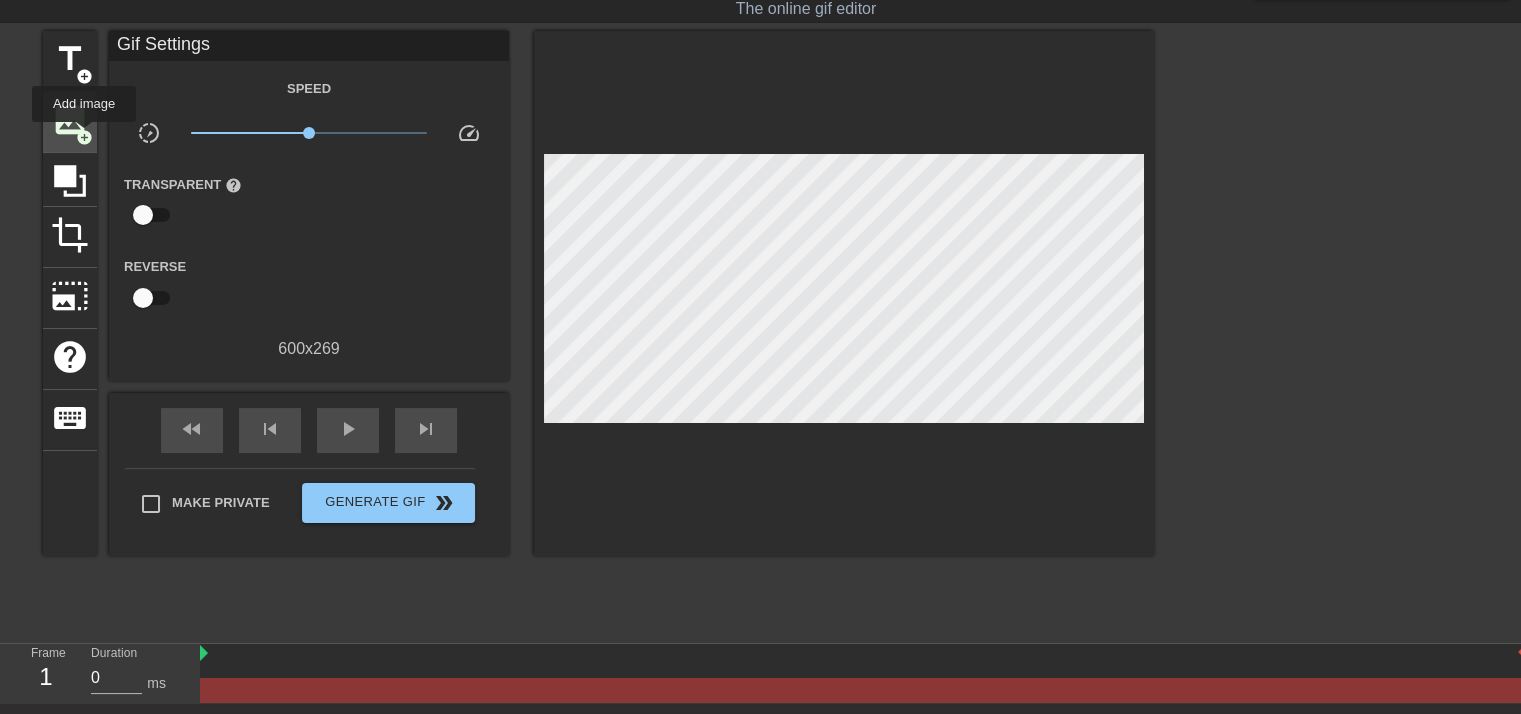 click on "add_circle" at bounding box center (84, 137) 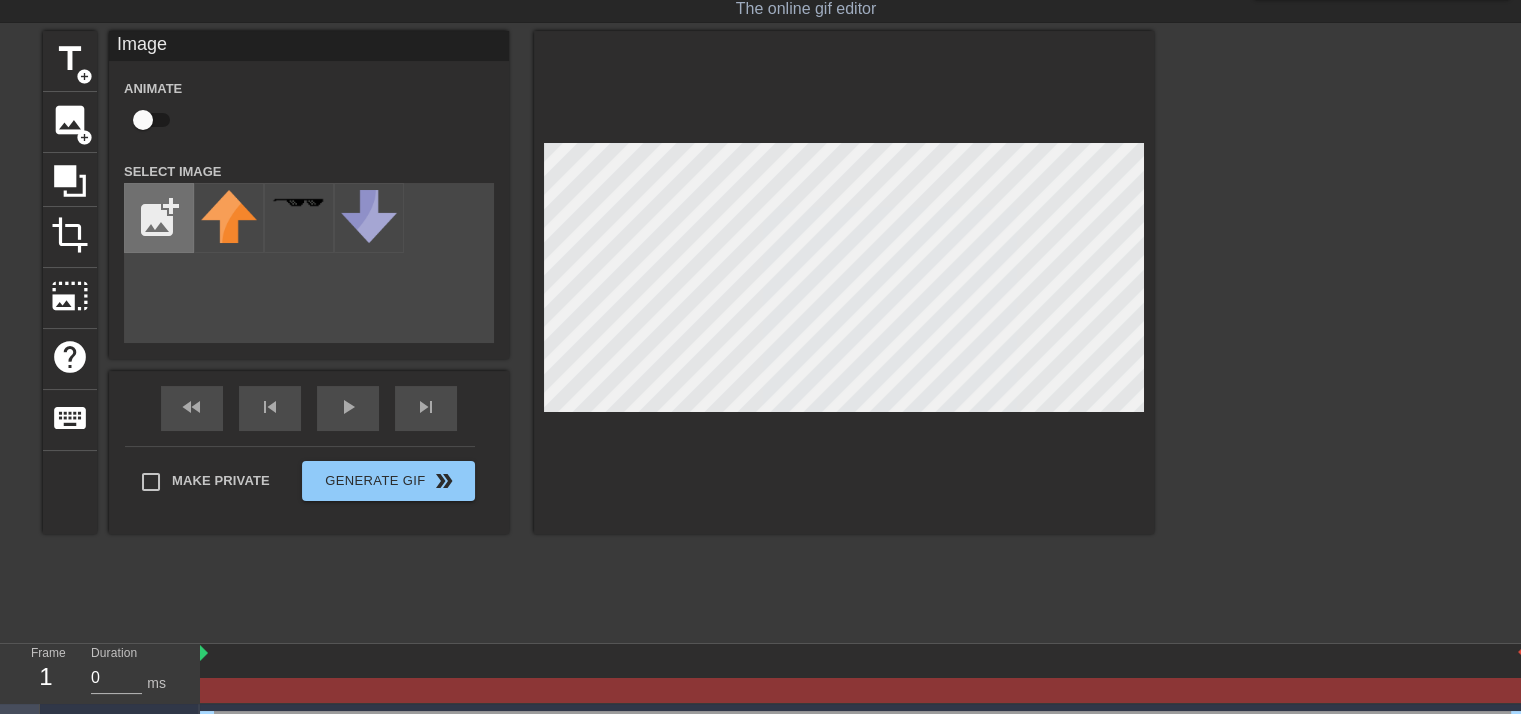 click at bounding box center (159, 218) 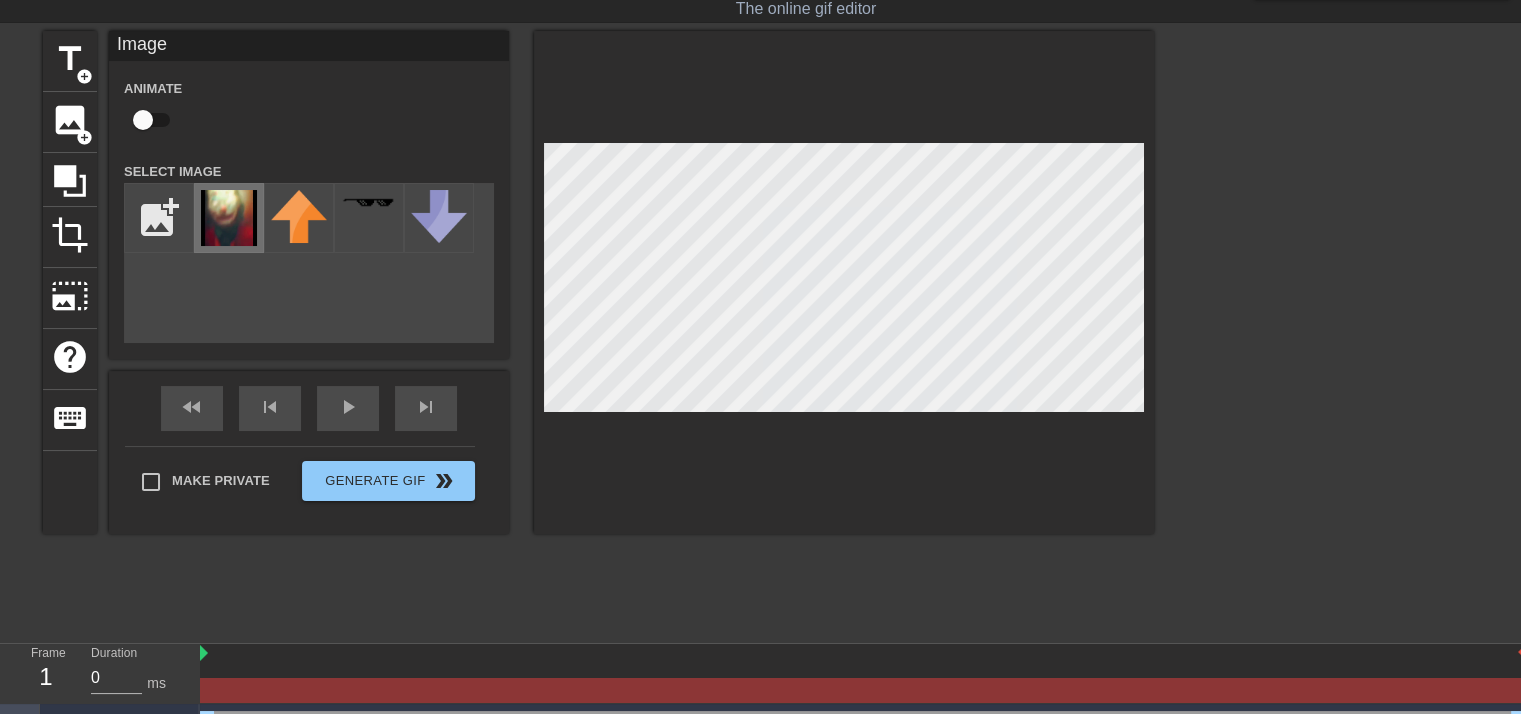 click at bounding box center (229, 218) 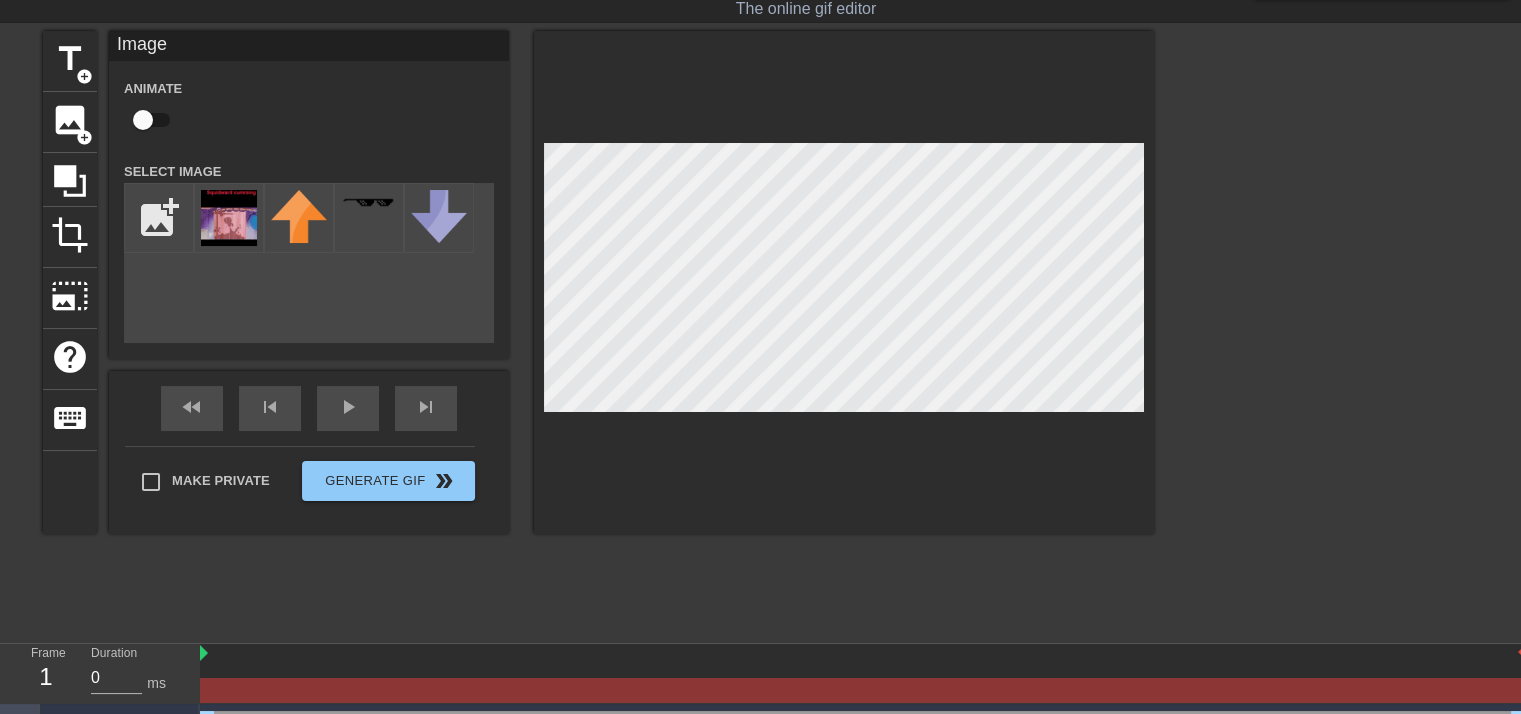 click at bounding box center [143, 120] 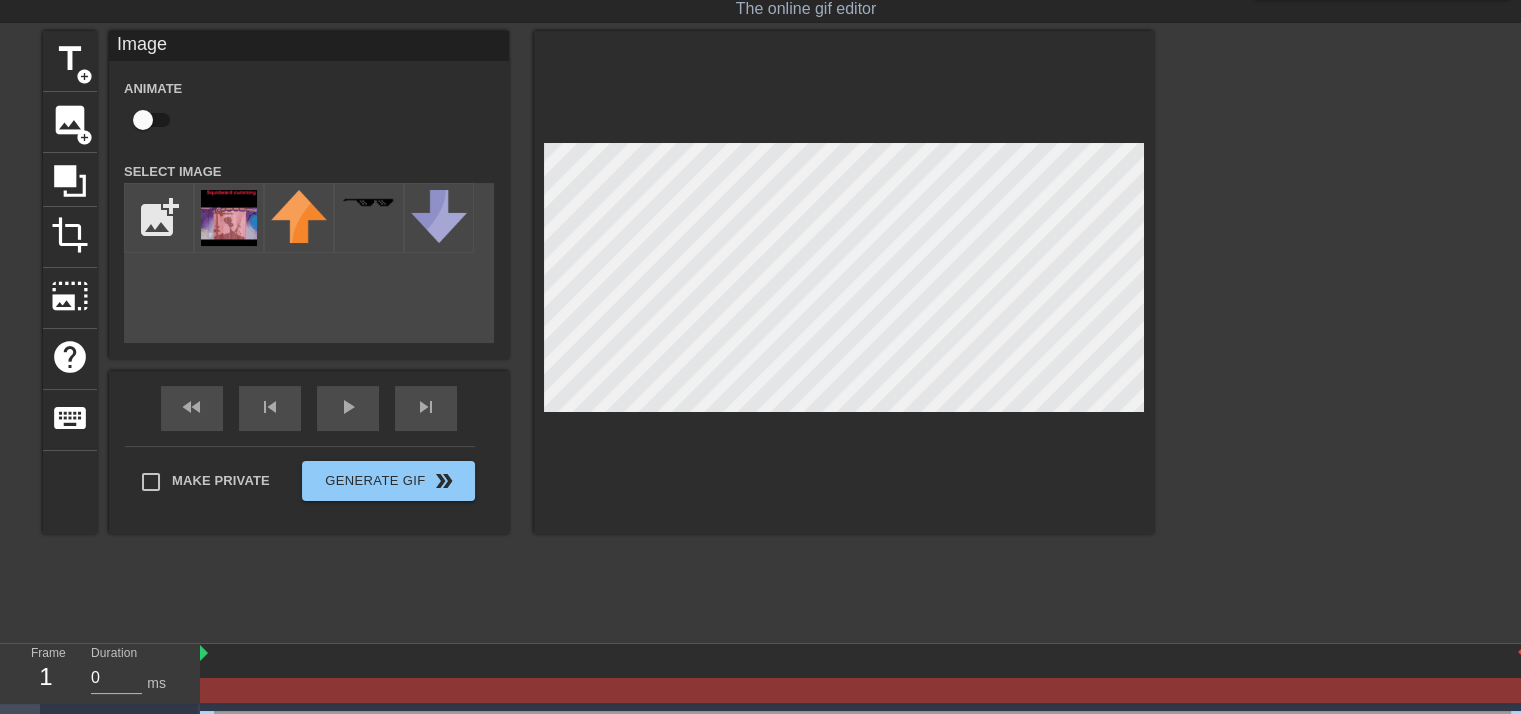 checkbox on "true" 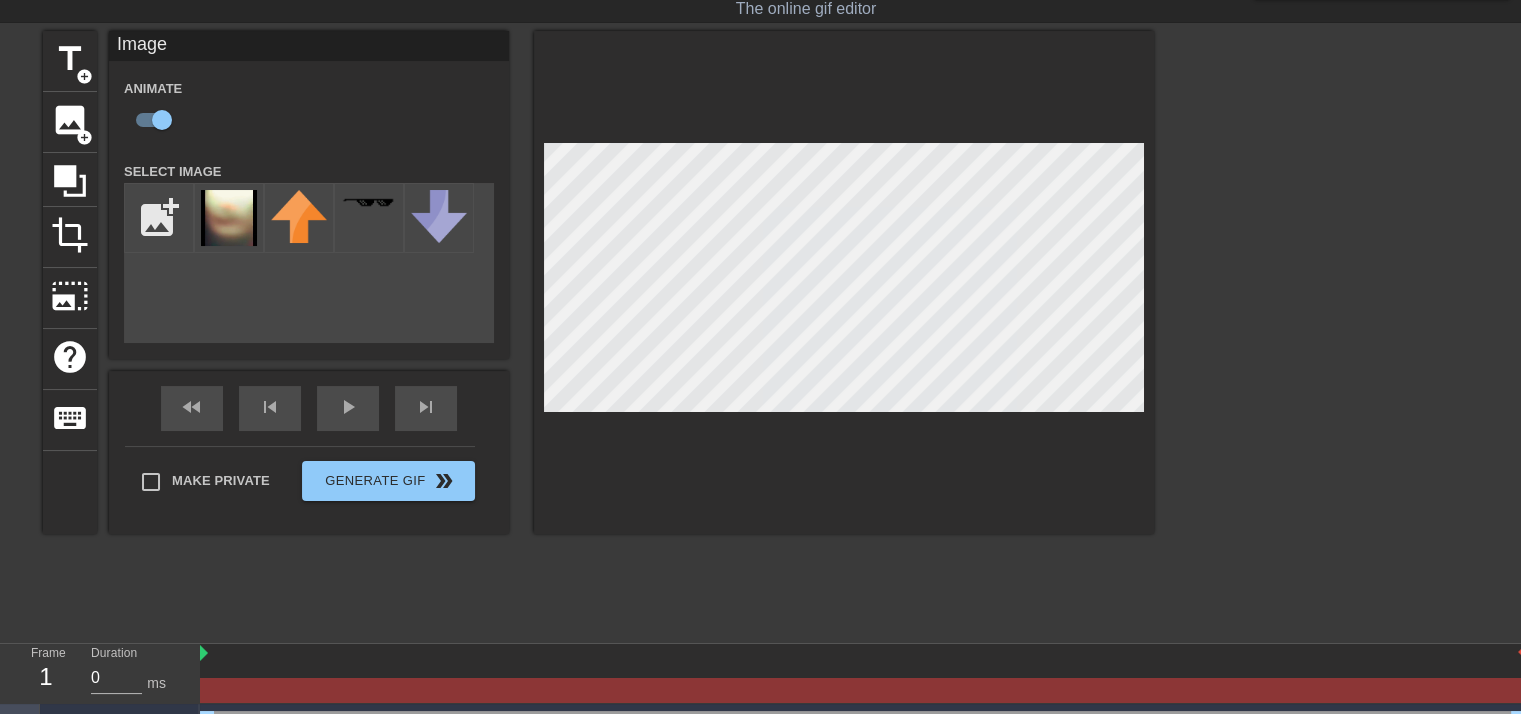click on "Image Animate Select Image add_photo_alternate" at bounding box center [309, 195] 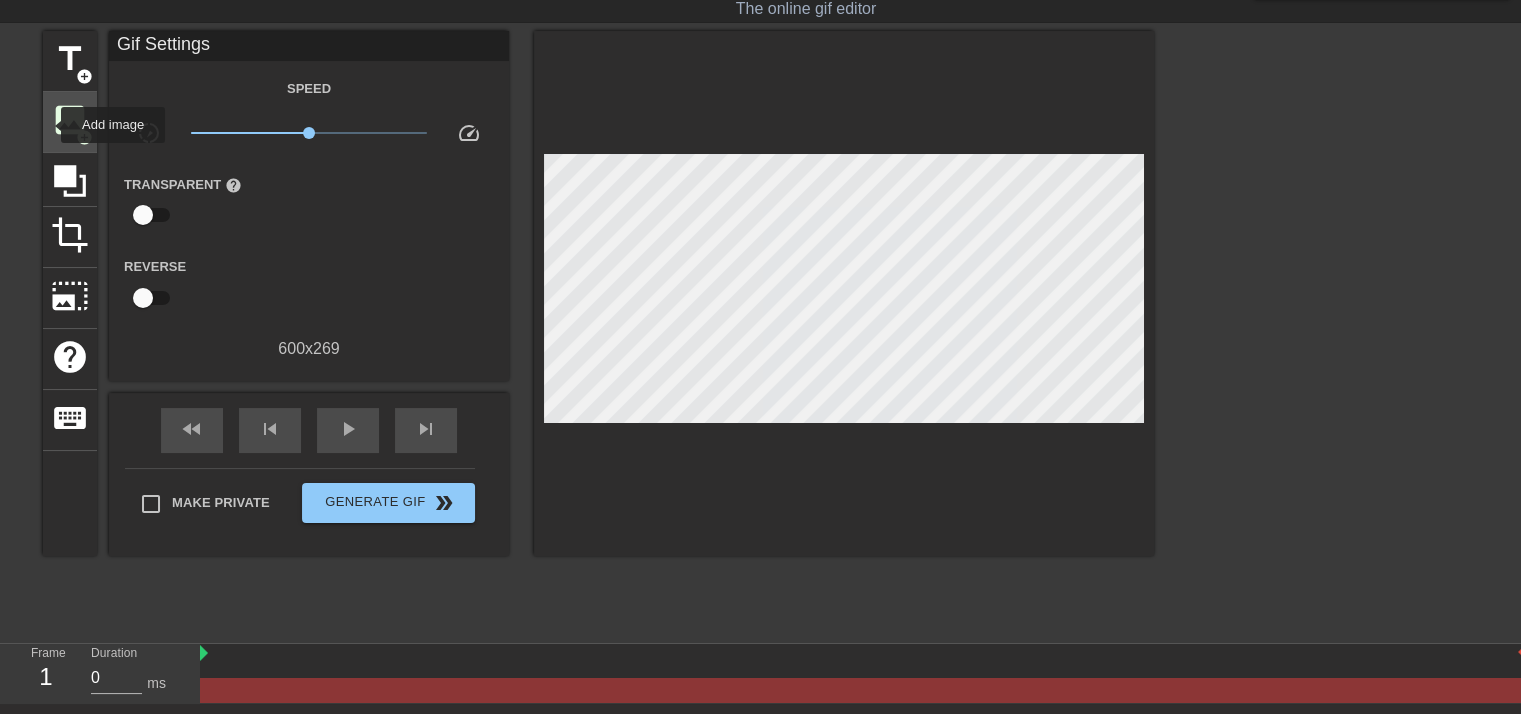click on "image add_circle" at bounding box center (70, 122) 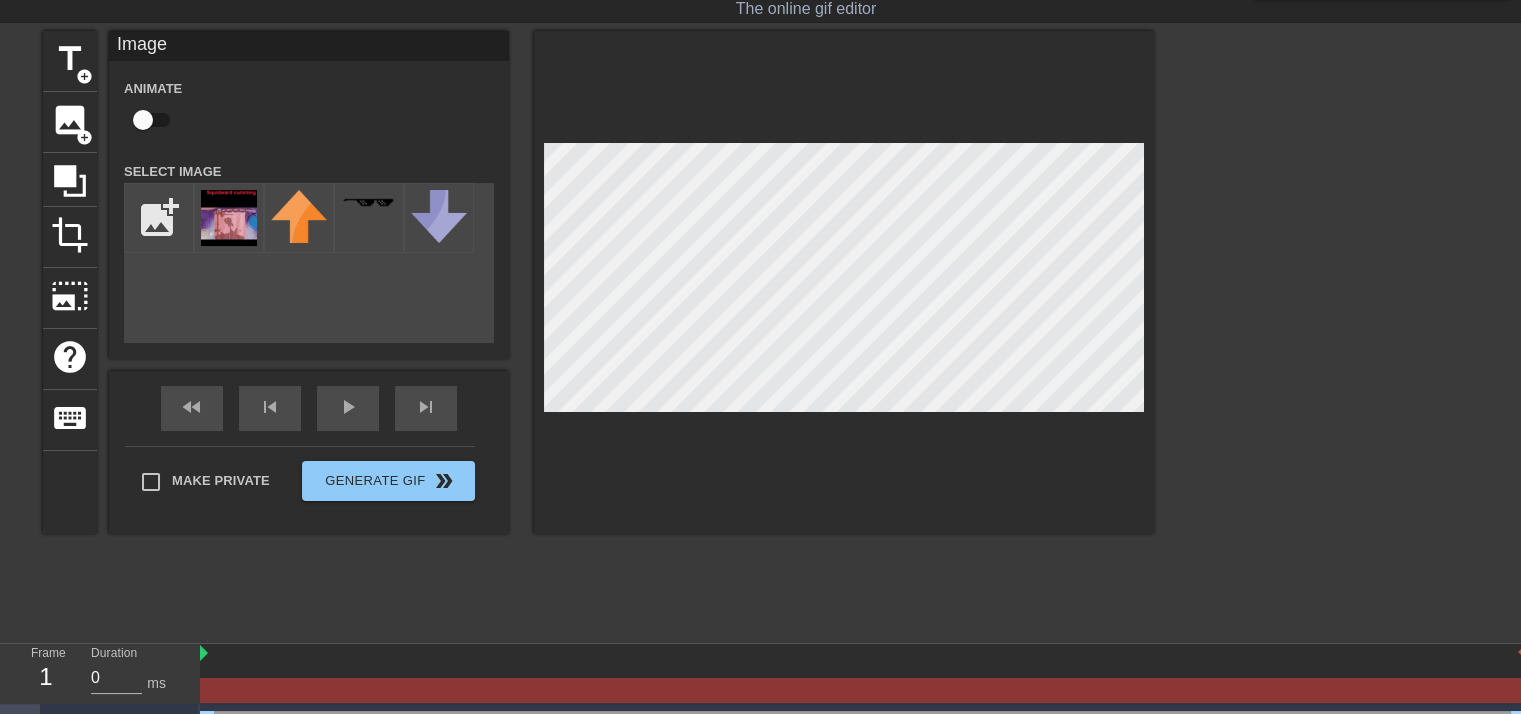 click at bounding box center (143, 120) 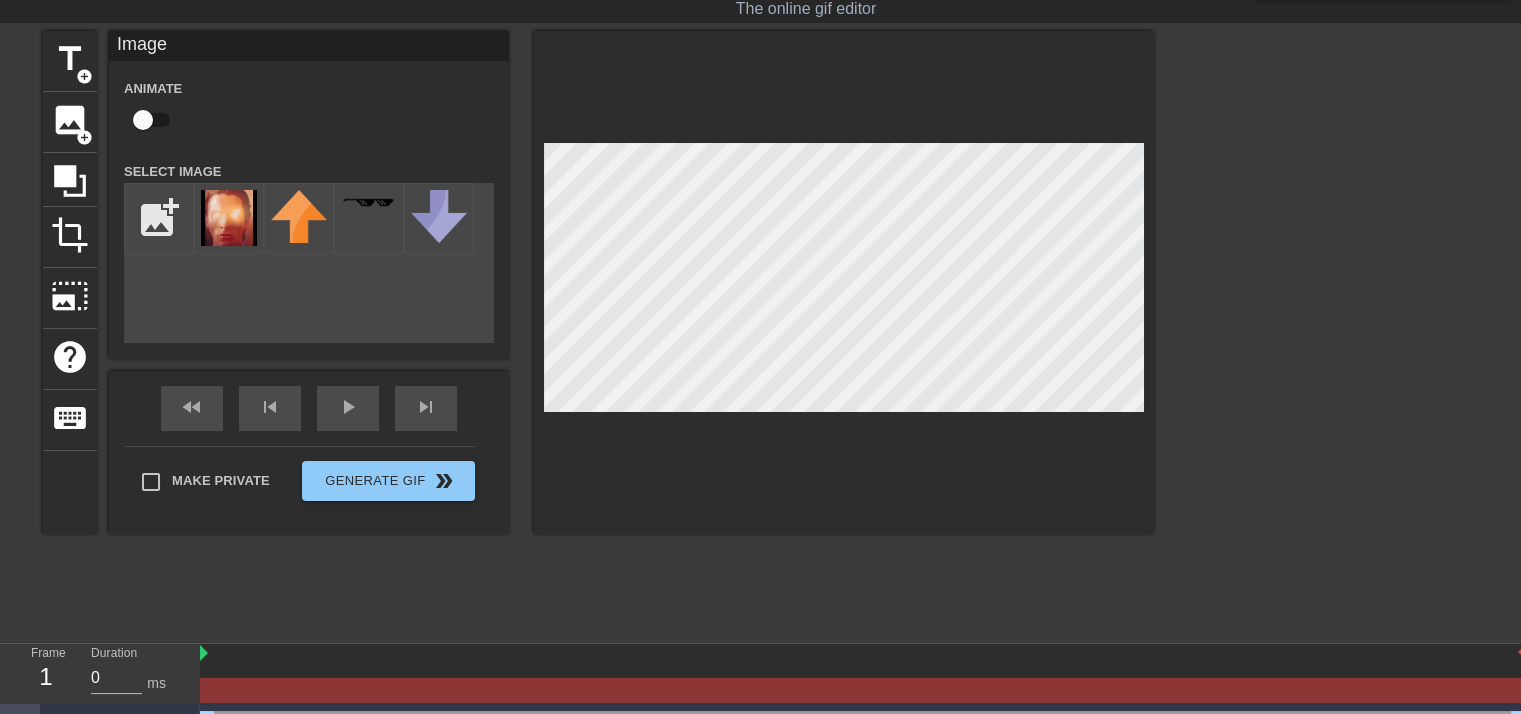 checkbox on "true" 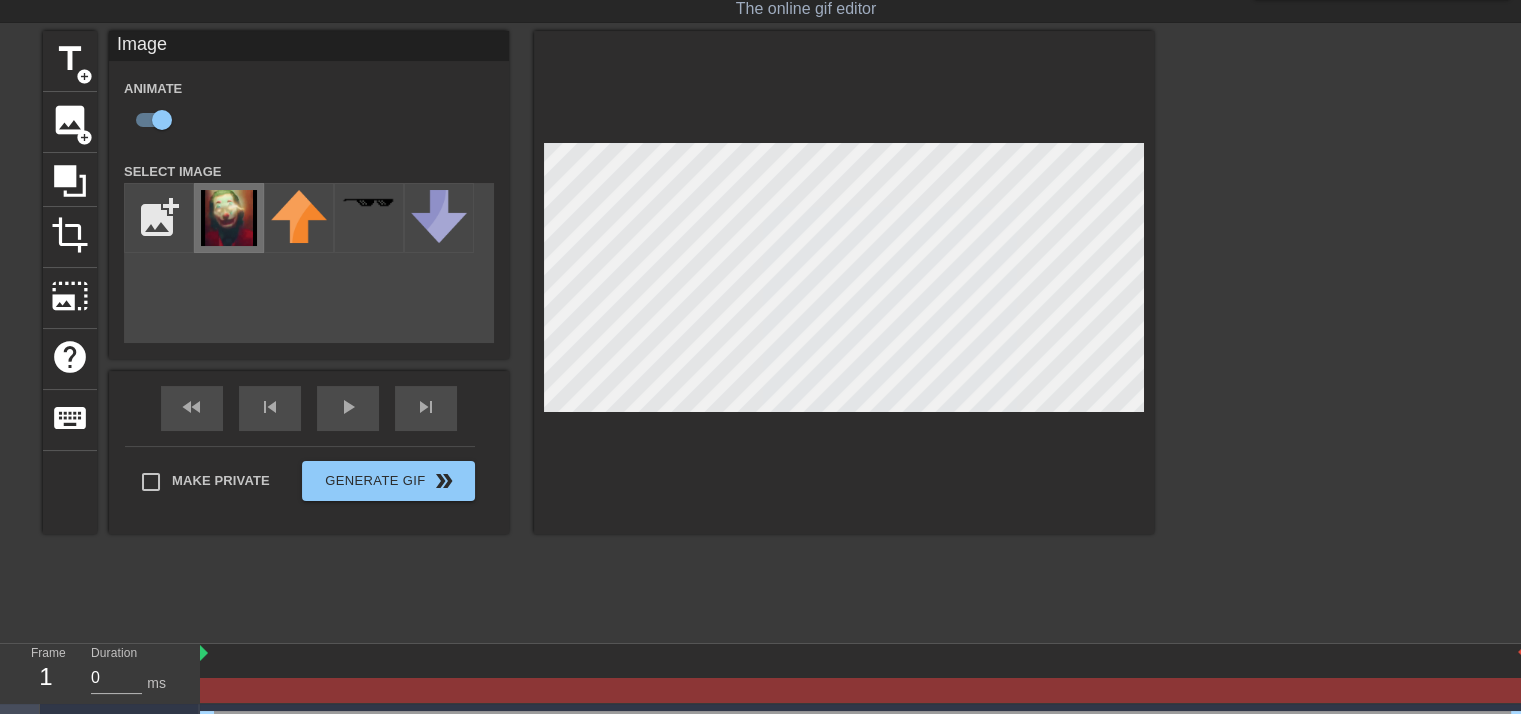 click at bounding box center (229, 218) 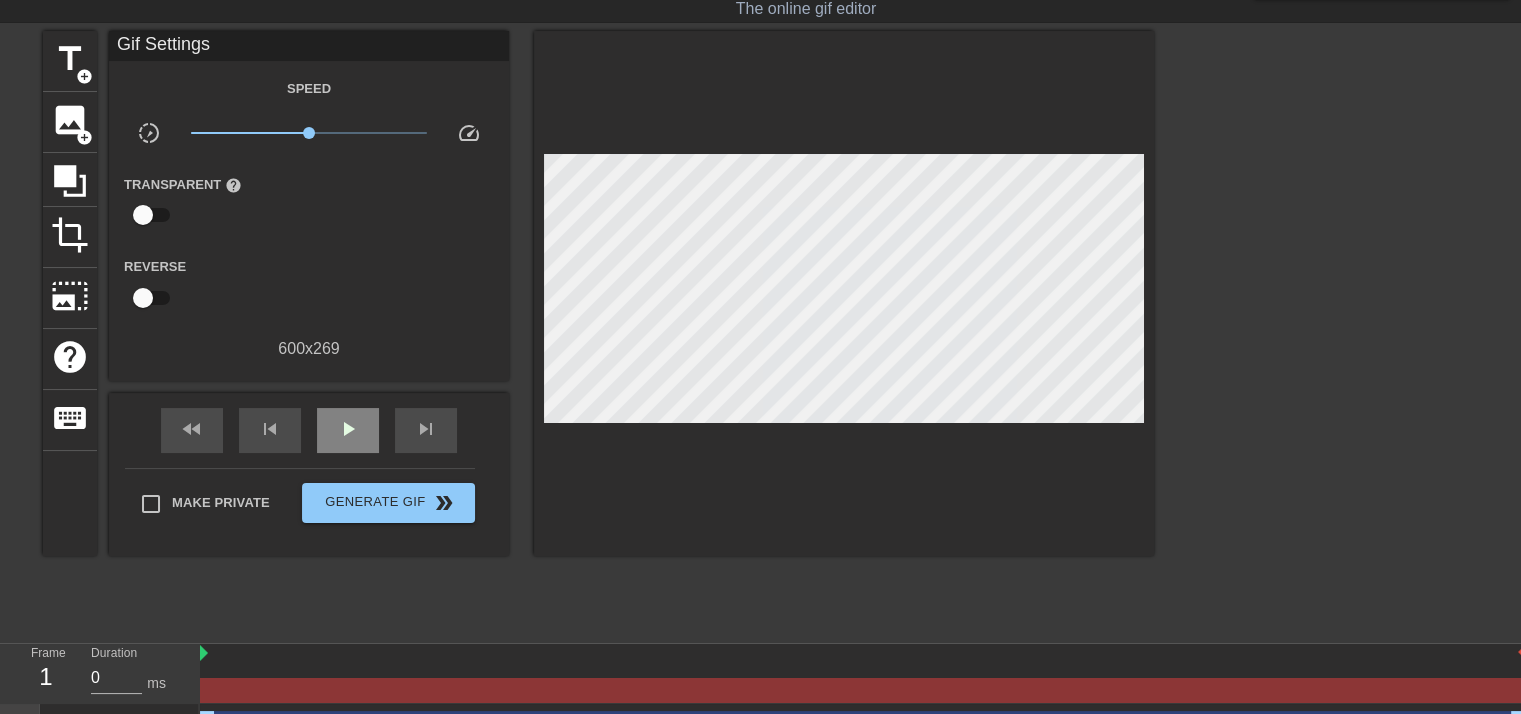 click on "fast_rewind skip_previous play_arrow skip_next" at bounding box center [309, 430] 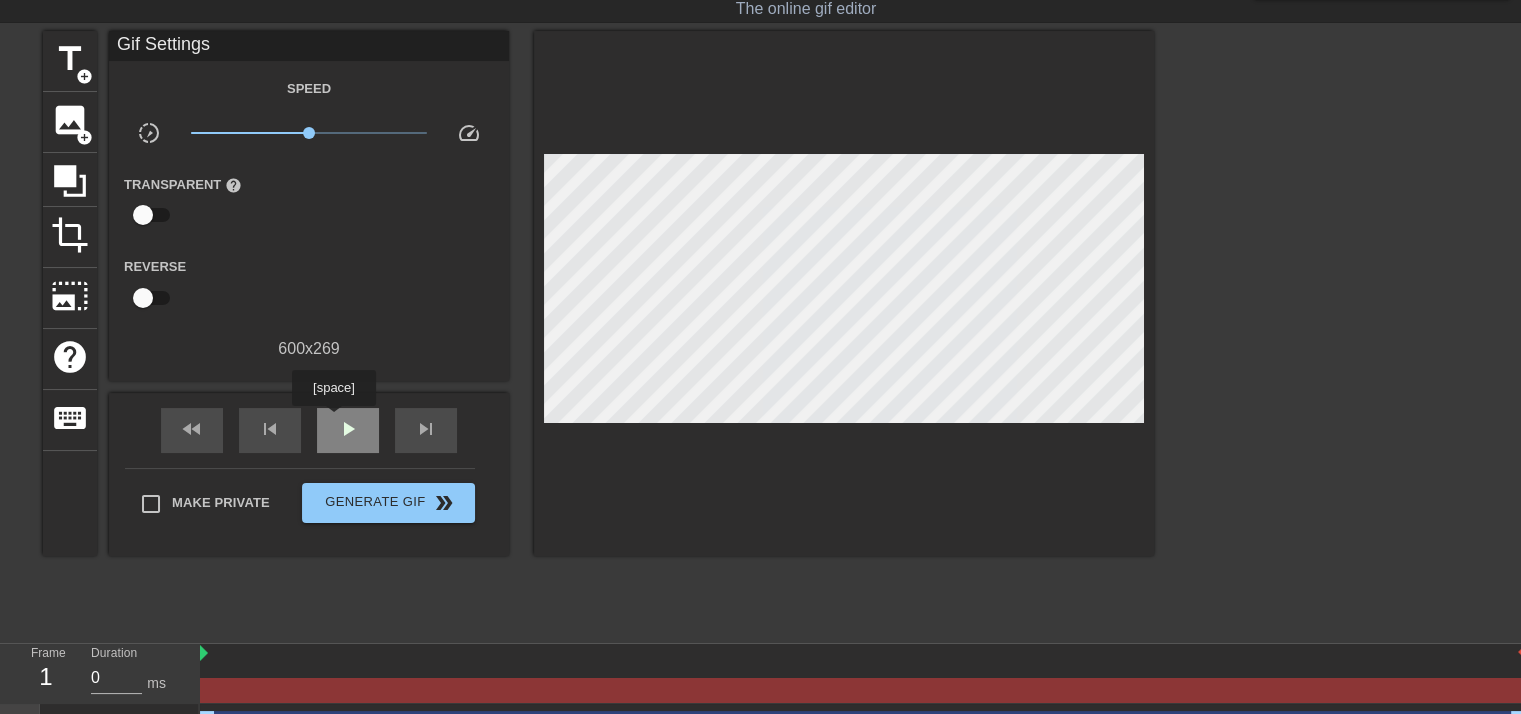 click on "play_arrow" at bounding box center [348, 430] 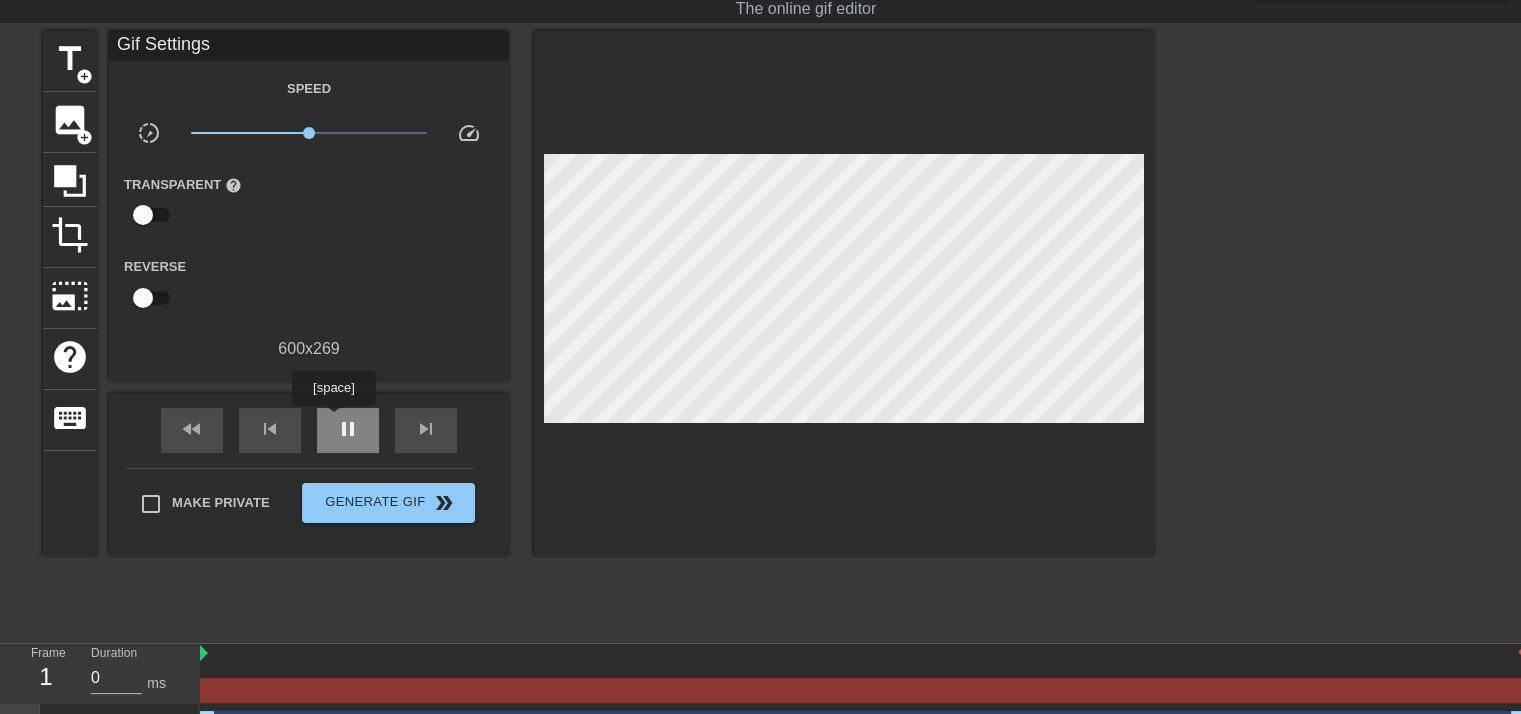 click on "pause" at bounding box center [348, 430] 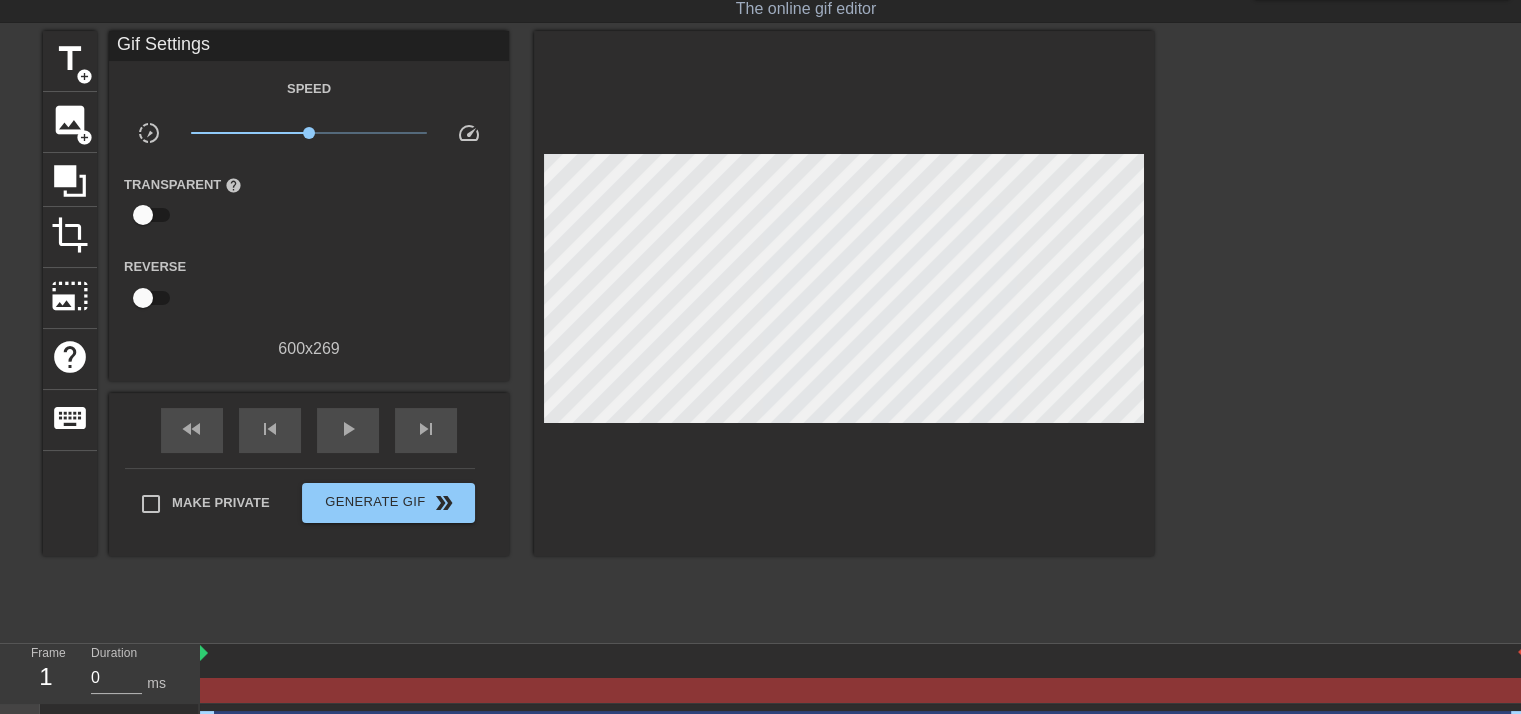 scroll, scrollTop: 86, scrollLeft: 0, axis: vertical 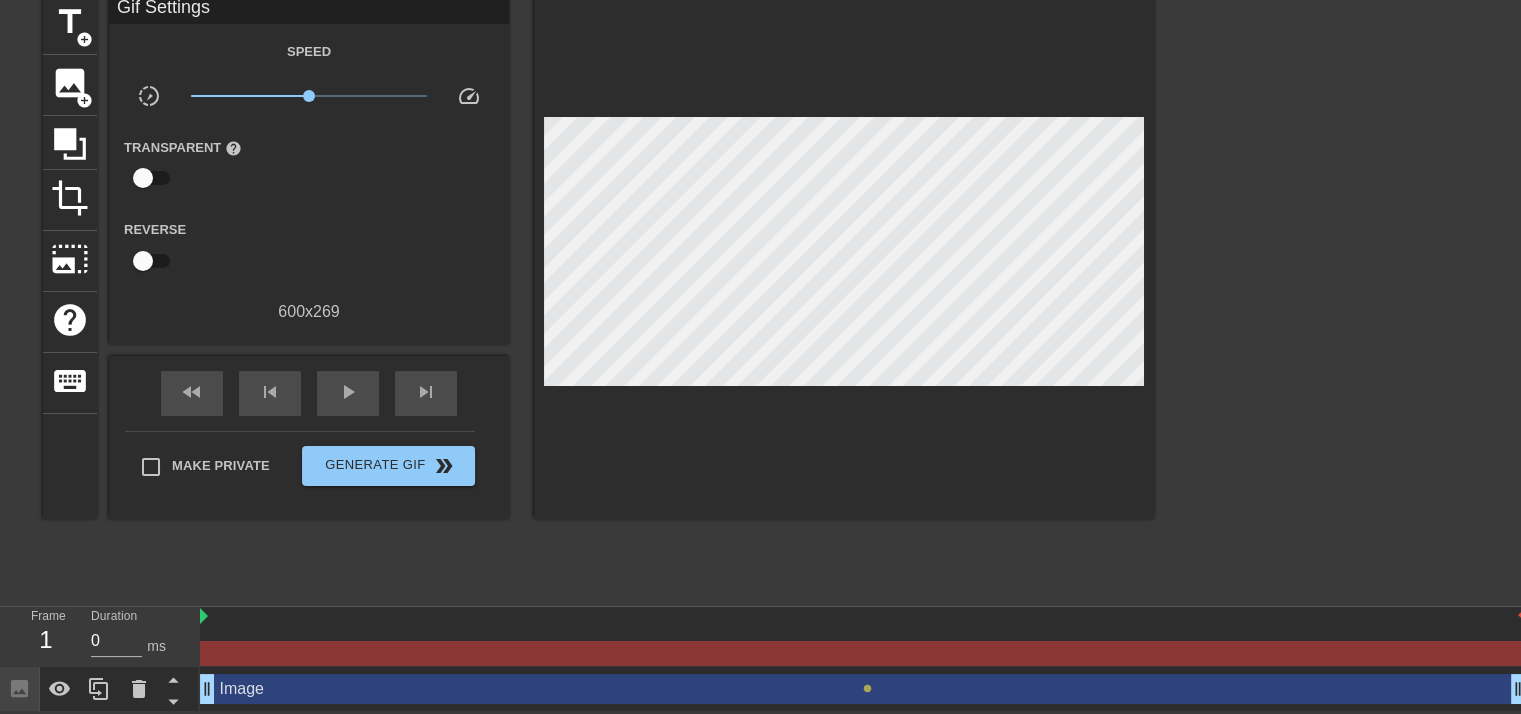 click on "Image drag_handle drag_handle" at bounding box center (863, 689) 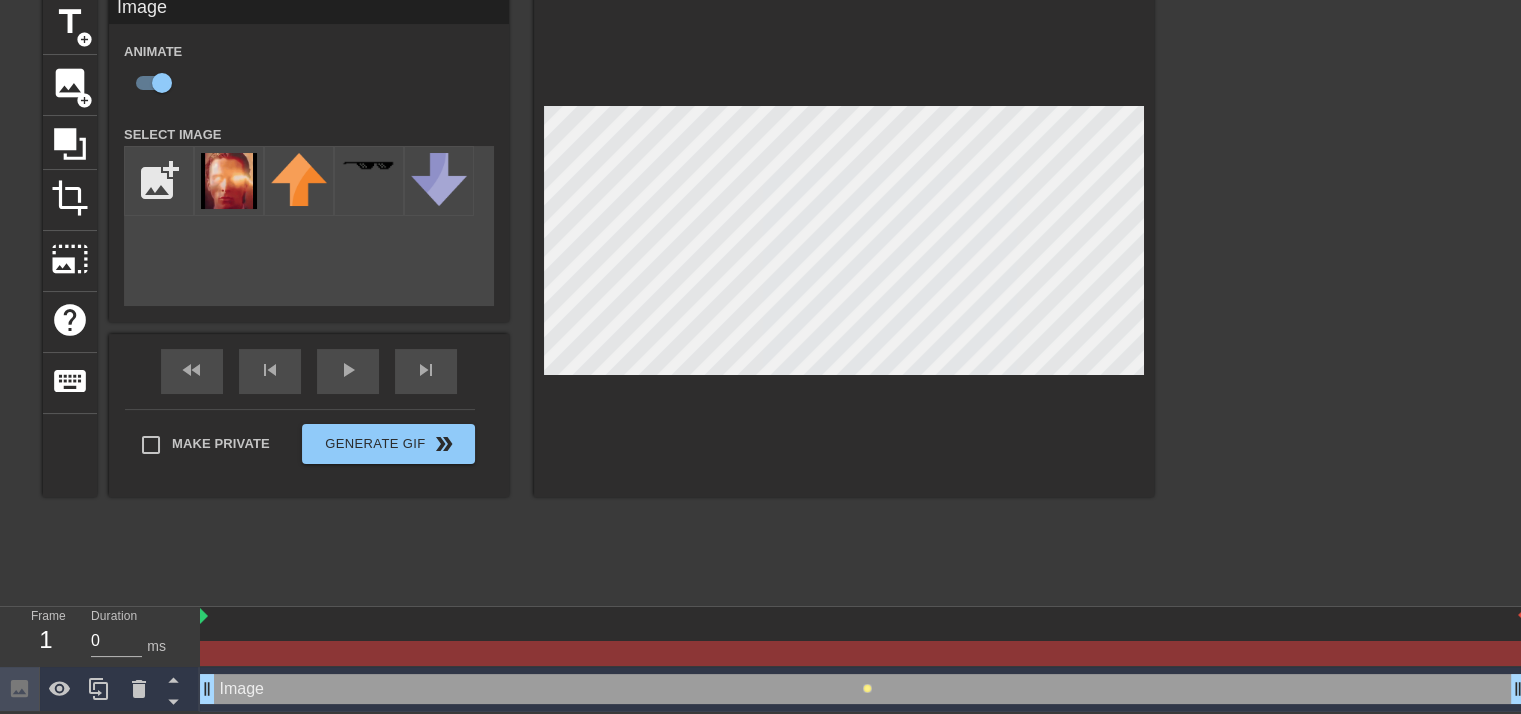 click on "lens" at bounding box center [867, 688] 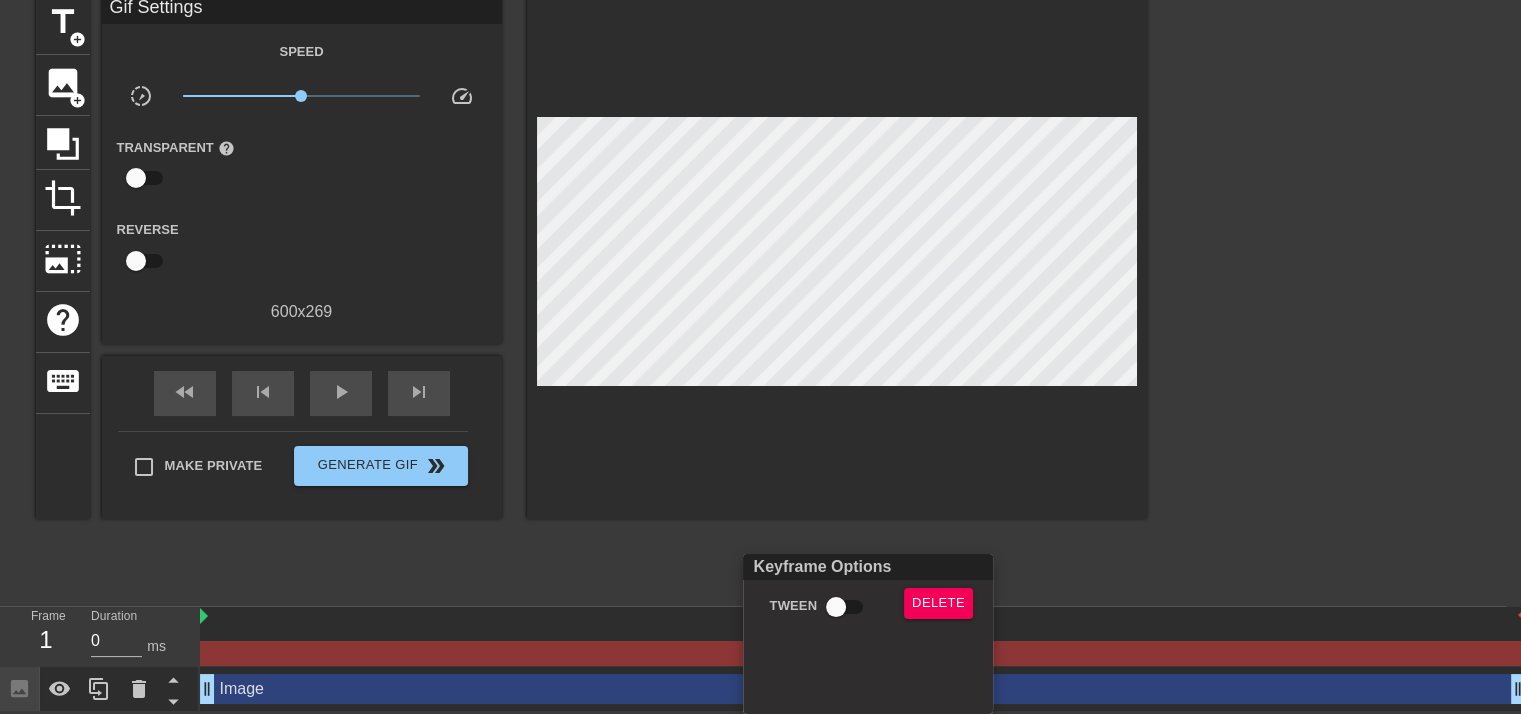 scroll, scrollTop: 71, scrollLeft: 0, axis: vertical 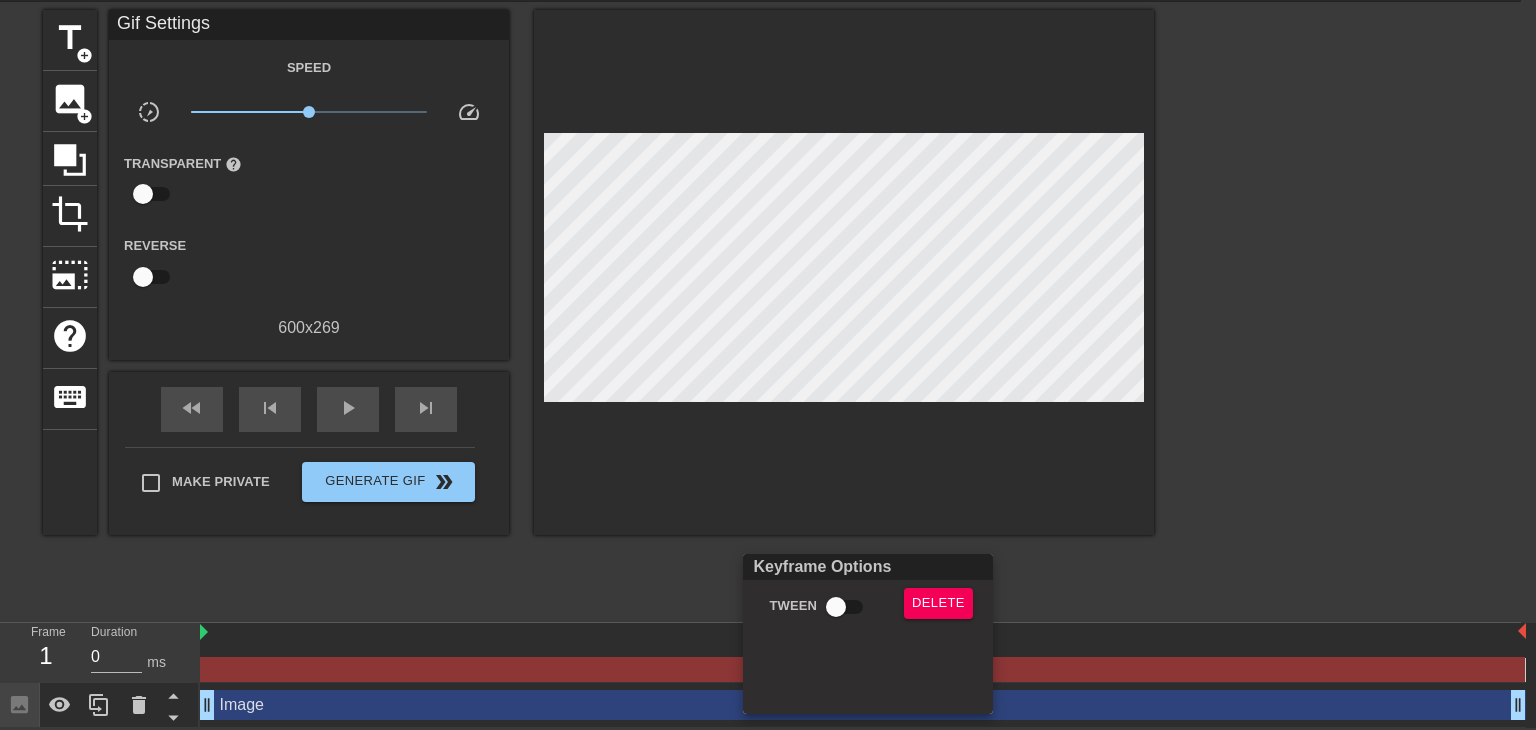 click at bounding box center [768, 365] 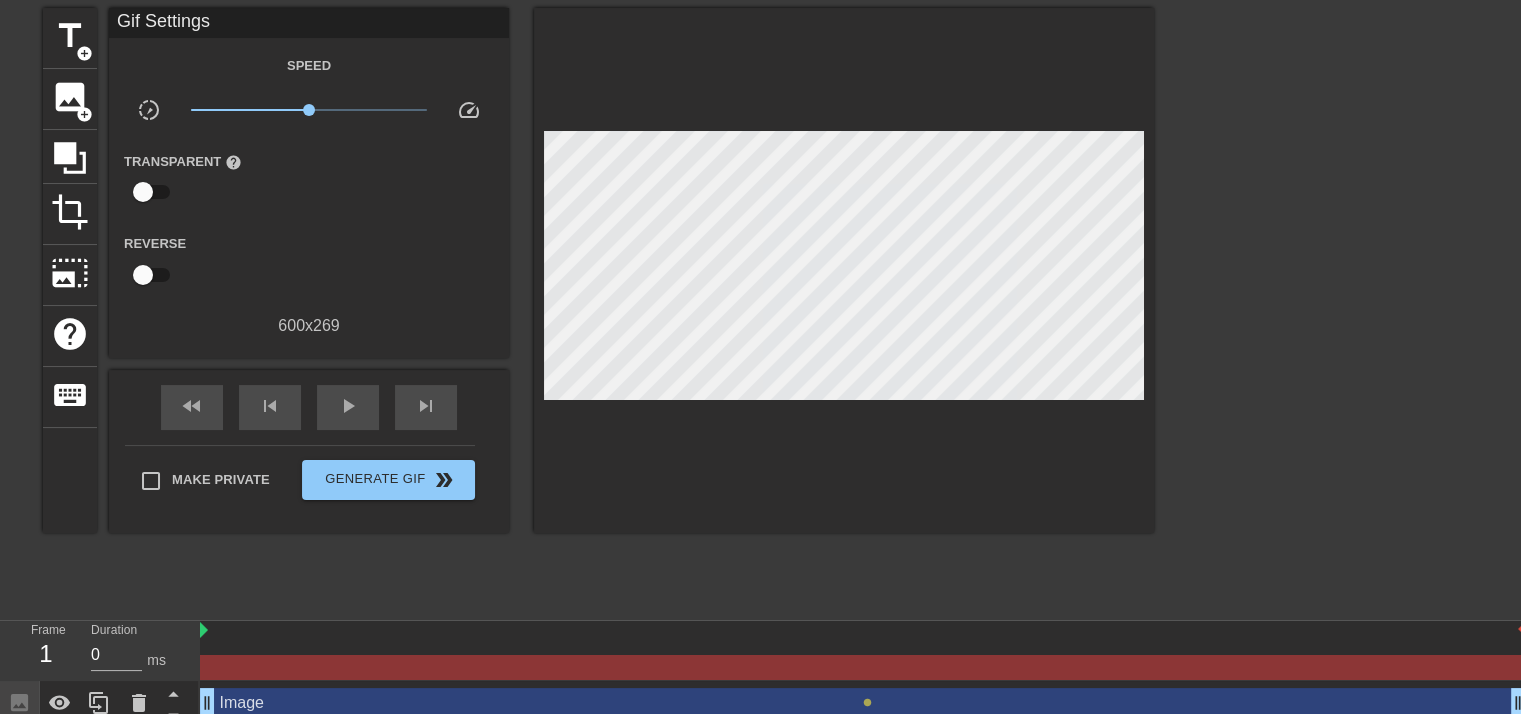 click at bounding box center [862, 667] 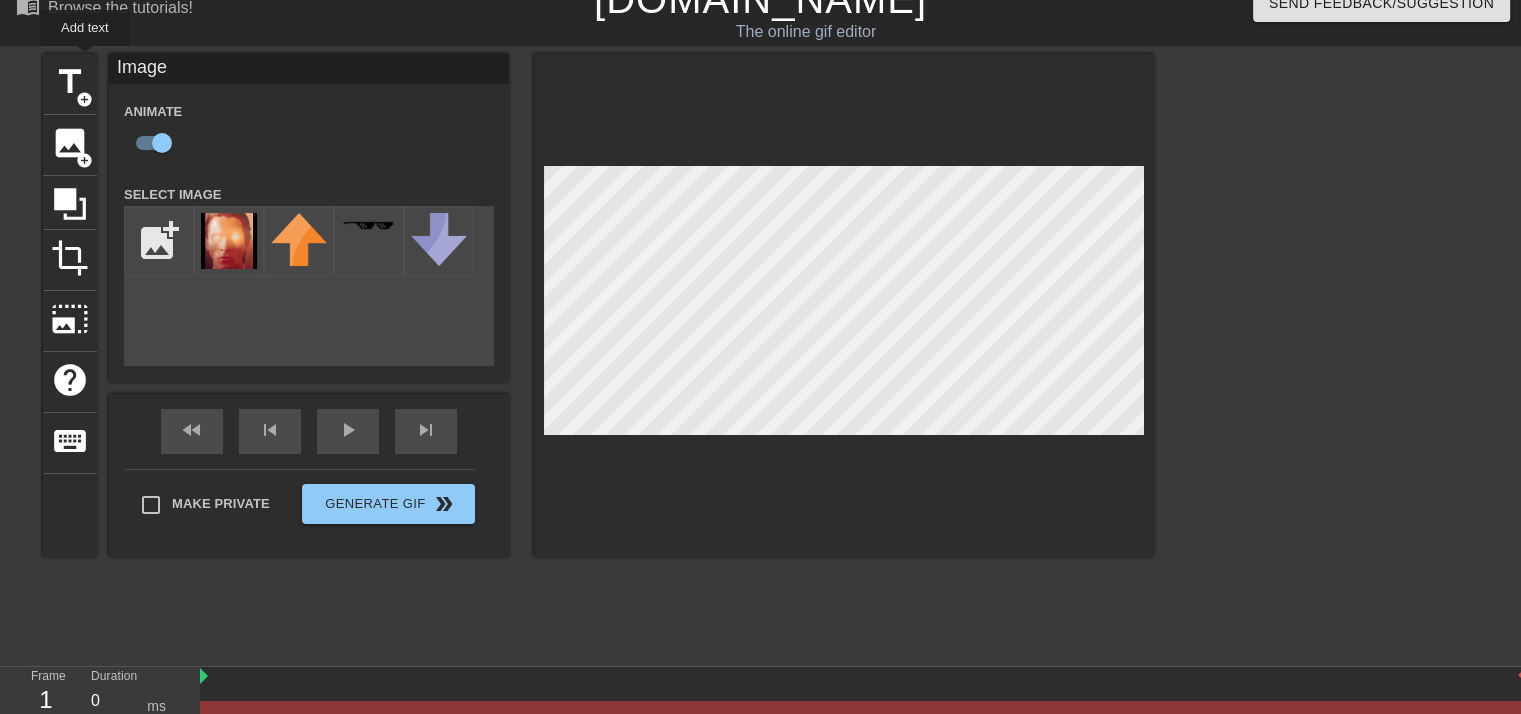 scroll, scrollTop: 0, scrollLeft: 0, axis: both 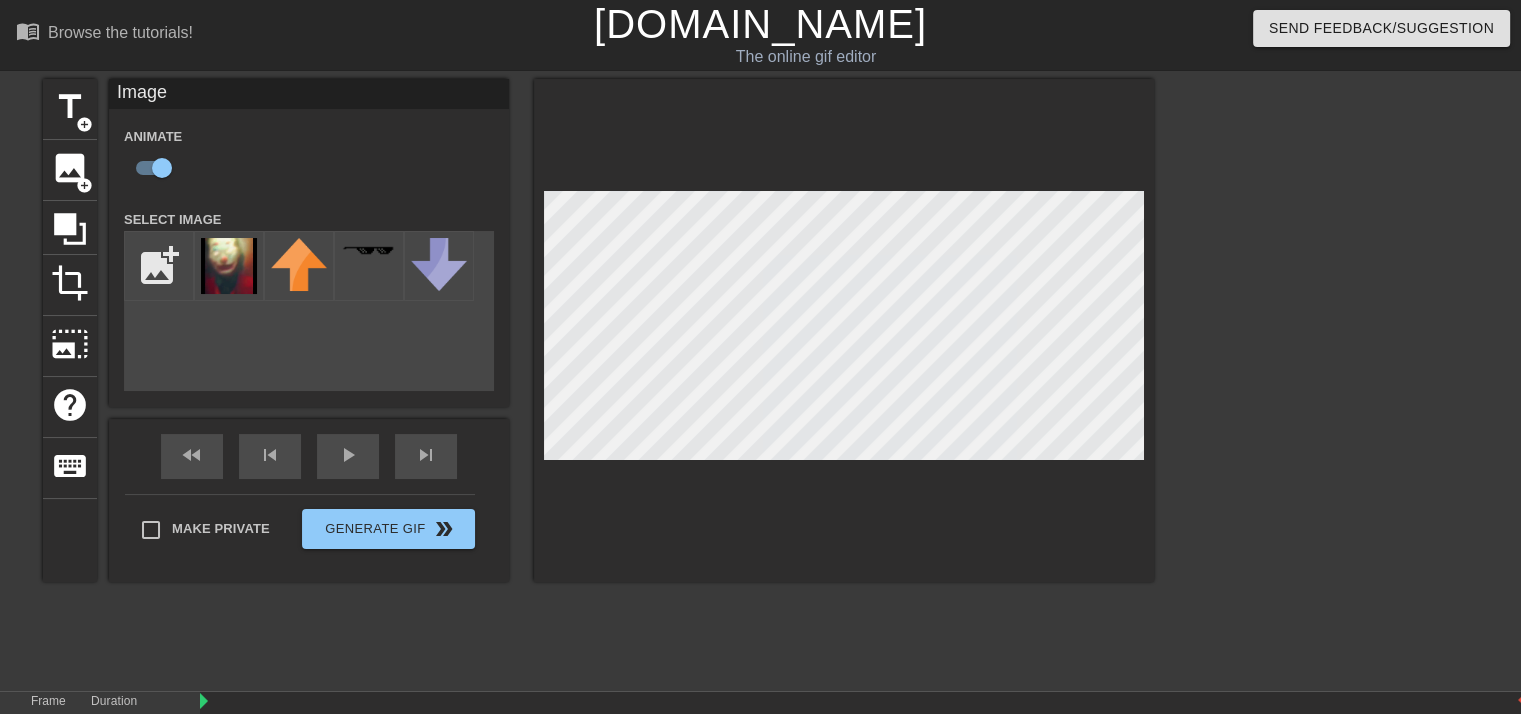 click on "The online gif editor" at bounding box center (806, 57) 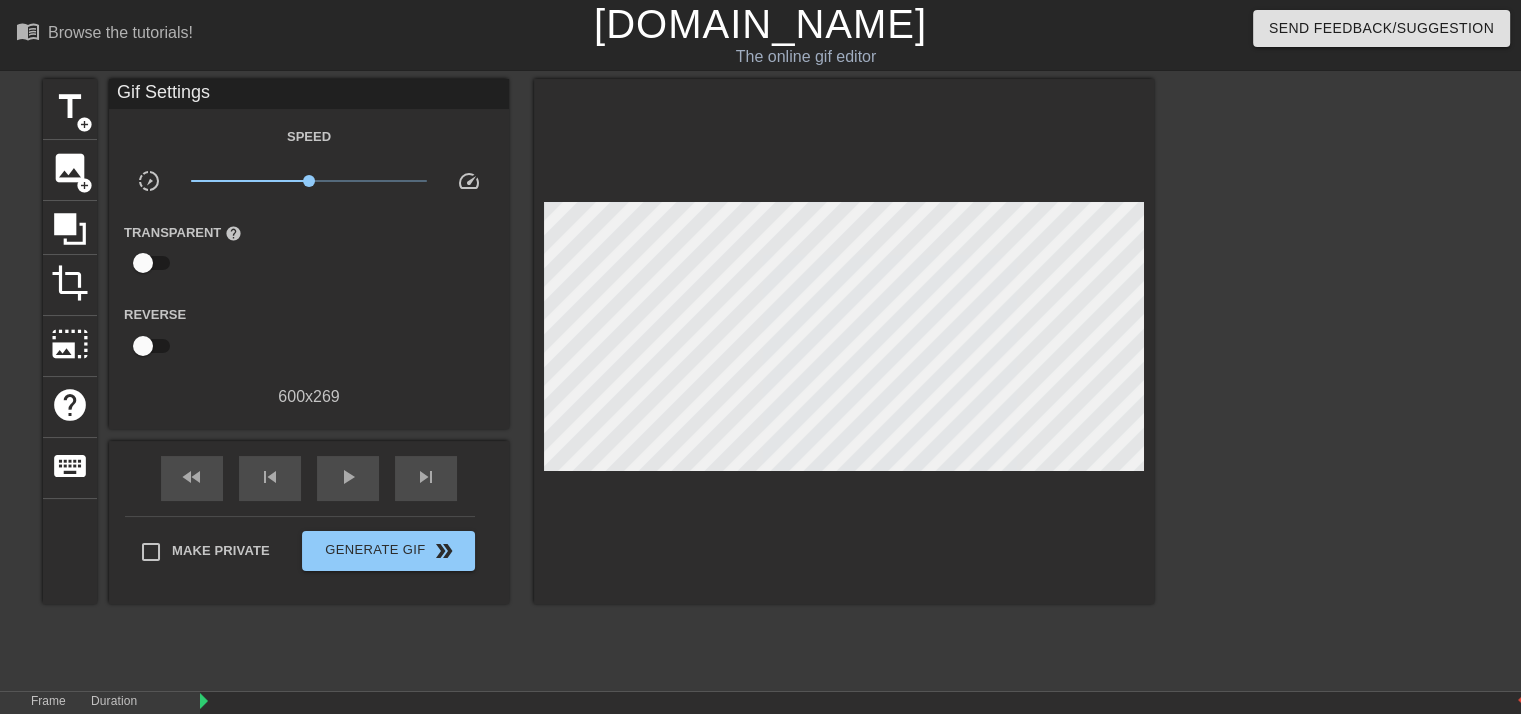 click on "[DOMAIN_NAME]" at bounding box center (760, 24) 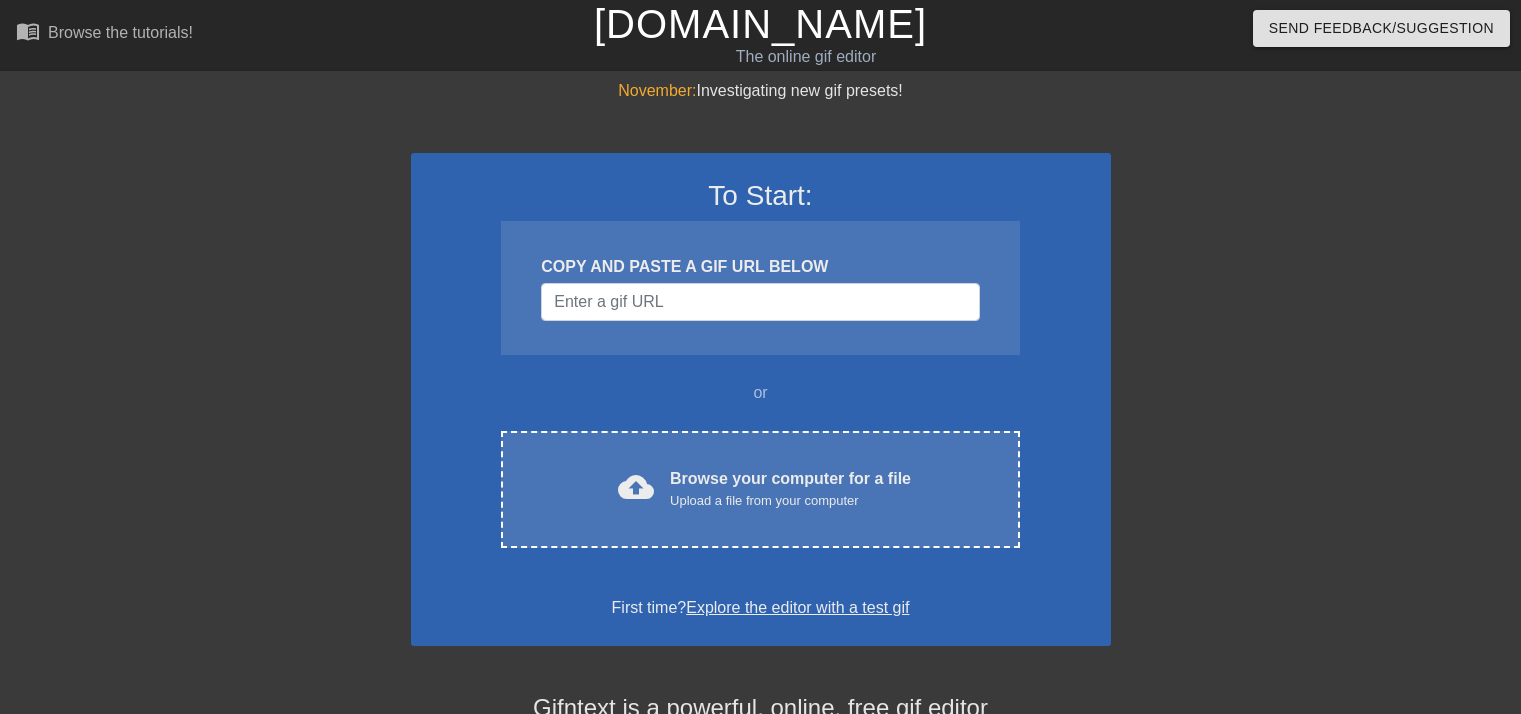 scroll, scrollTop: 0, scrollLeft: 0, axis: both 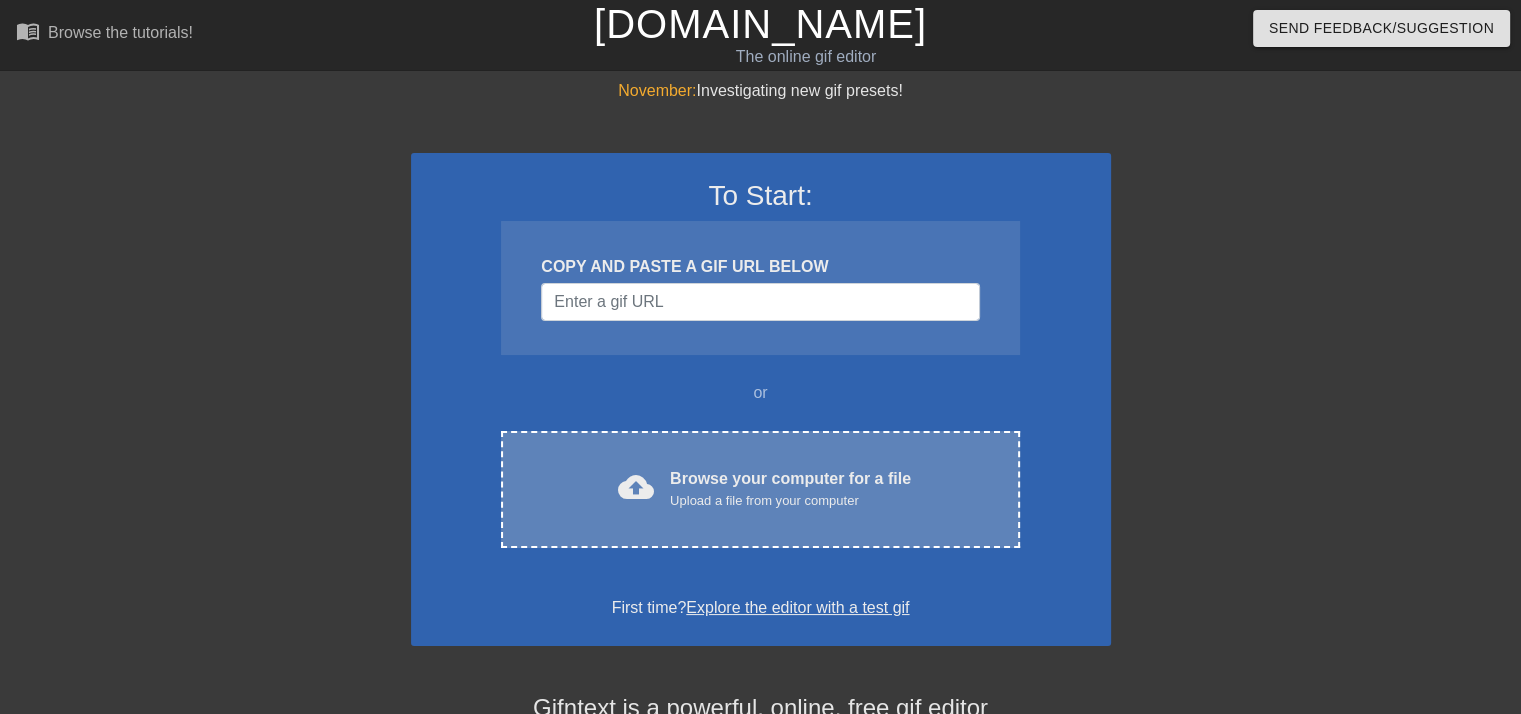 click on "cloud_upload Browse your computer for a file Upload a file from your computer Choose files" at bounding box center (760, 489) 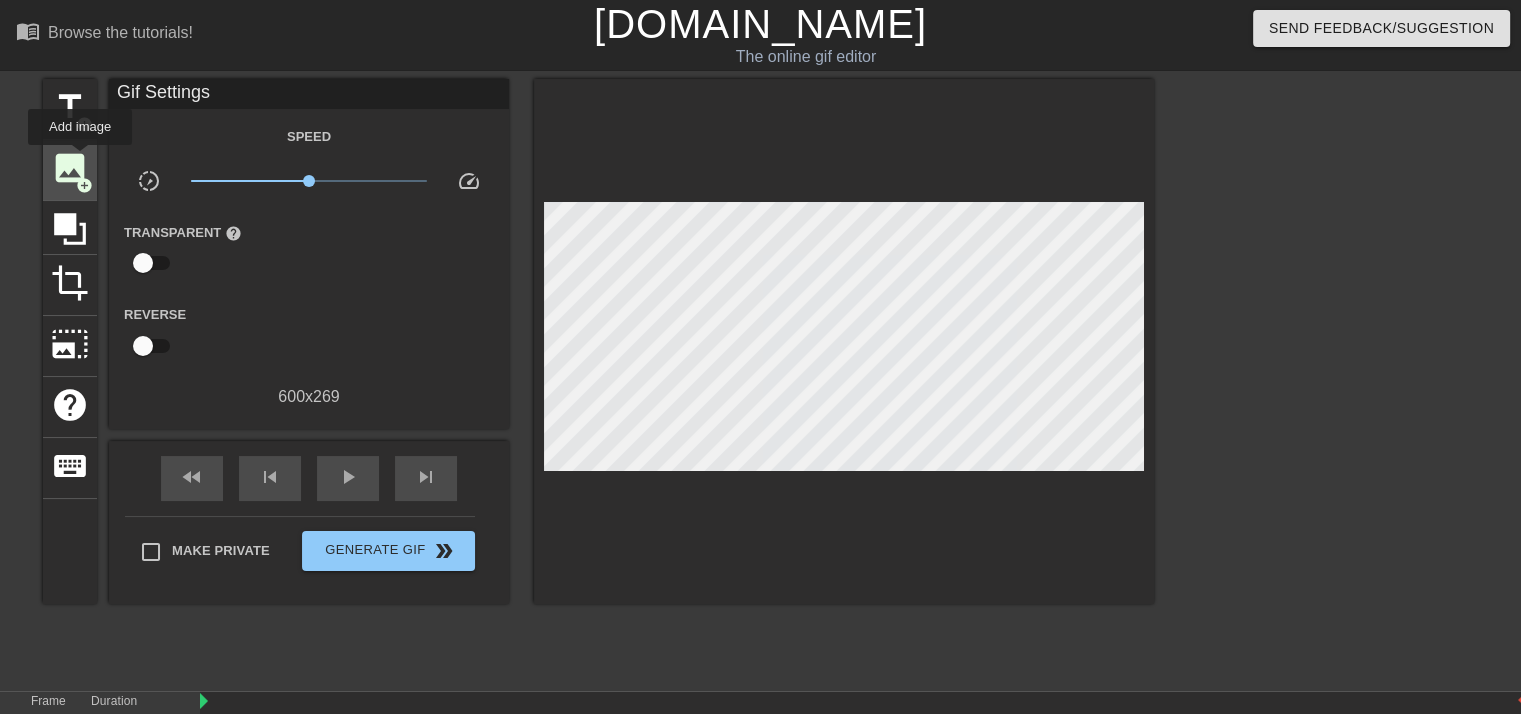 click on "image" at bounding box center [70, 168] 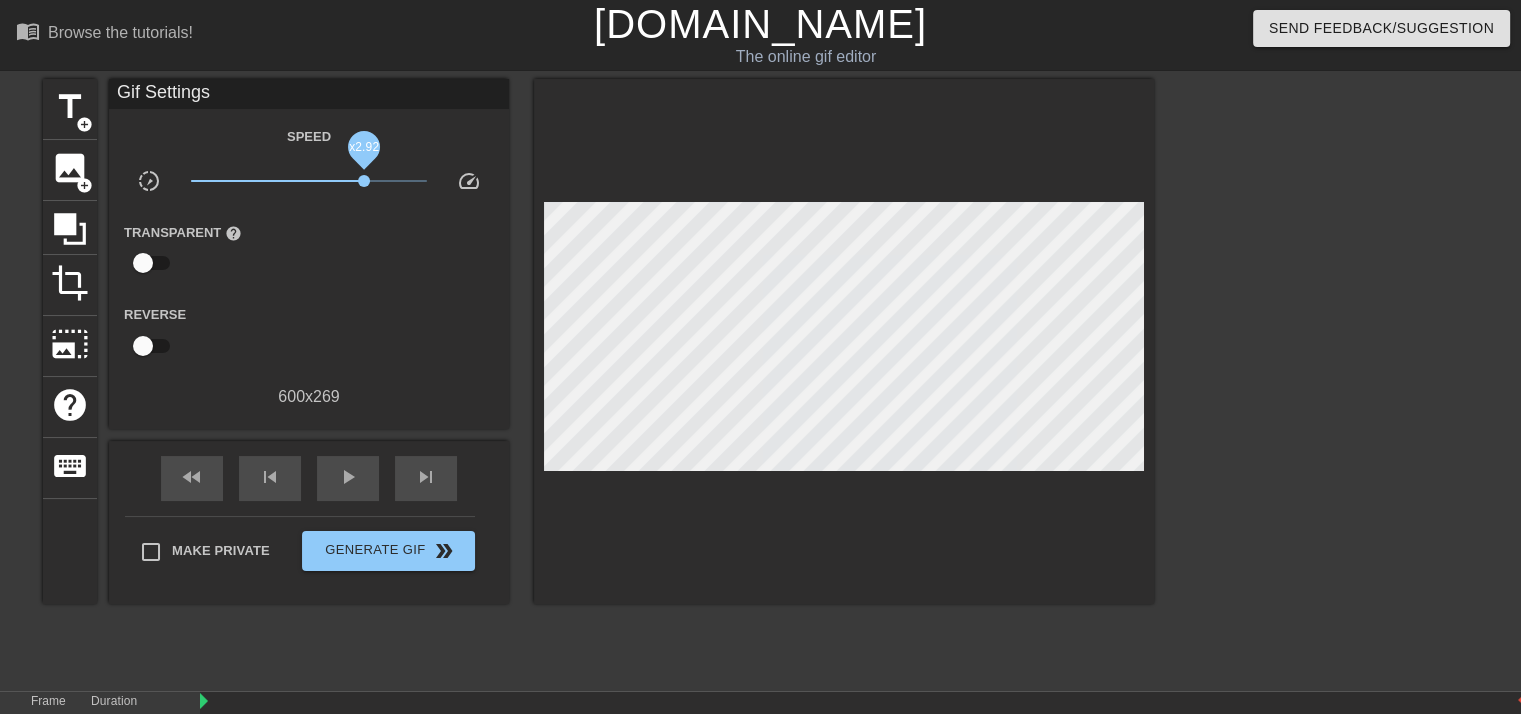 drag, startPoint x: 317, startPoint y: 175, endPoint x: 363, endPoint y: 190, distance: 48.38388 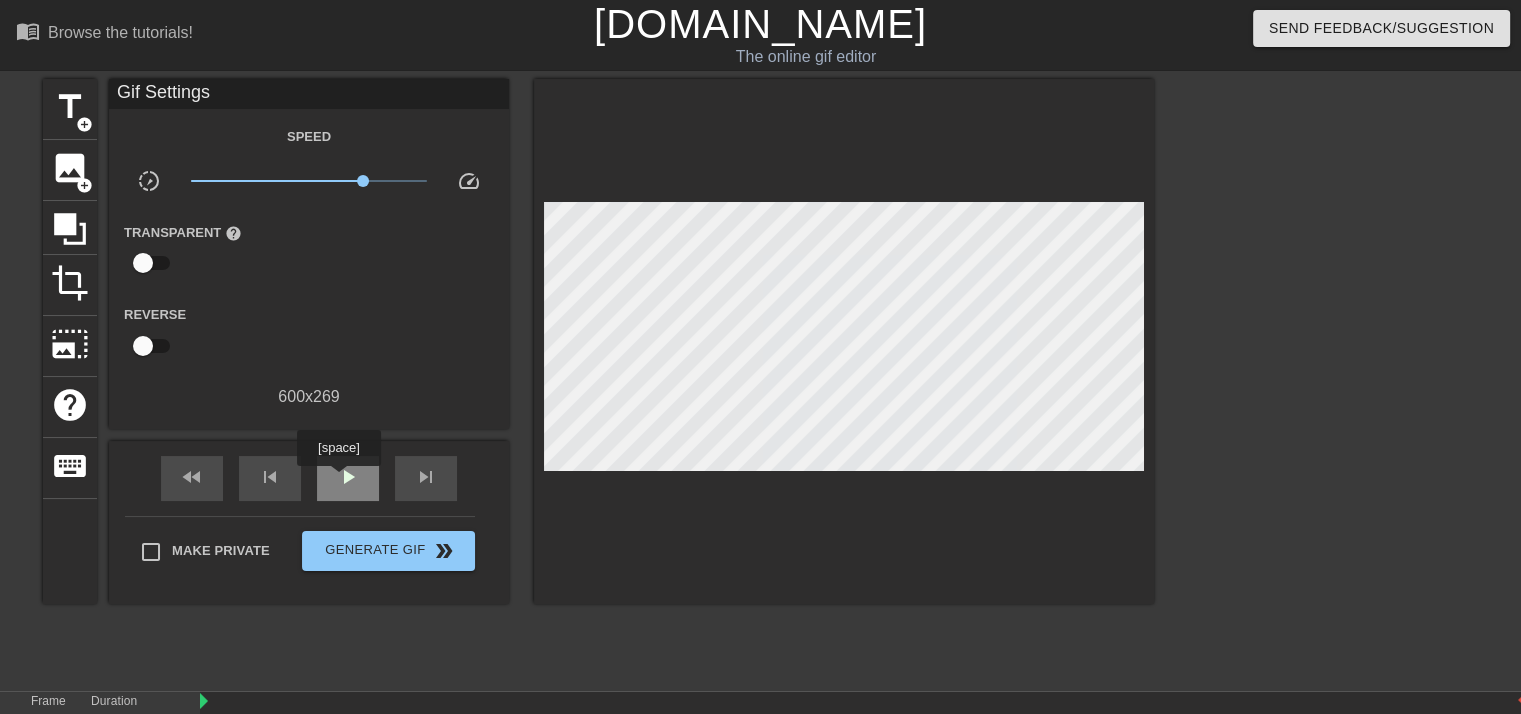 click on "play_arrow" at bounding box center (348, 477) 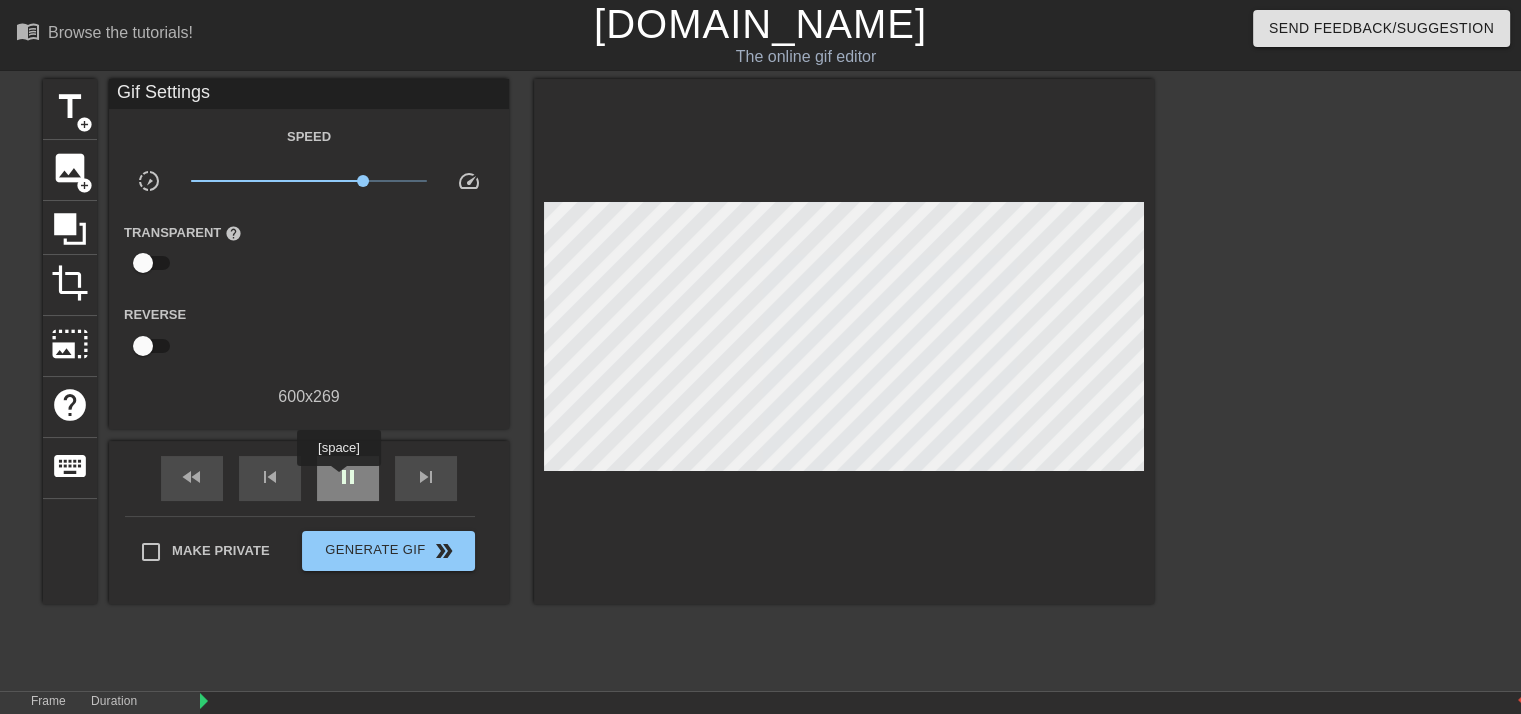 click on "pause" at bounding box center [348, 477] 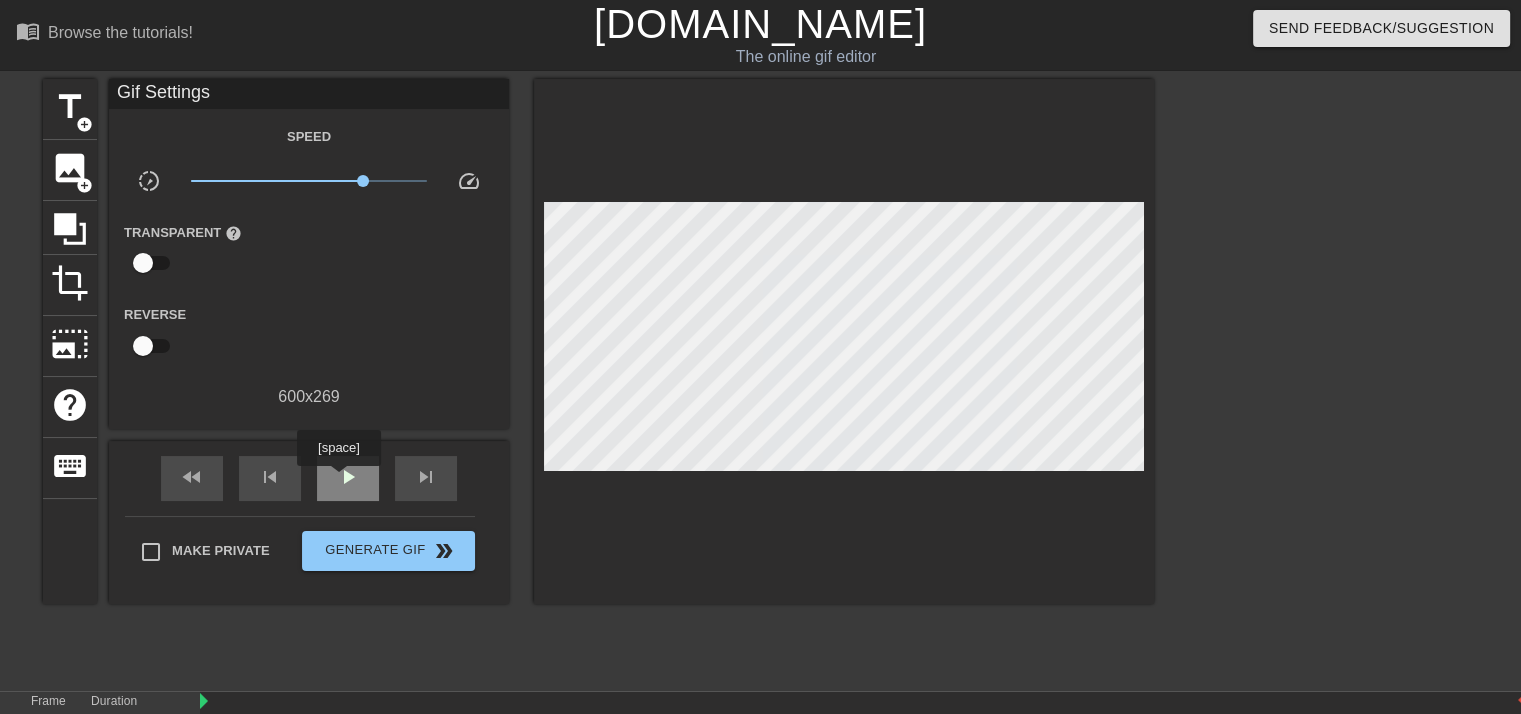 click on "play_arrow" at bounding box center (348, 477) 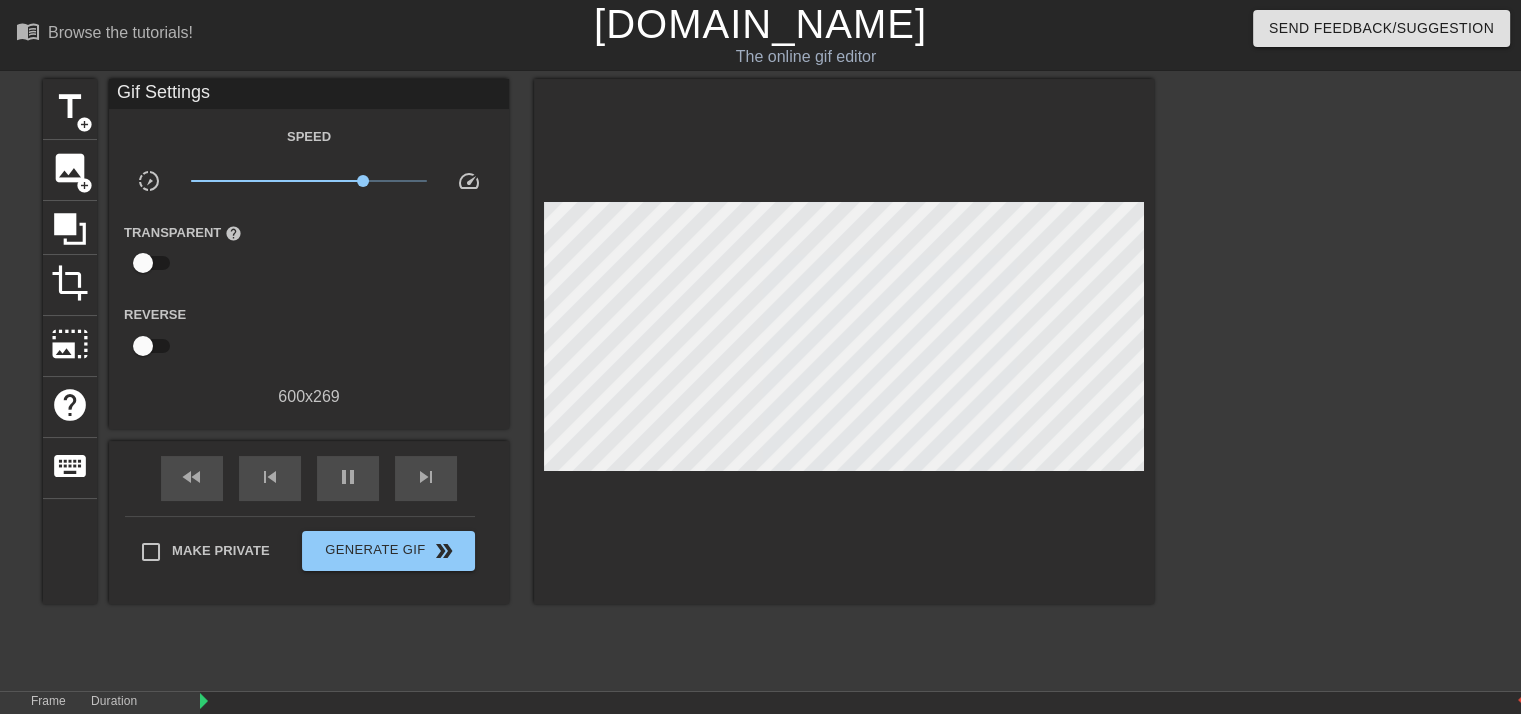 scroll, scrollTop: 176, scrollLeft: 0, axis: vertical 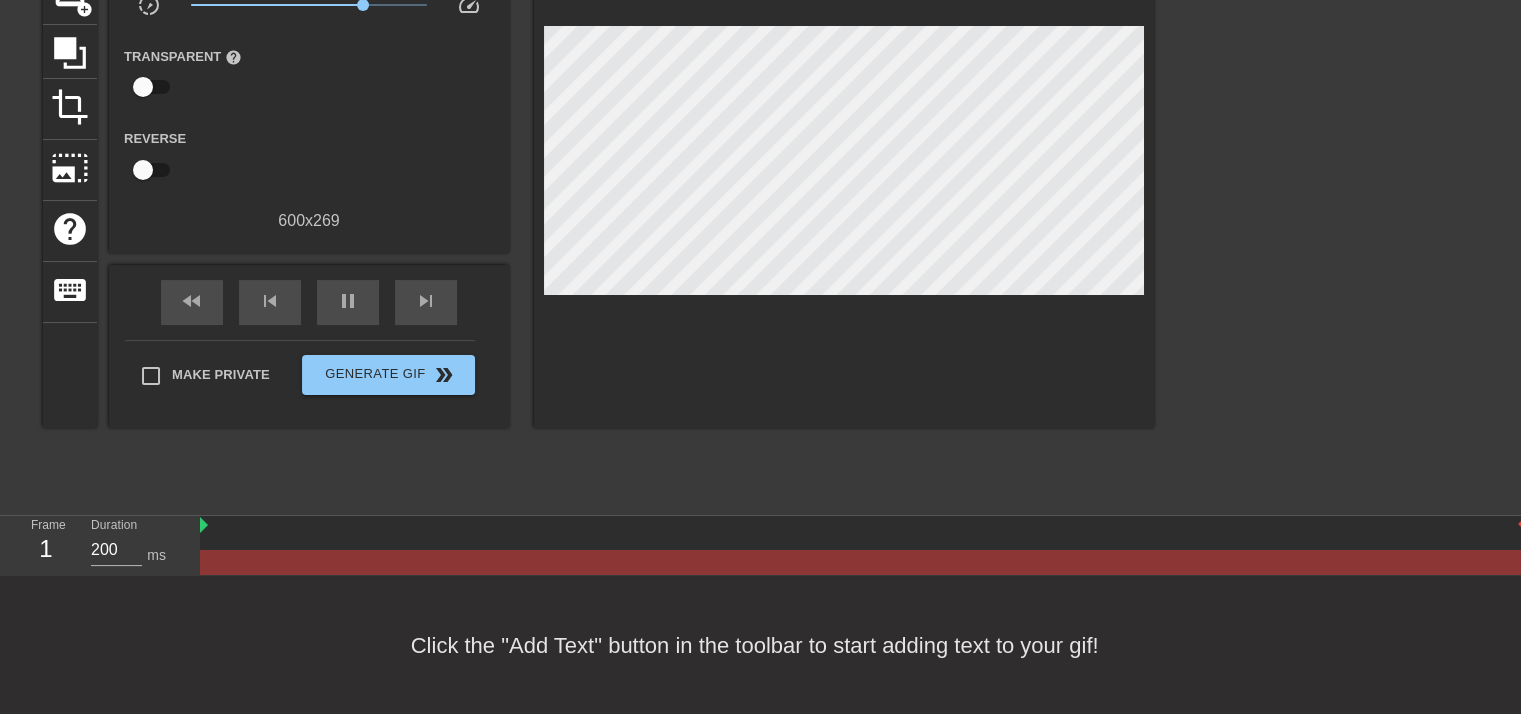 click at bounding box center [862, 562] 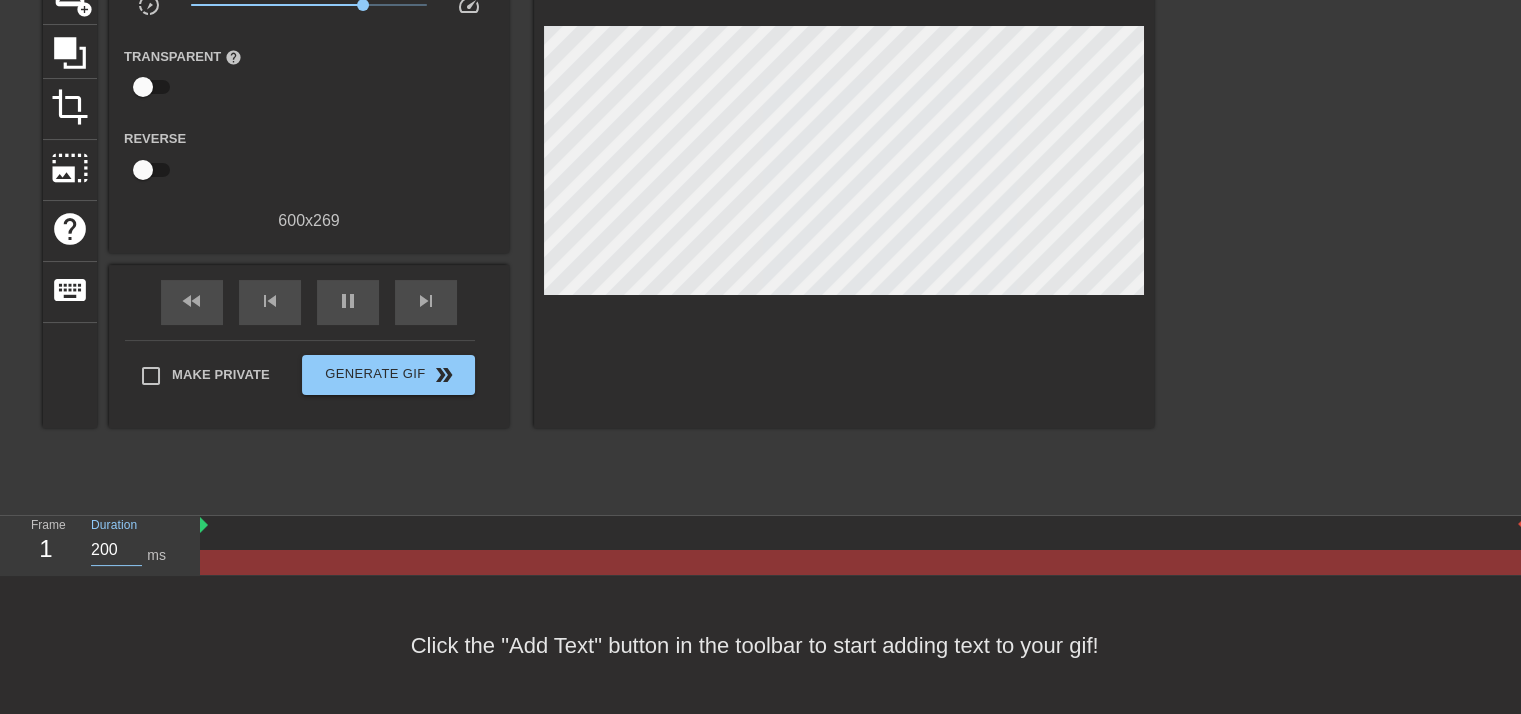 click on "200" at bounding box center [116, 550] 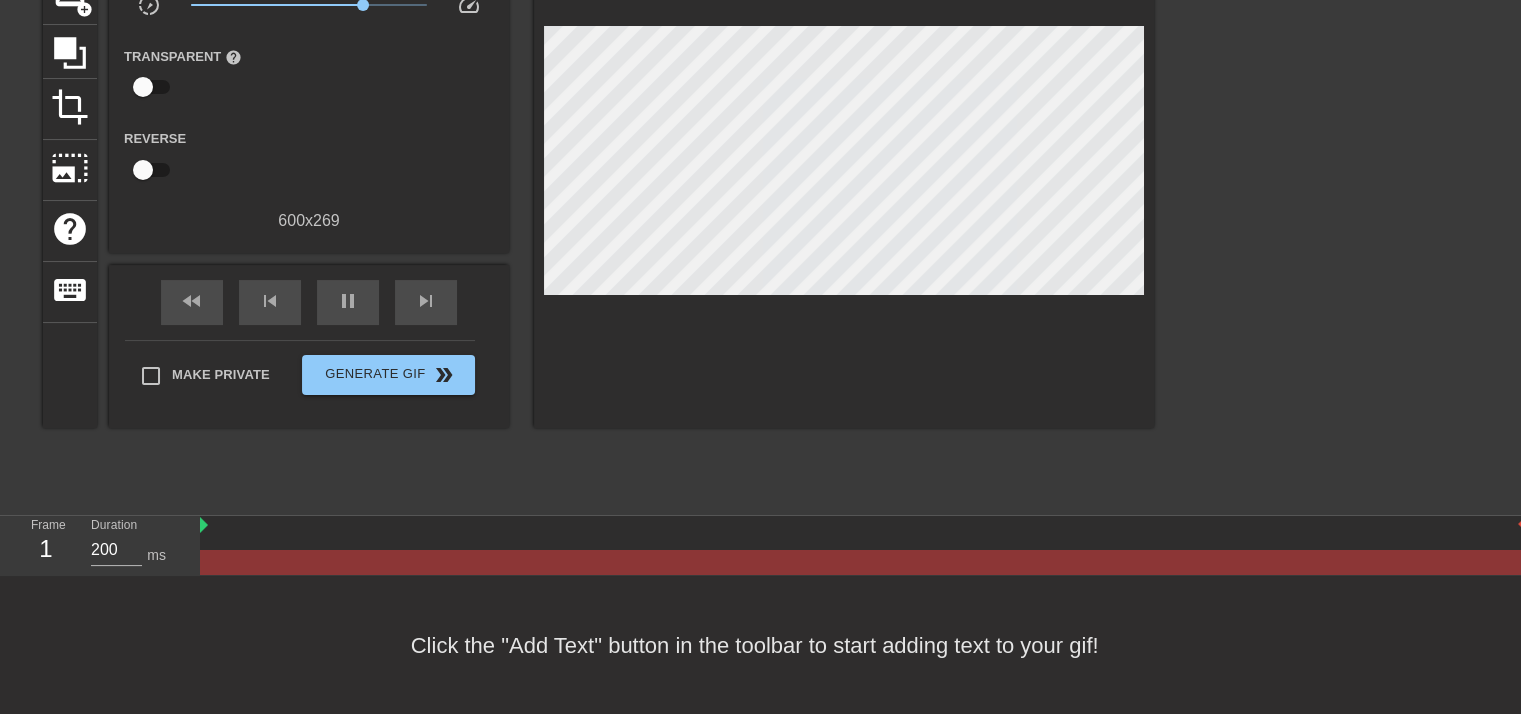 click on "Frame 1" at bounding box center [46, 545] 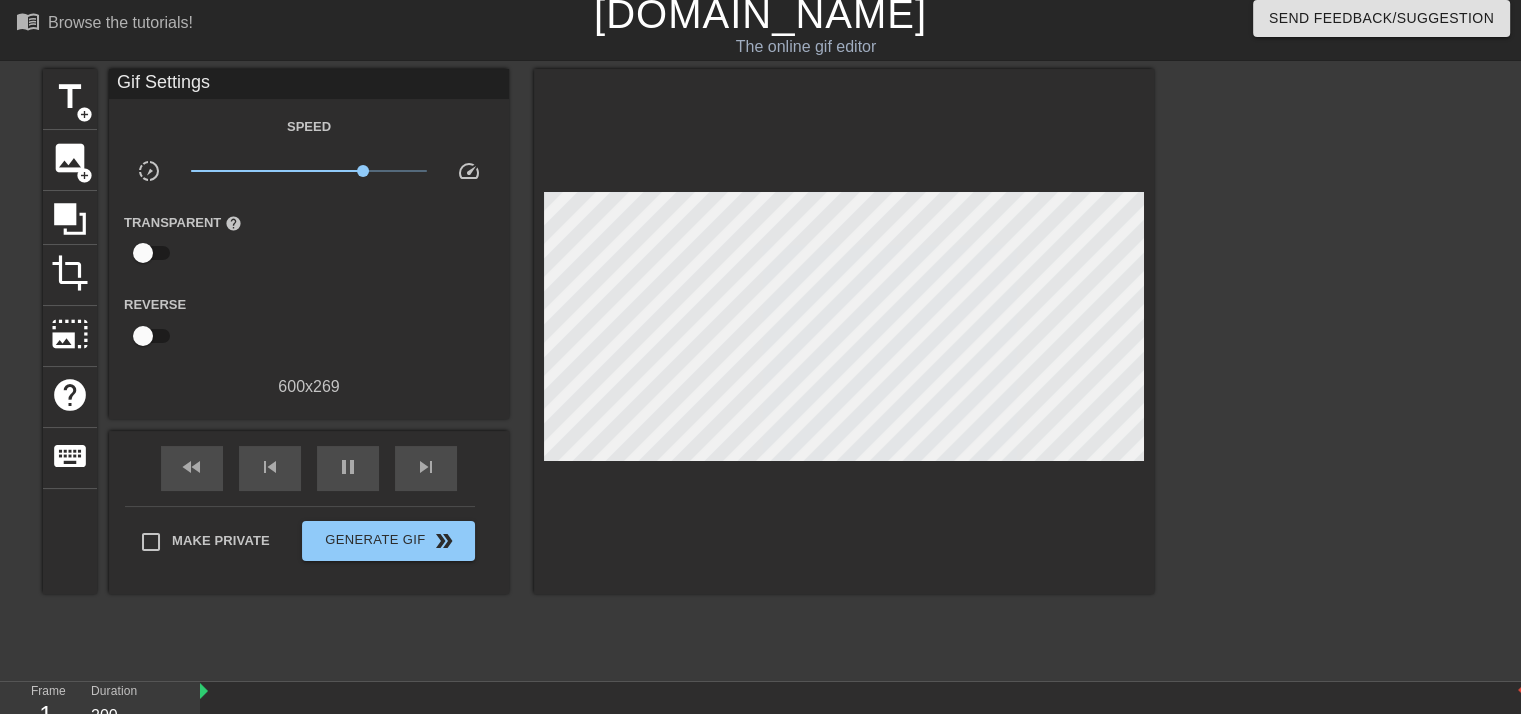 scroll, scrollTop: 0, scrollLeft: 0, axis: both 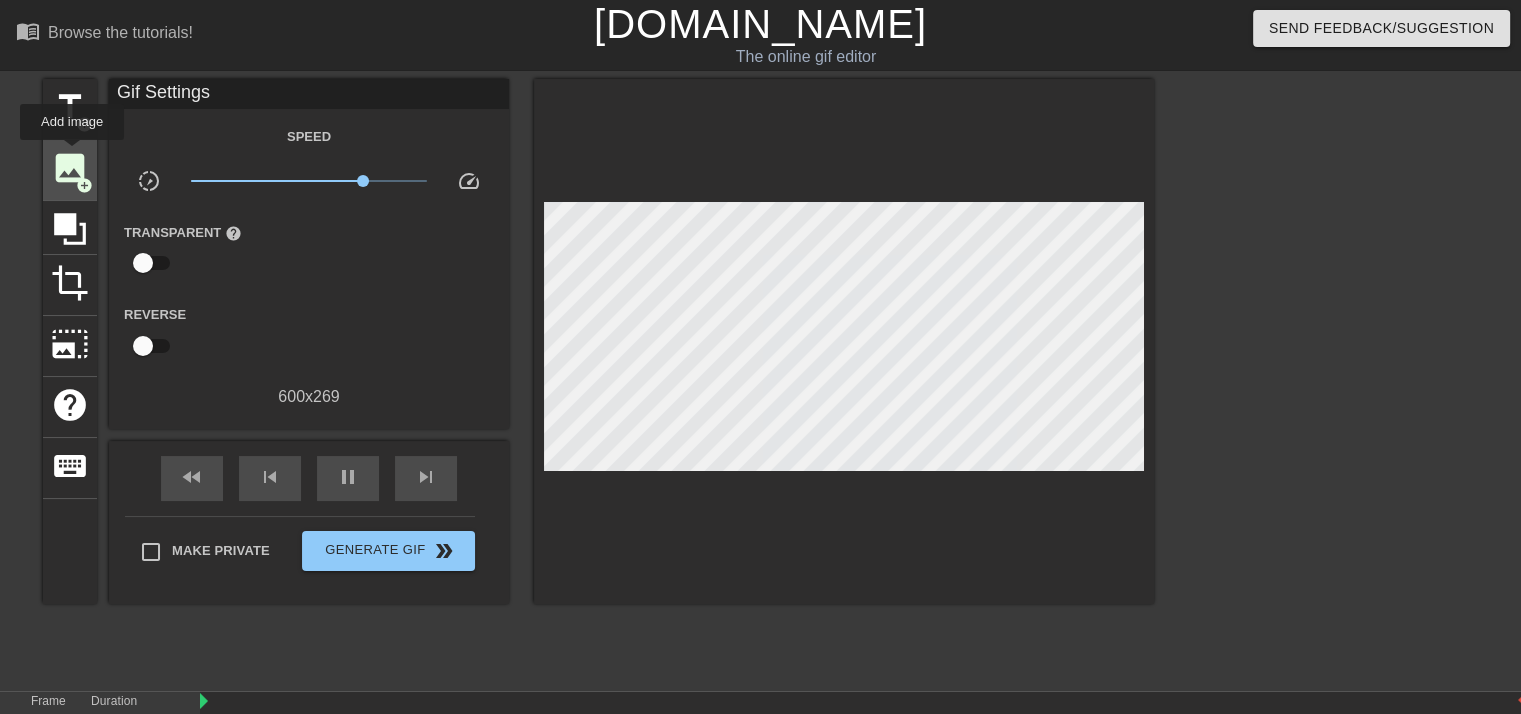 click on "image" at bounding box center [70, 168] 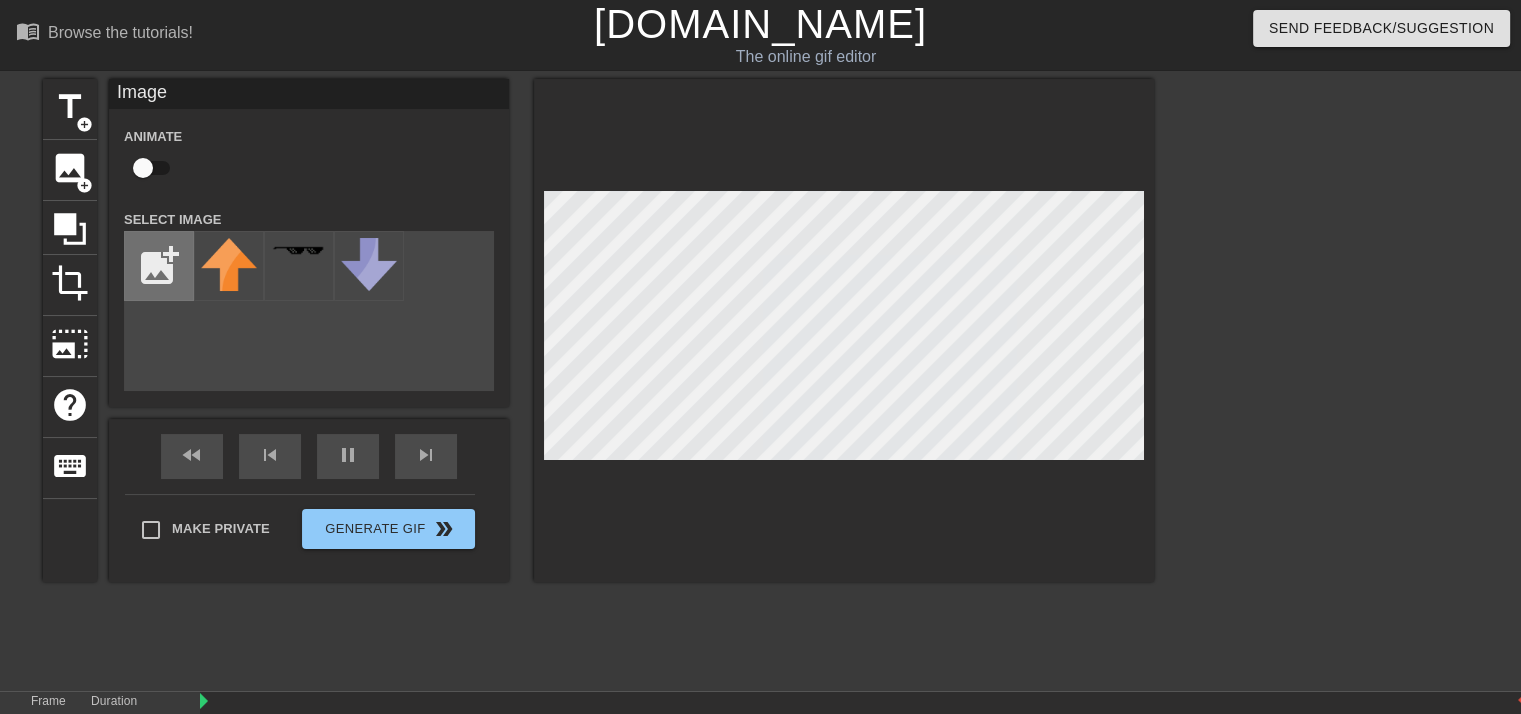 click at bounding box center [159, 266] 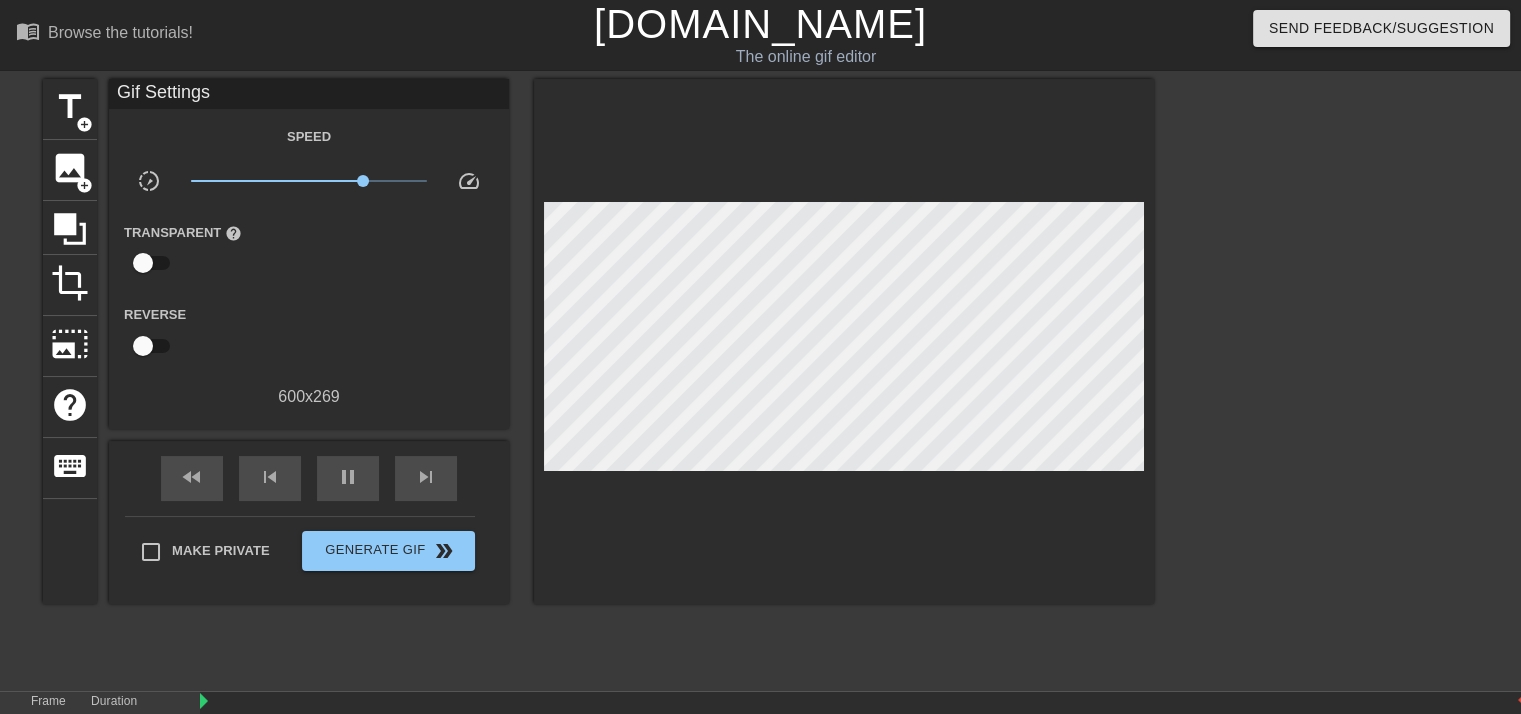 scroll, scrollTop: 86, scrollLeft: 0, axis: vertical 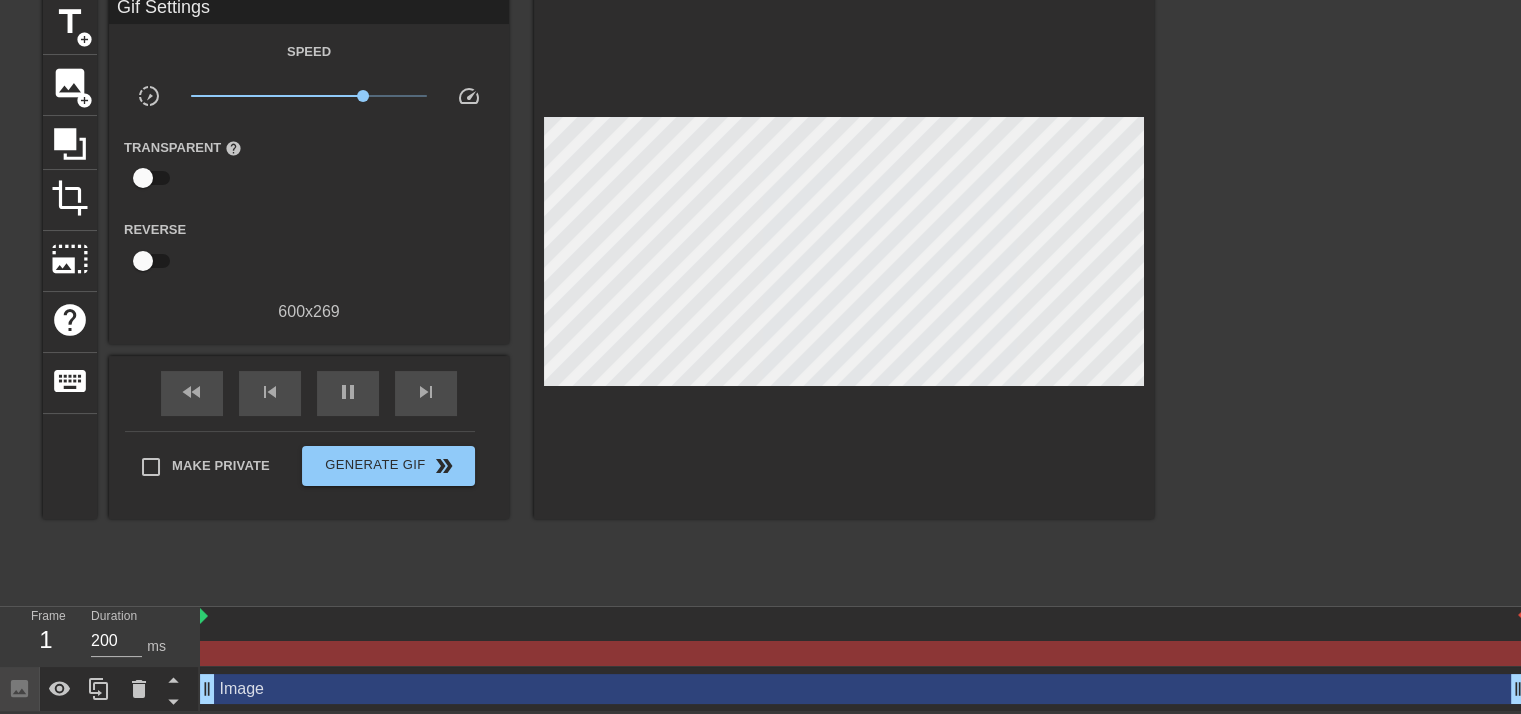 click on "Image drag_handle drag_handle" at bounding box center (863, 689) 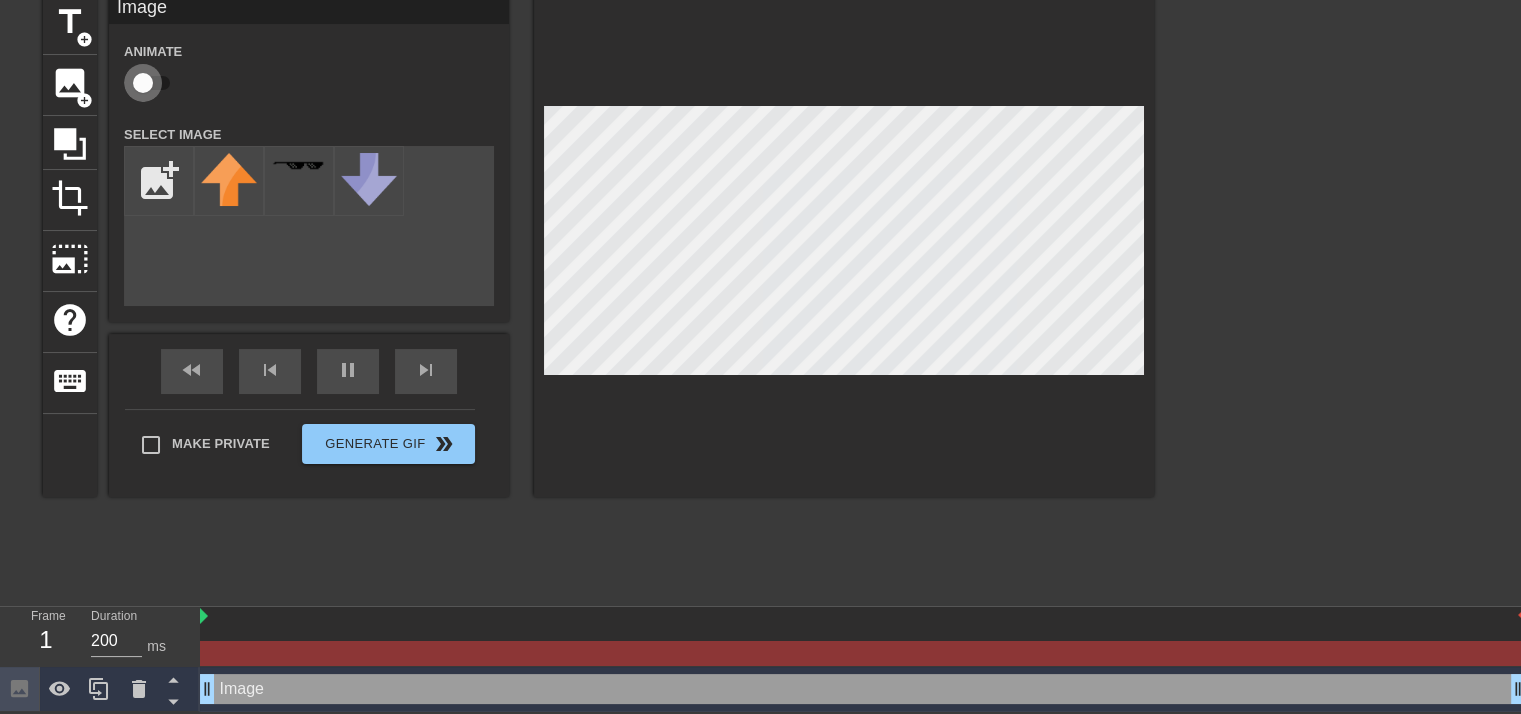 click at bounding box center [143, 83] 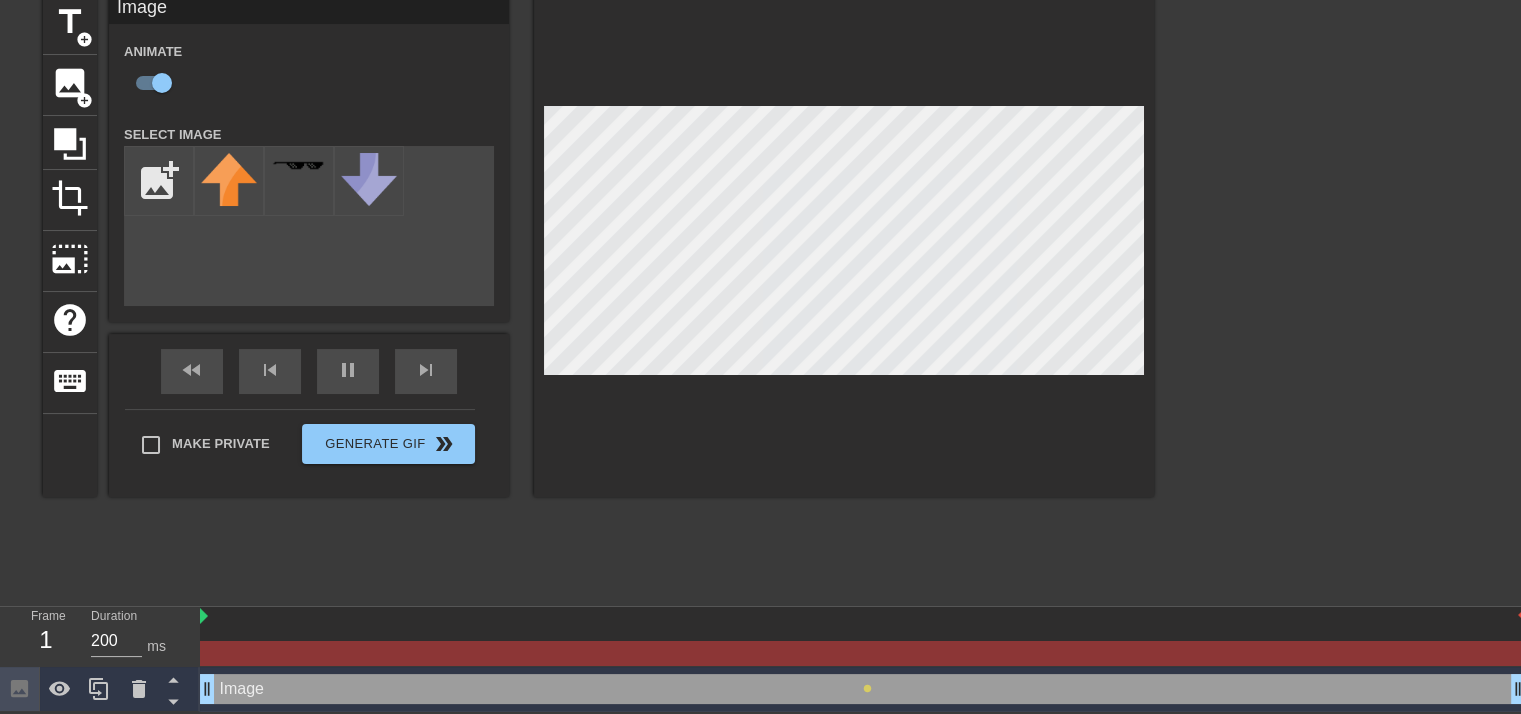 drag, startPoint x: 1516, startPoint y: 693, endPoint x: 1535, endPoint y: 680, distance: 23.021729 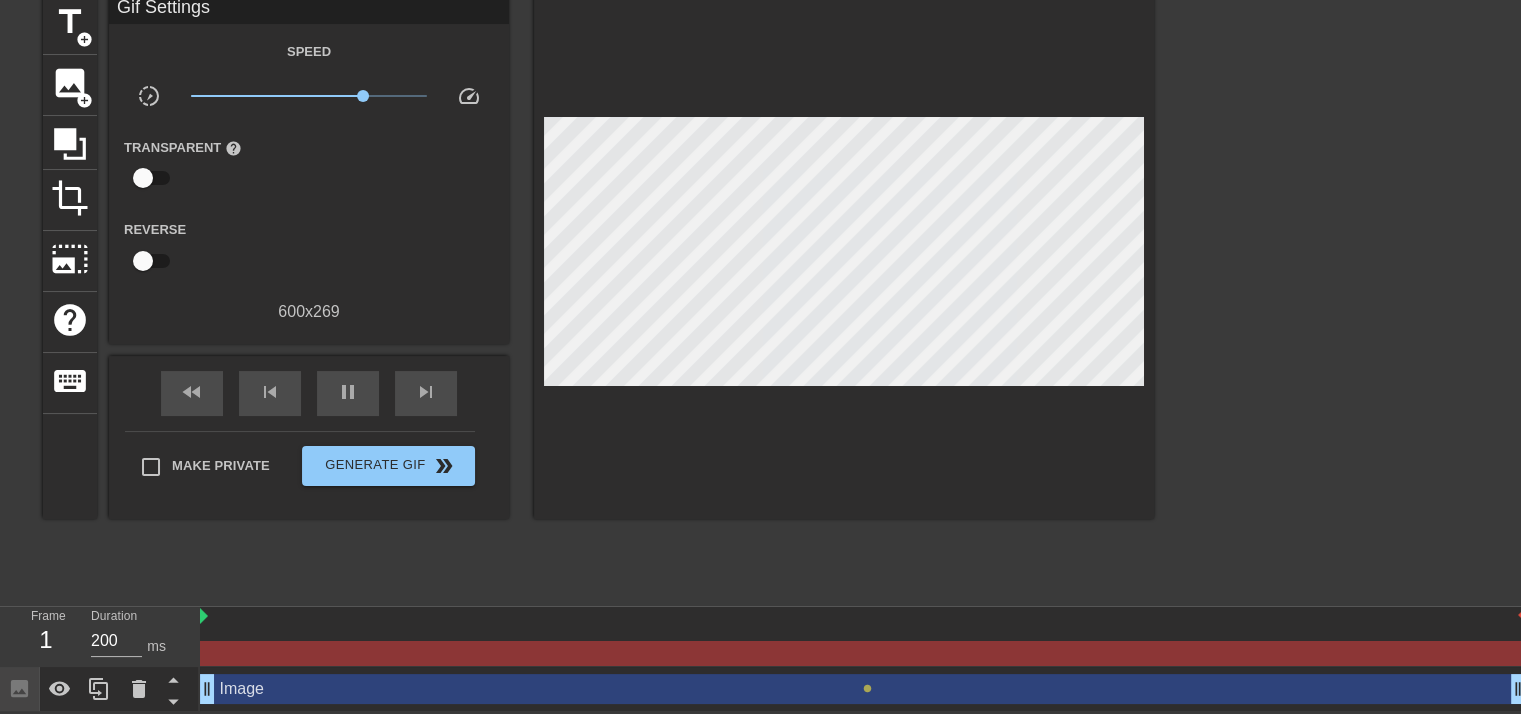 scroll, scrollTop: 86, scrollLeft: 15, axis: both 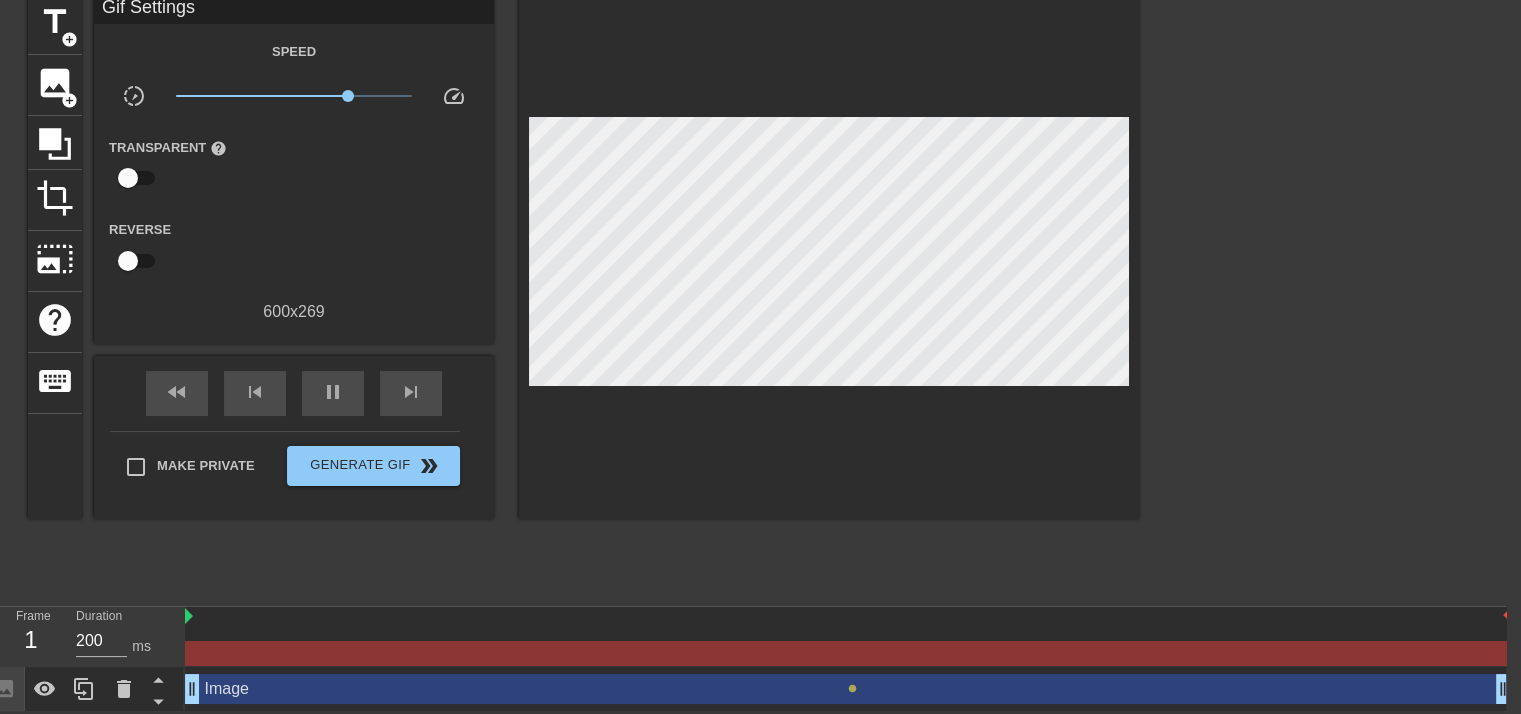 drag, startPoint x: 1503, startPoint y: 681, endPoint x: 1531, endPoint y: 621, distance: 66.211784 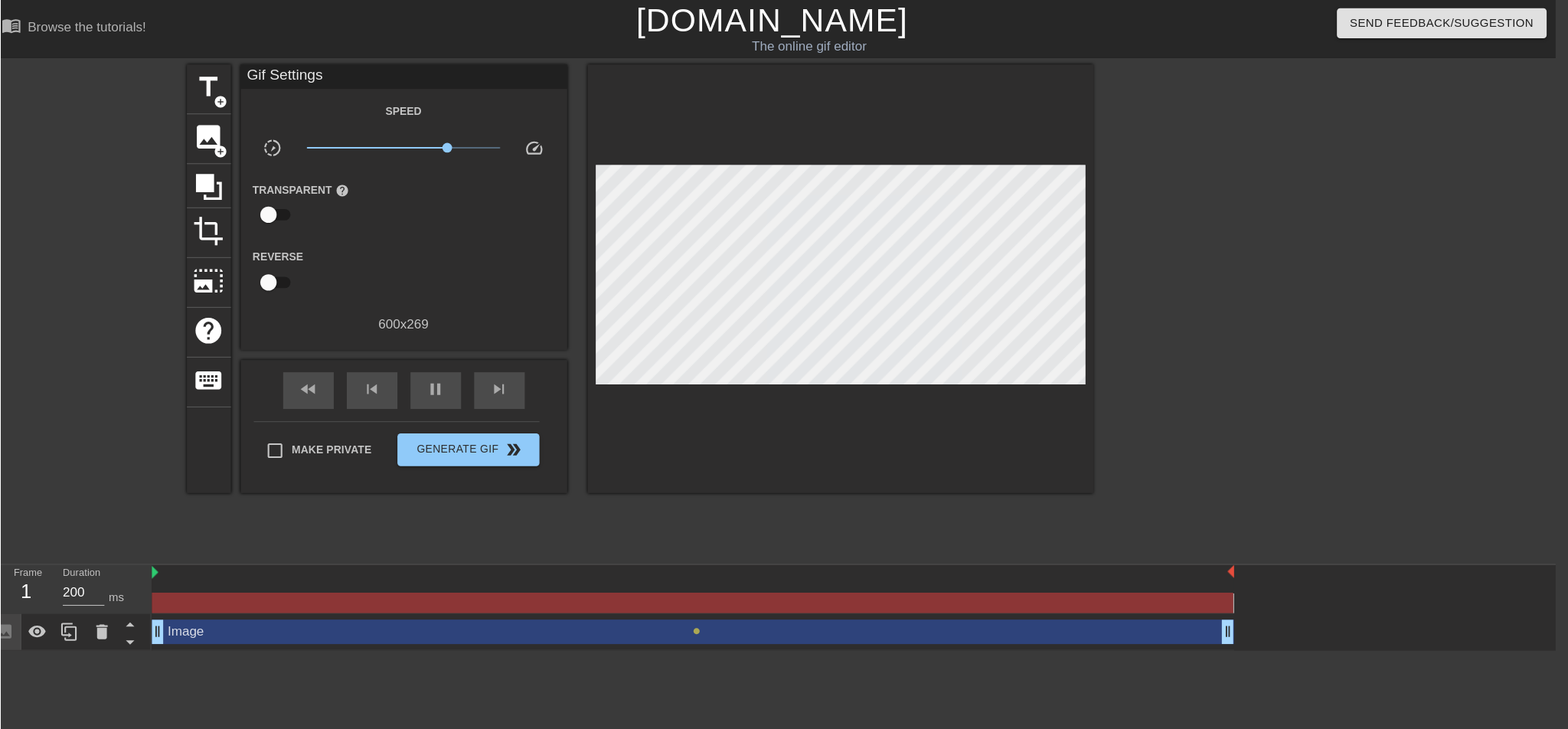 scroll, scrollTop: 0, scrollLeft: 11, axis: horizontal 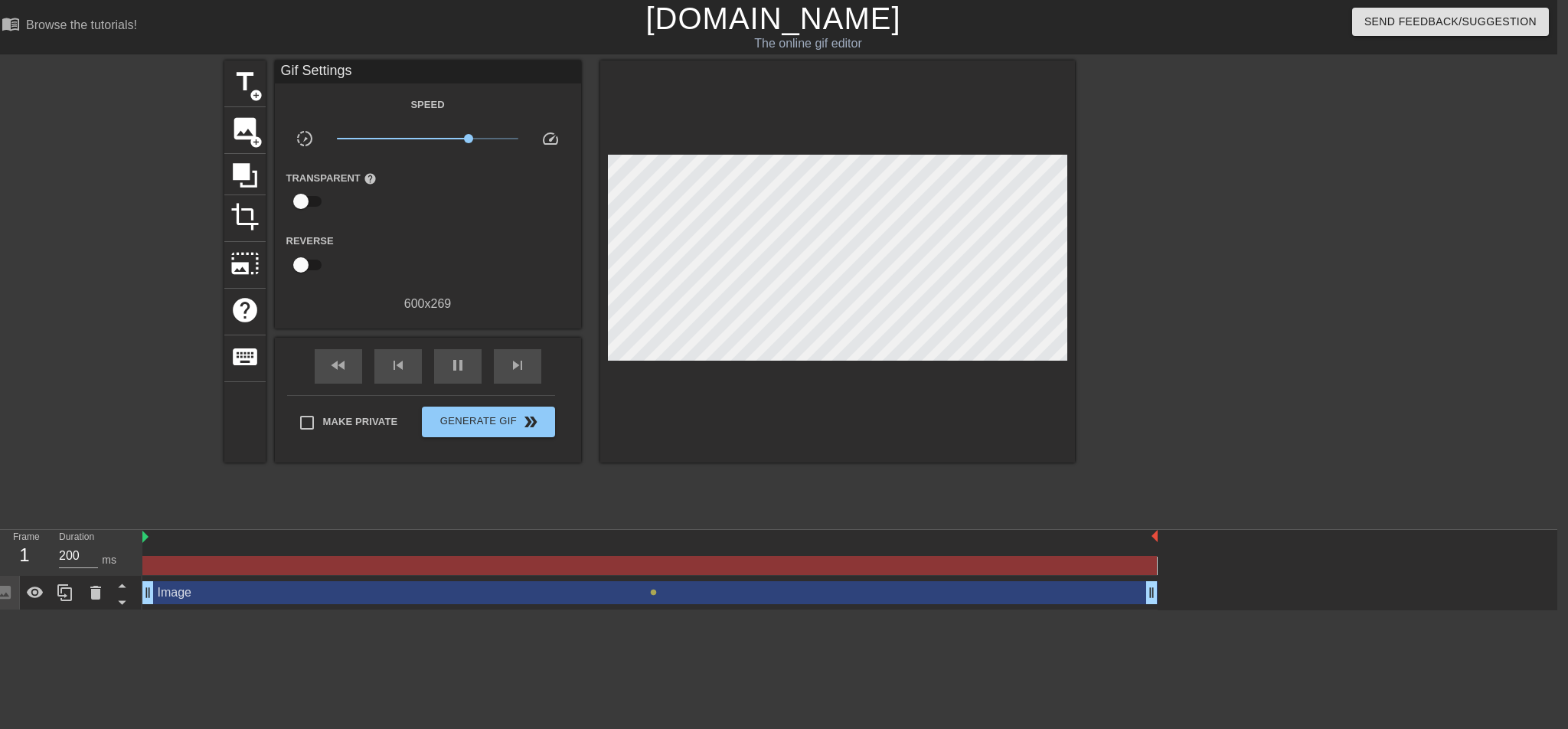 drag, startPoint x: 1153, startPoint y: 534, endPoint x: 1149, endPoint y: 500, distance: 34.234486 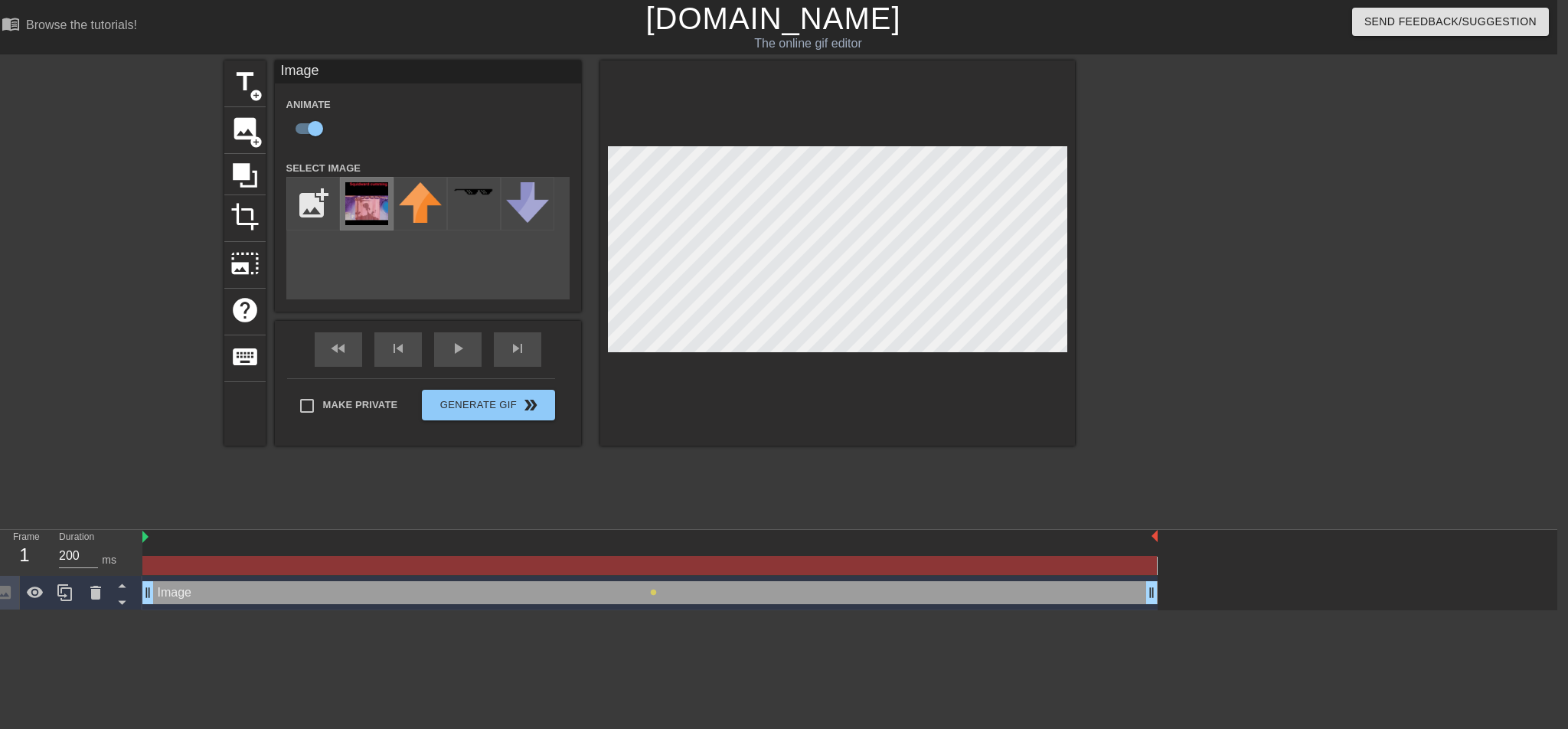 click at bounding box center (367, 204) 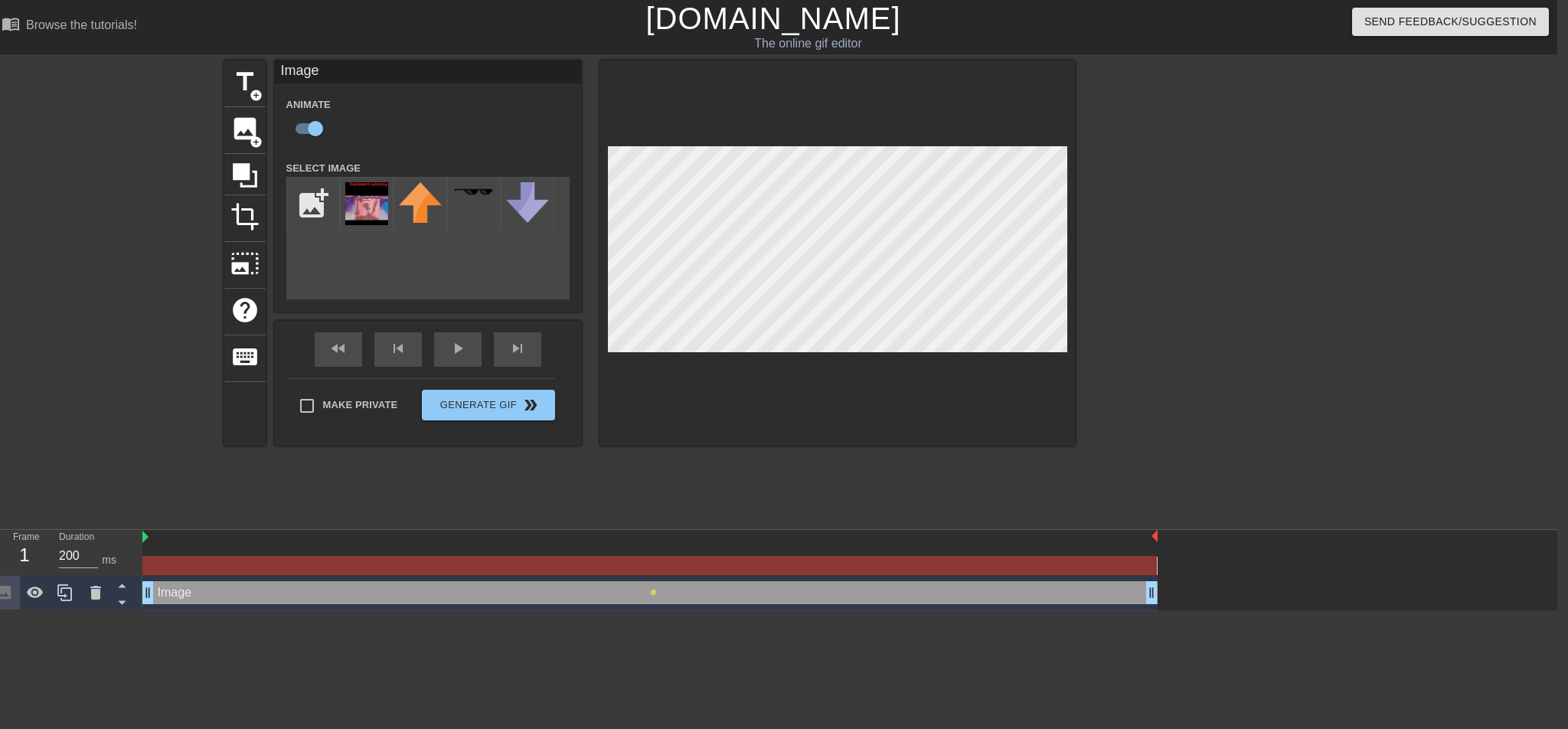 click at bounding box center (838, 253) 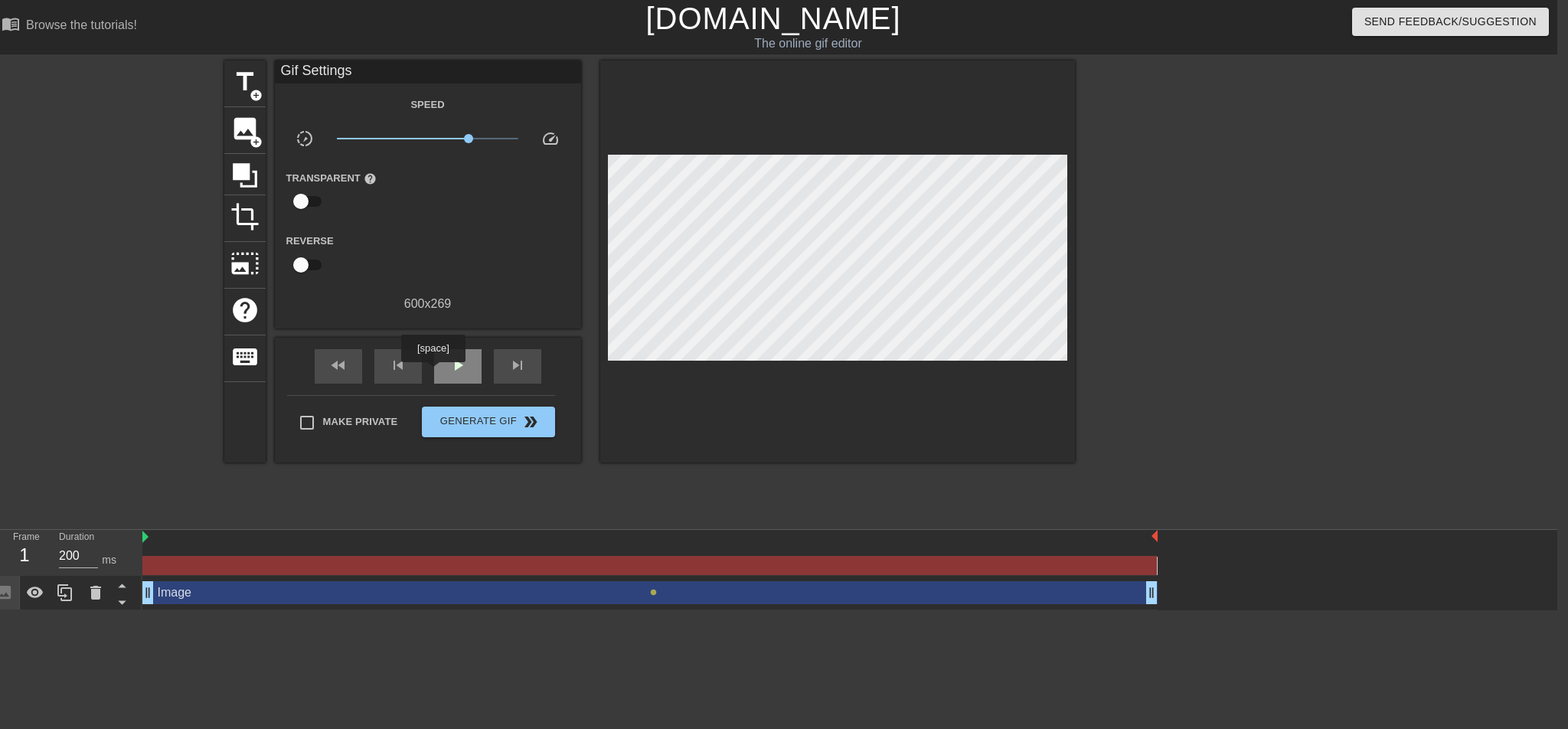 click on "play_arrow" at bounding box center [458, 366] 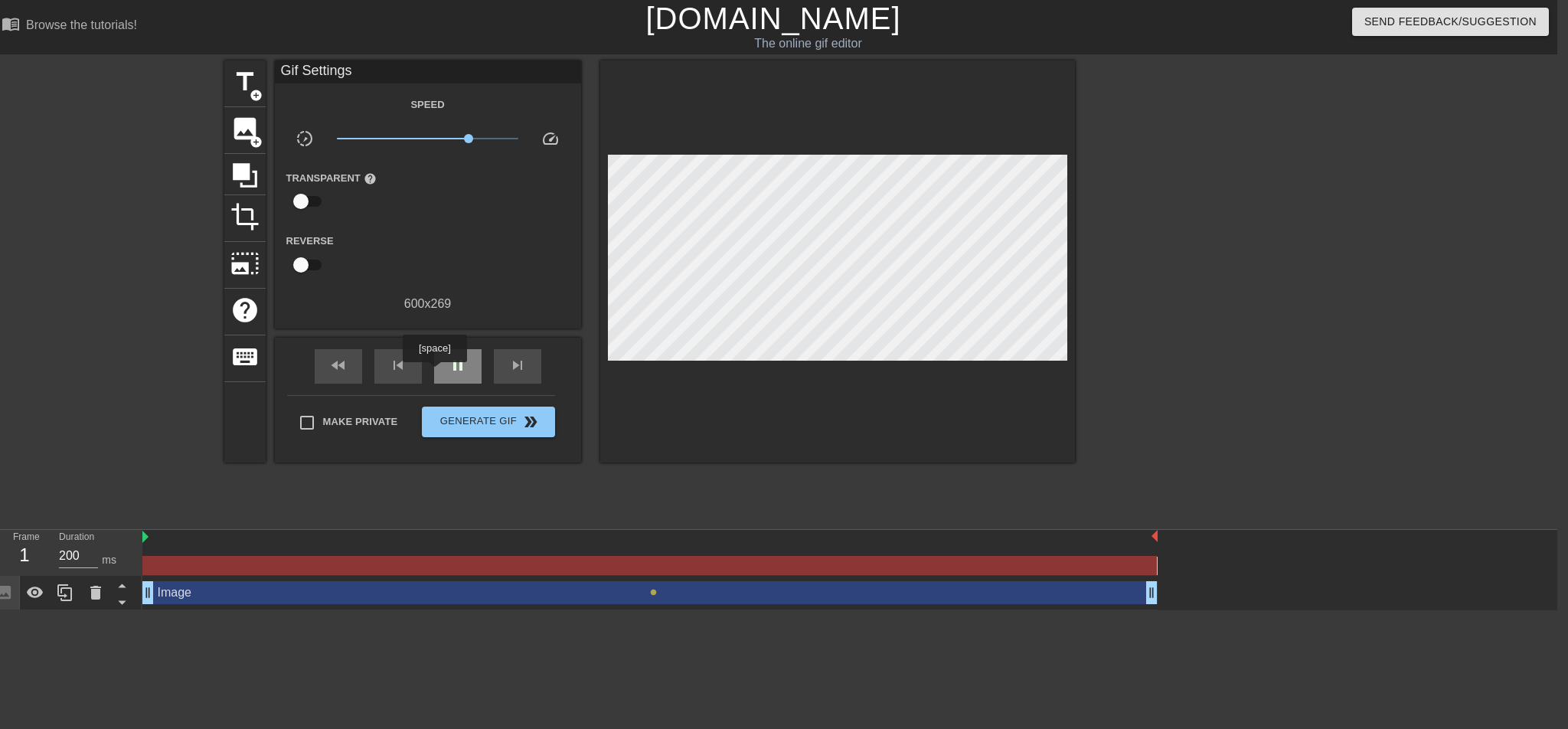 click on "pause" at bounding box center [458, 366] 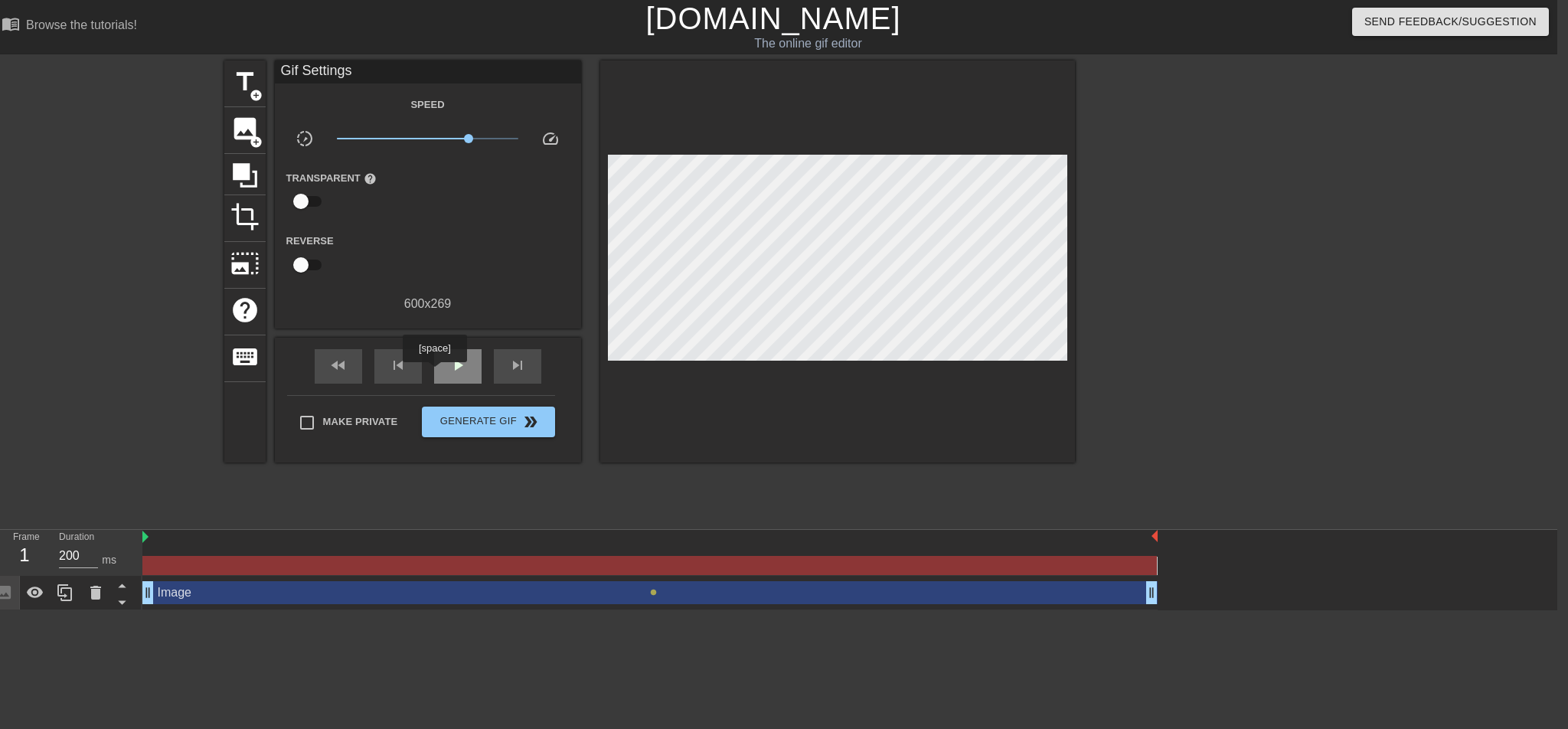 click on "play_arrow" at bounding box center (458, 366) 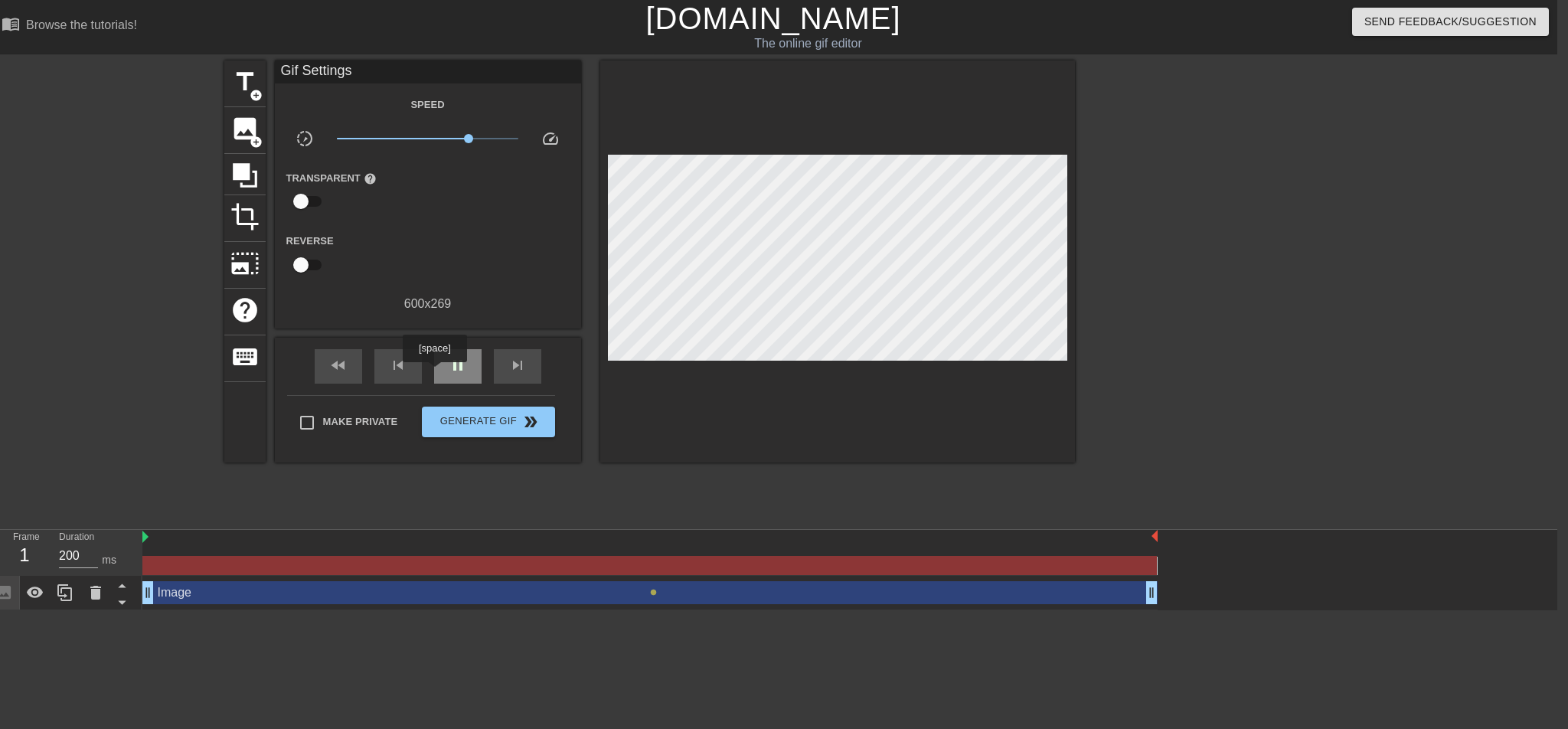 click on "pause" at bounding box center [458, 366] 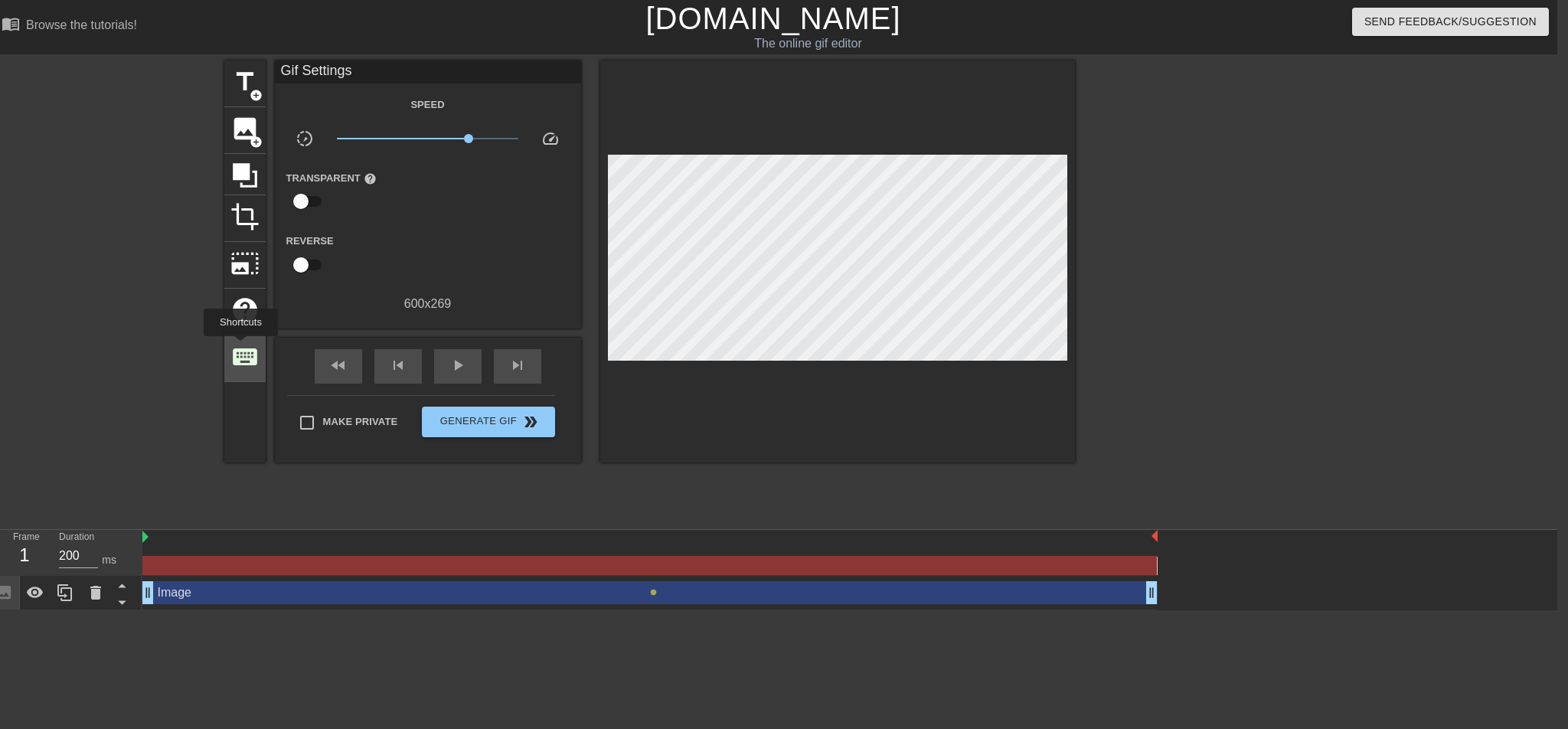 click on "keyboard" at bounding box center [245, 357] 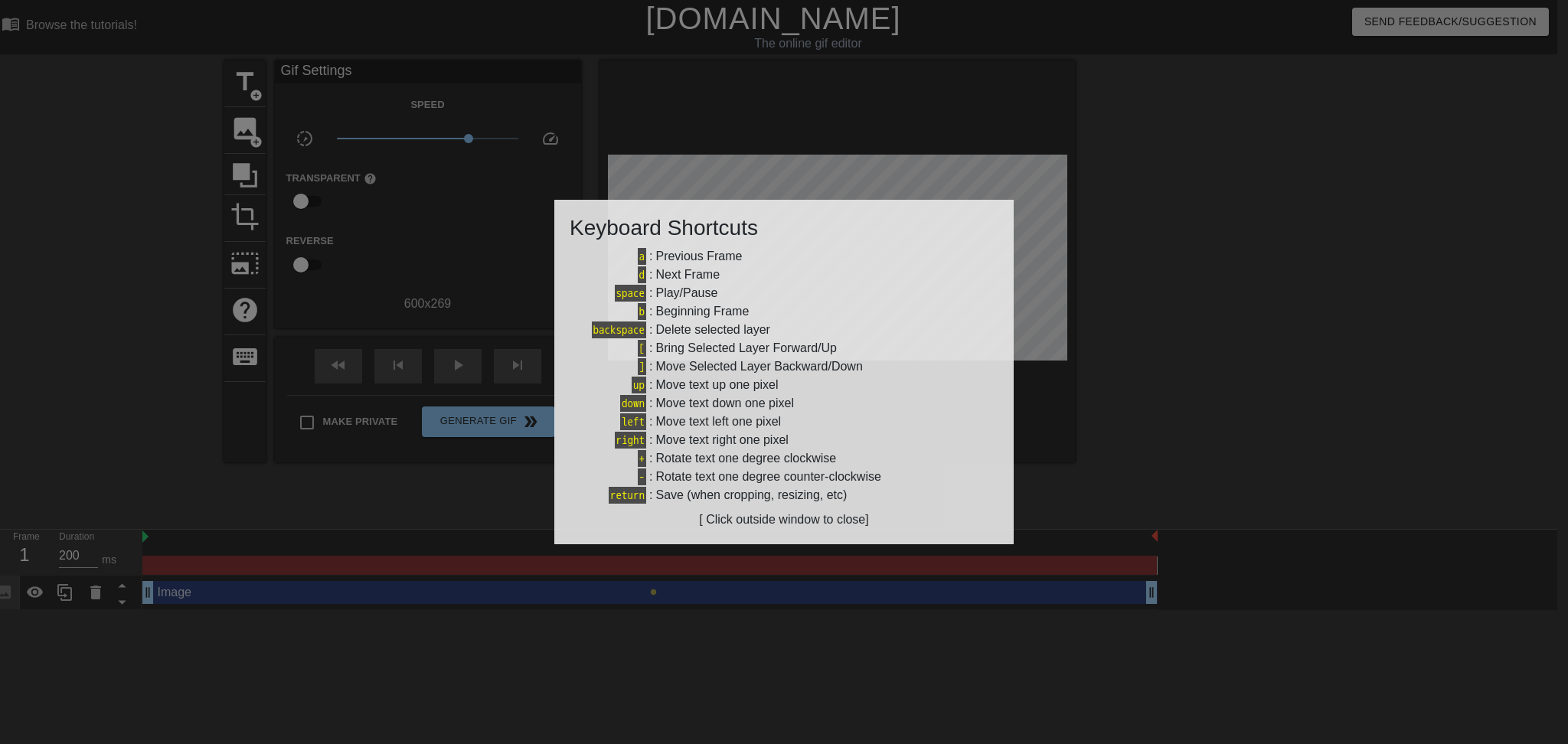 click at bounding box center [784, 372] 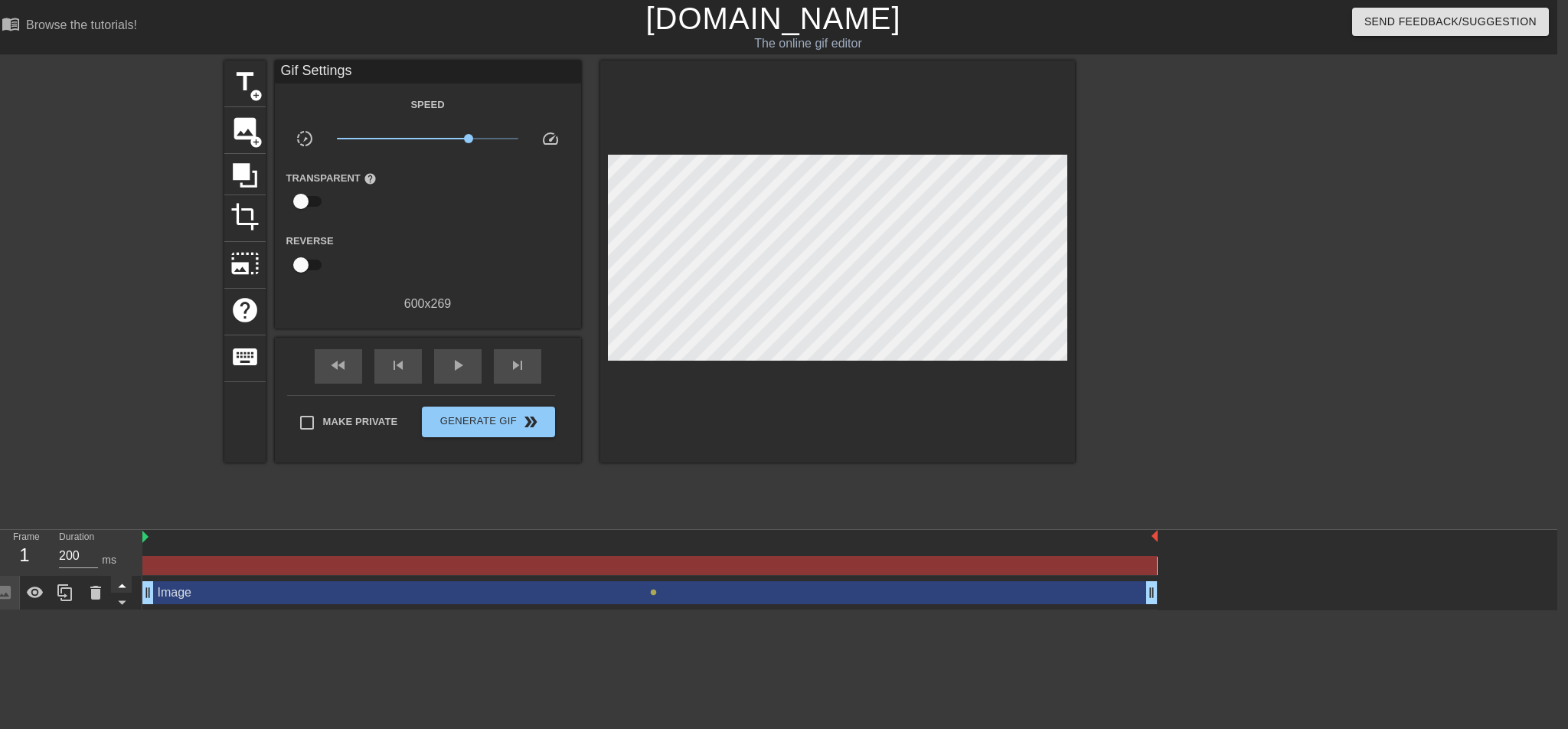 click 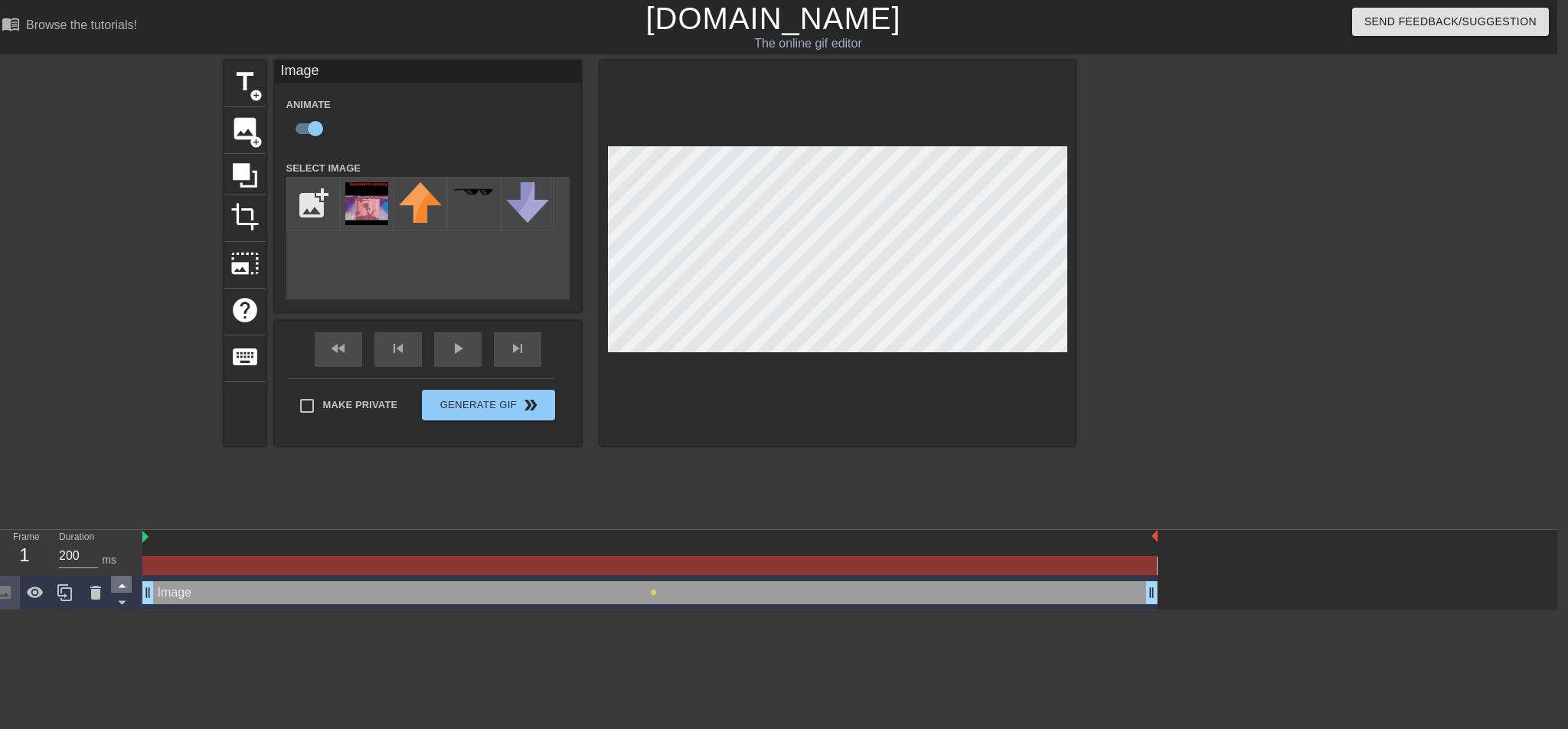 click 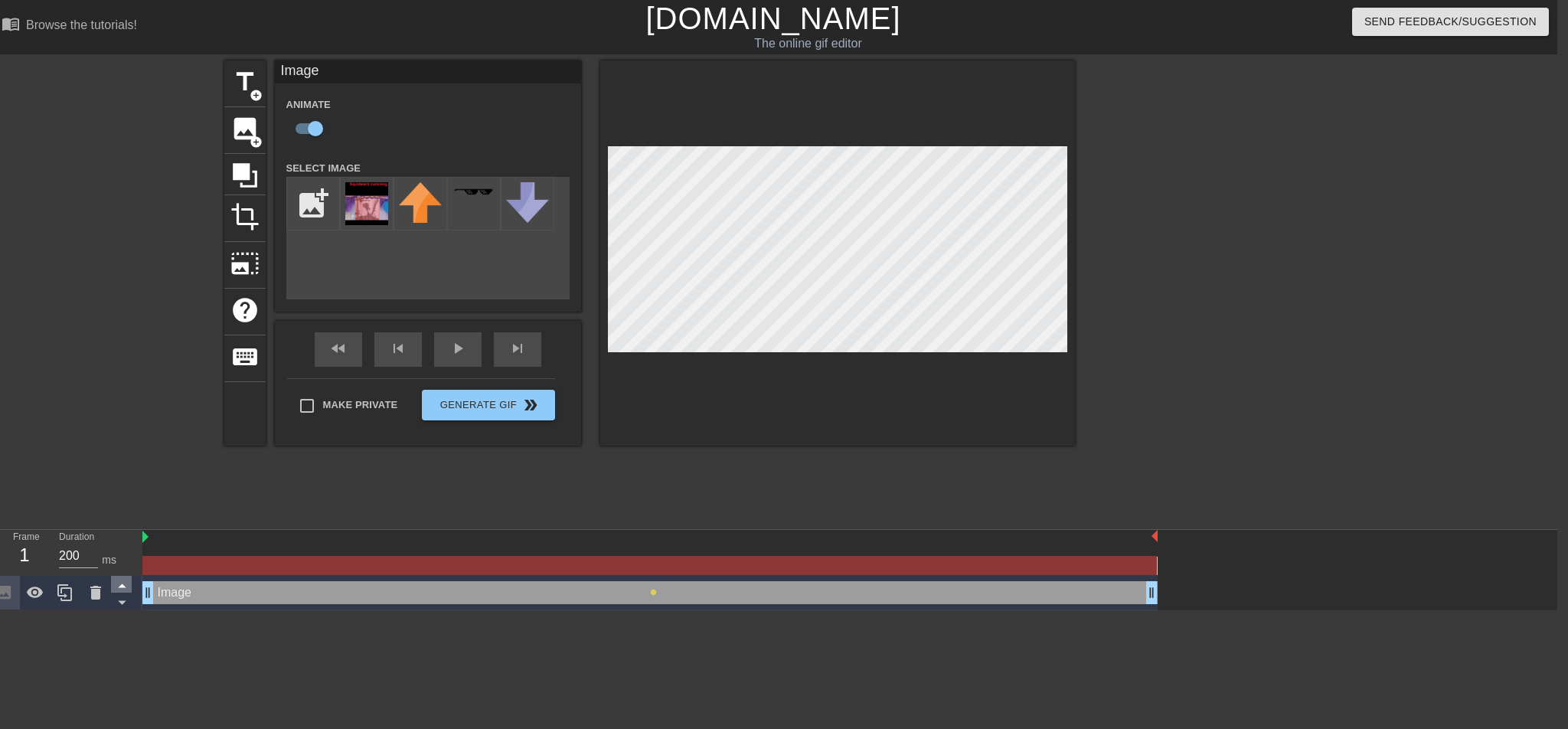 click 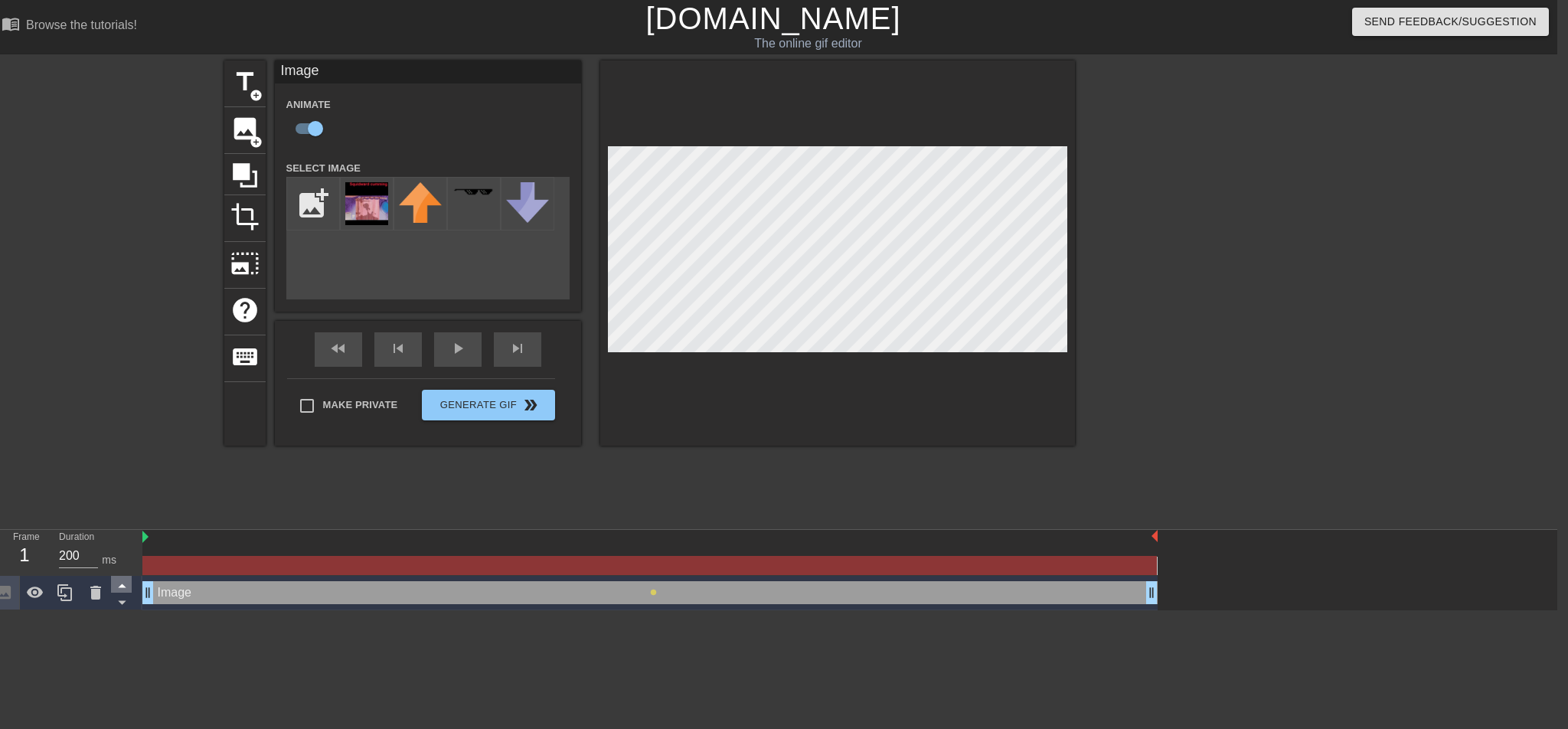 click 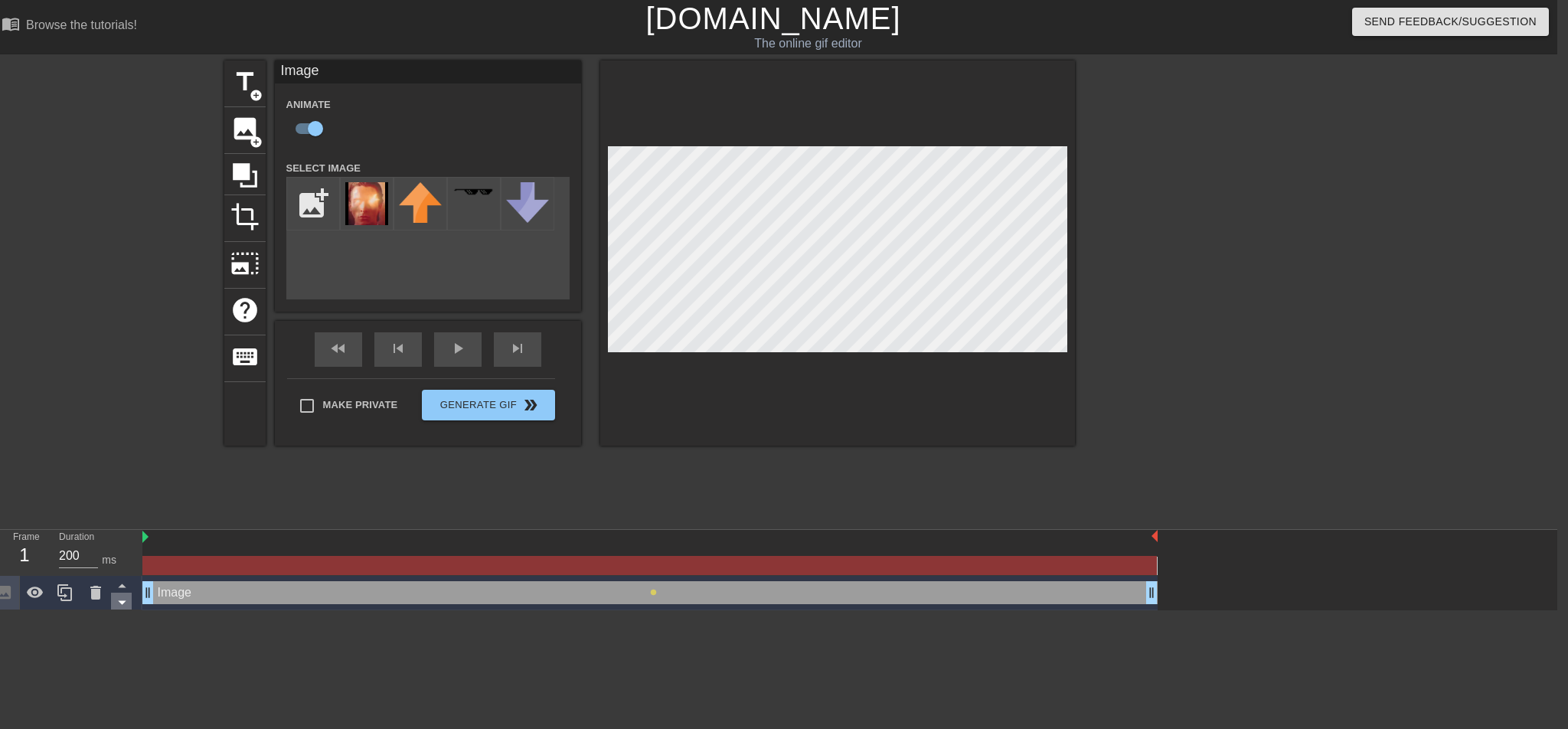 click 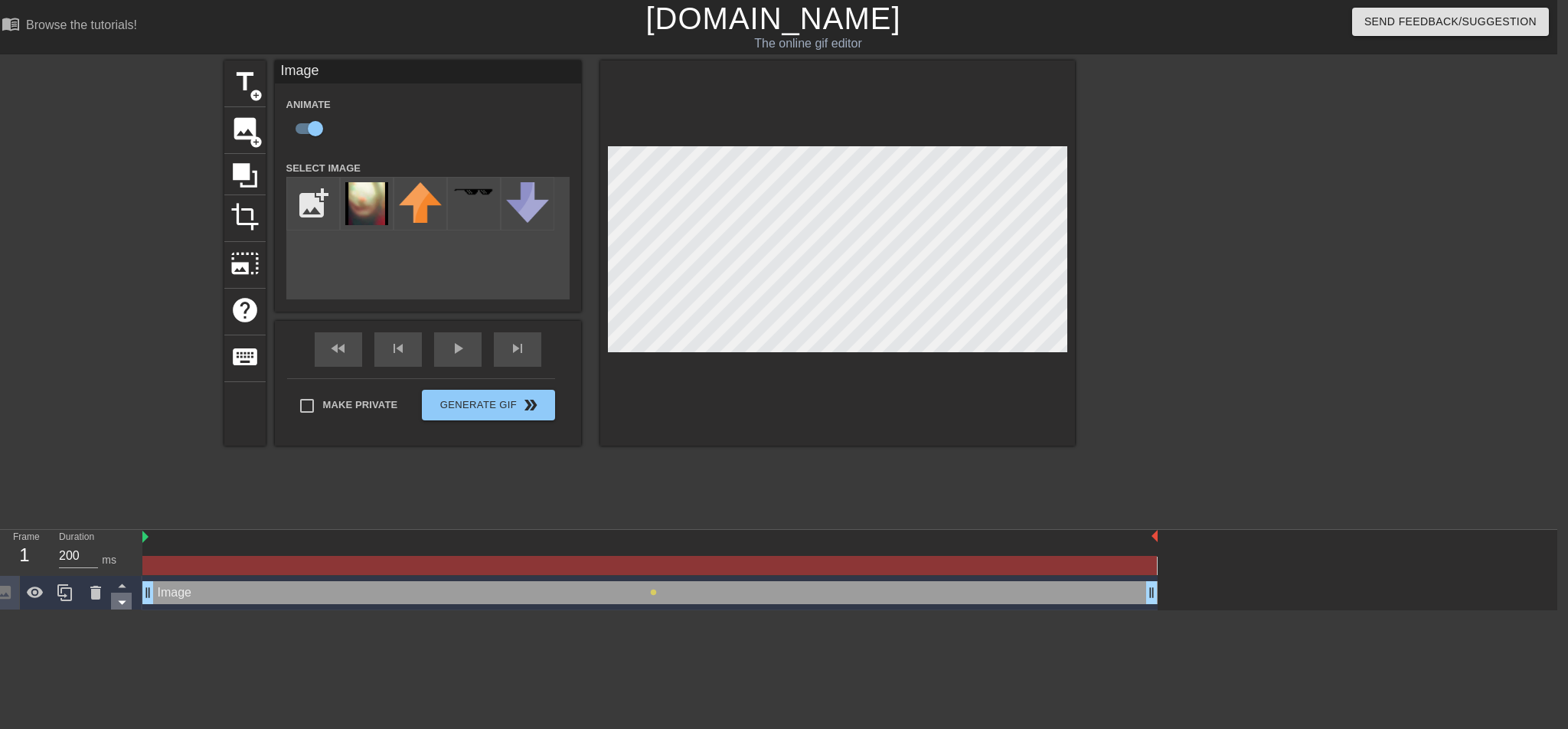 click 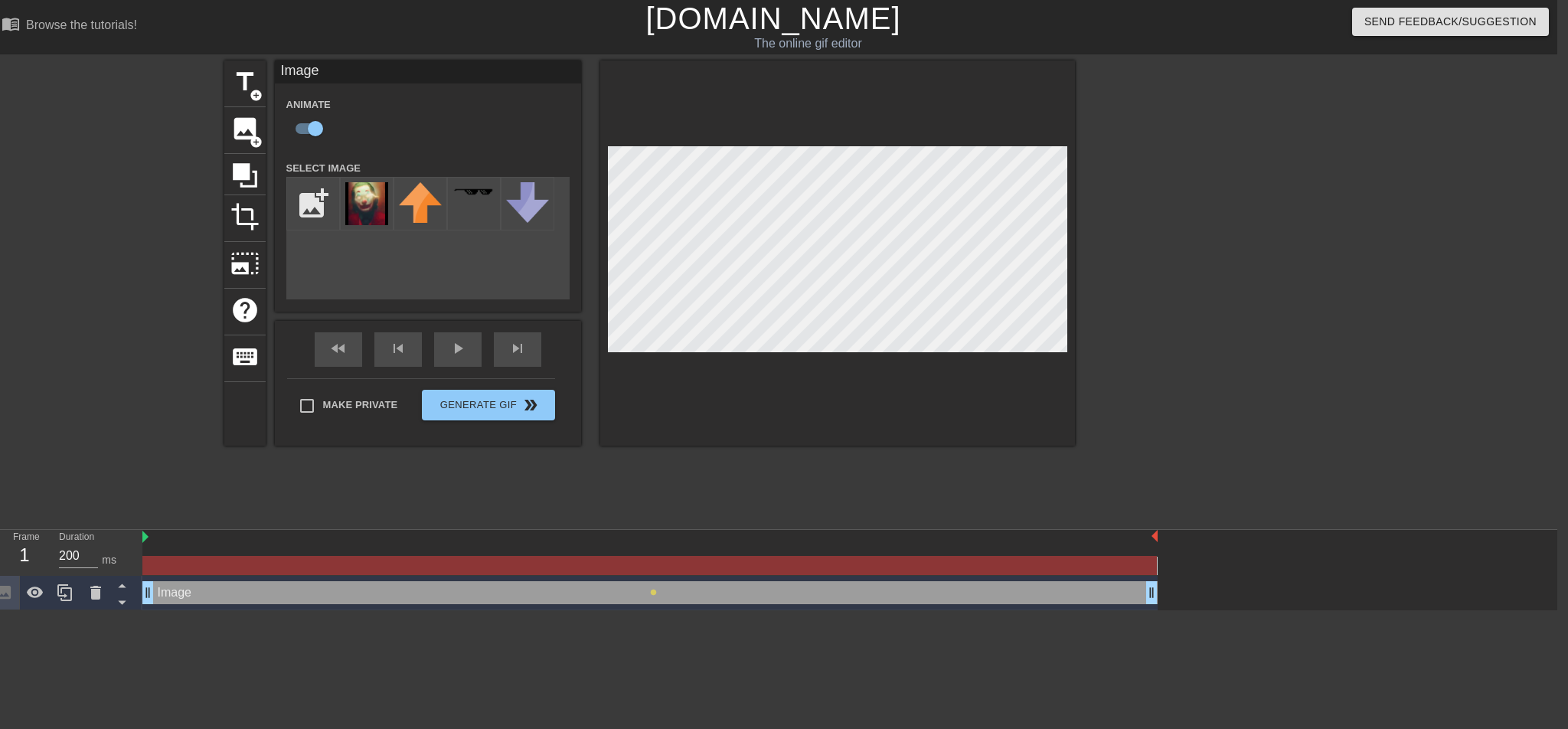 click on "1" at bounding box center [24, 555] 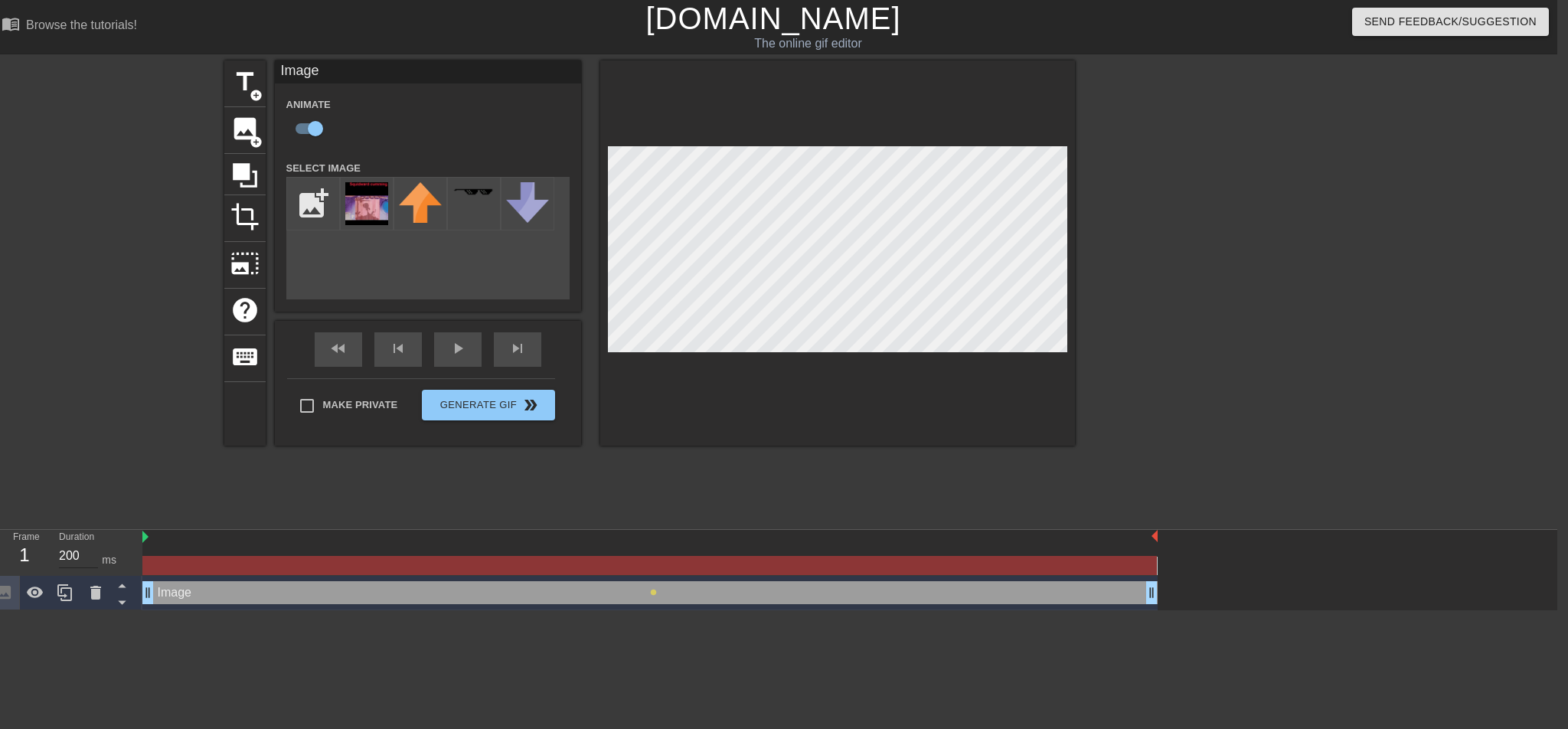 drag, startPoint x: 30, startPoint y: 554, endPoint x: 67, endPoint y: 557, distance: 37.121422 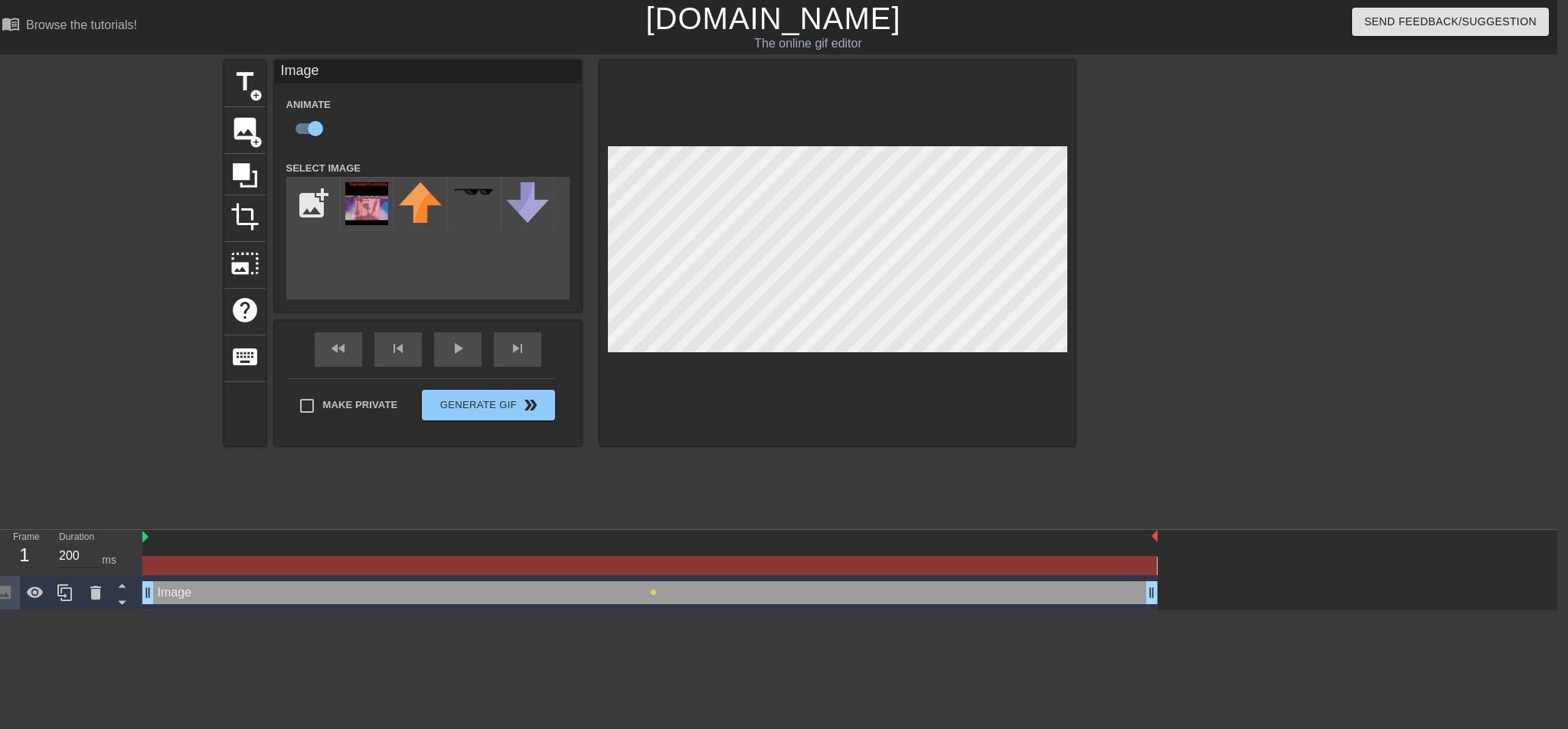 click on "Frame 1 Duration 200 ms" at bounding box center [70, 552] 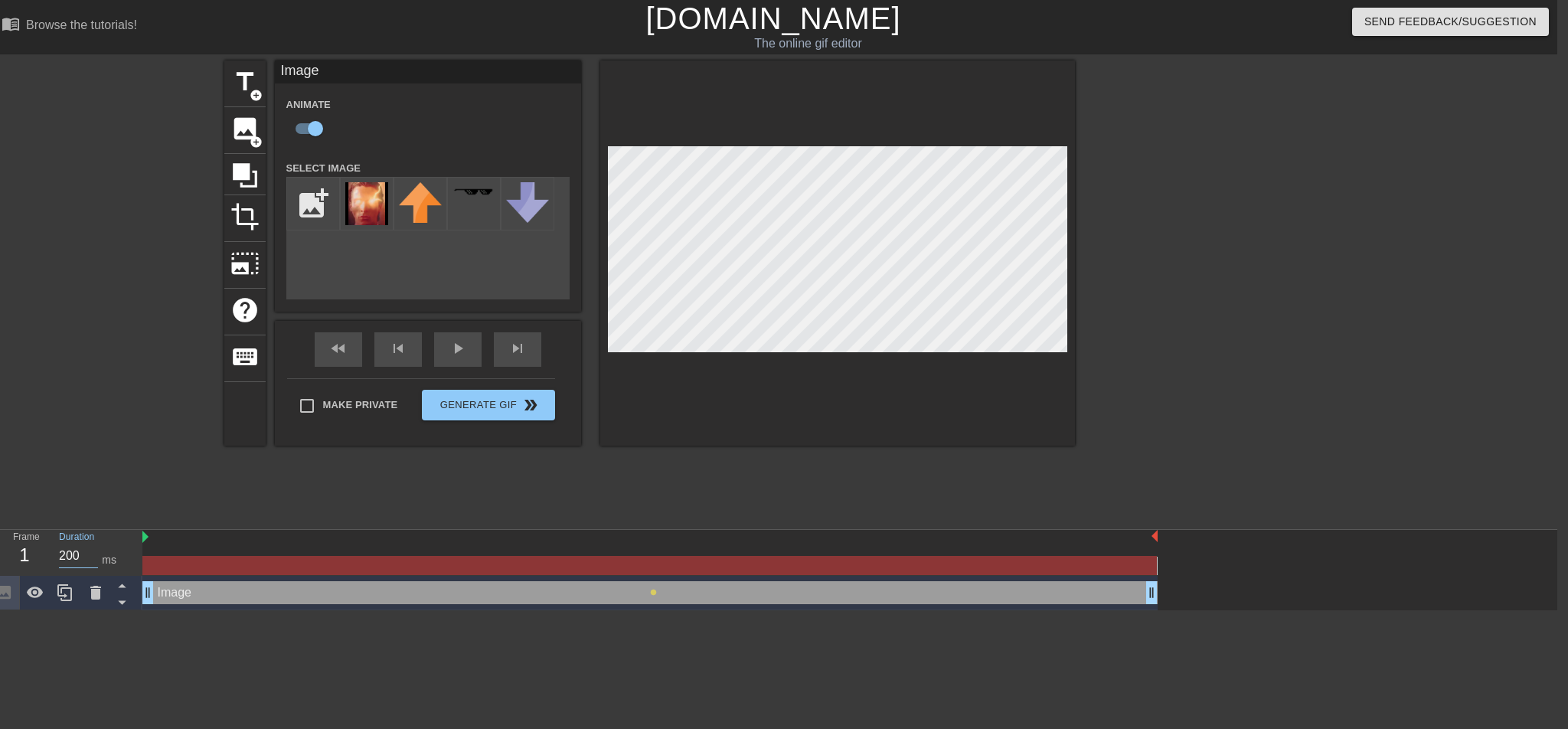 click on "200" at bounding box center (78, 556) 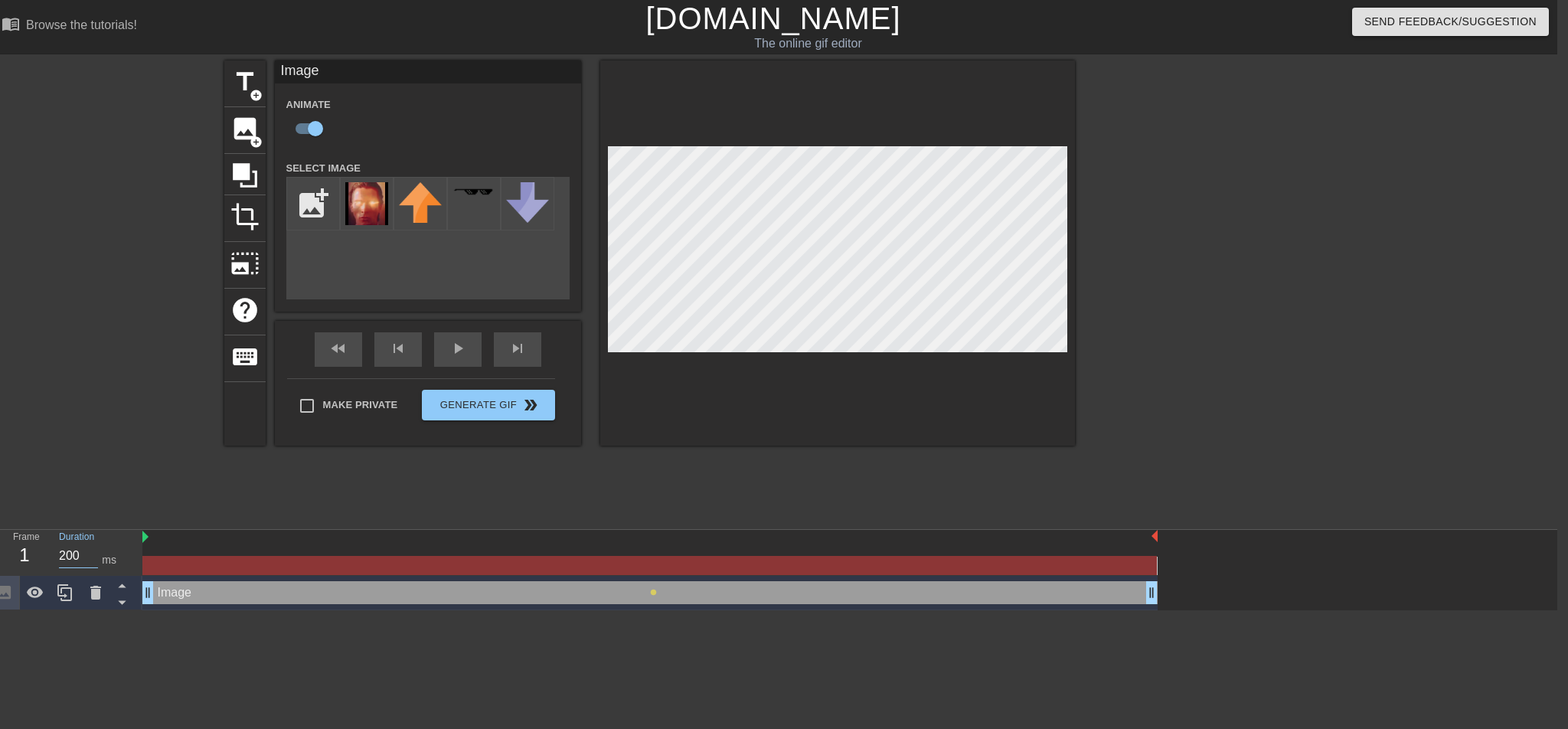 click on "200" at bounding box center (78, 556) 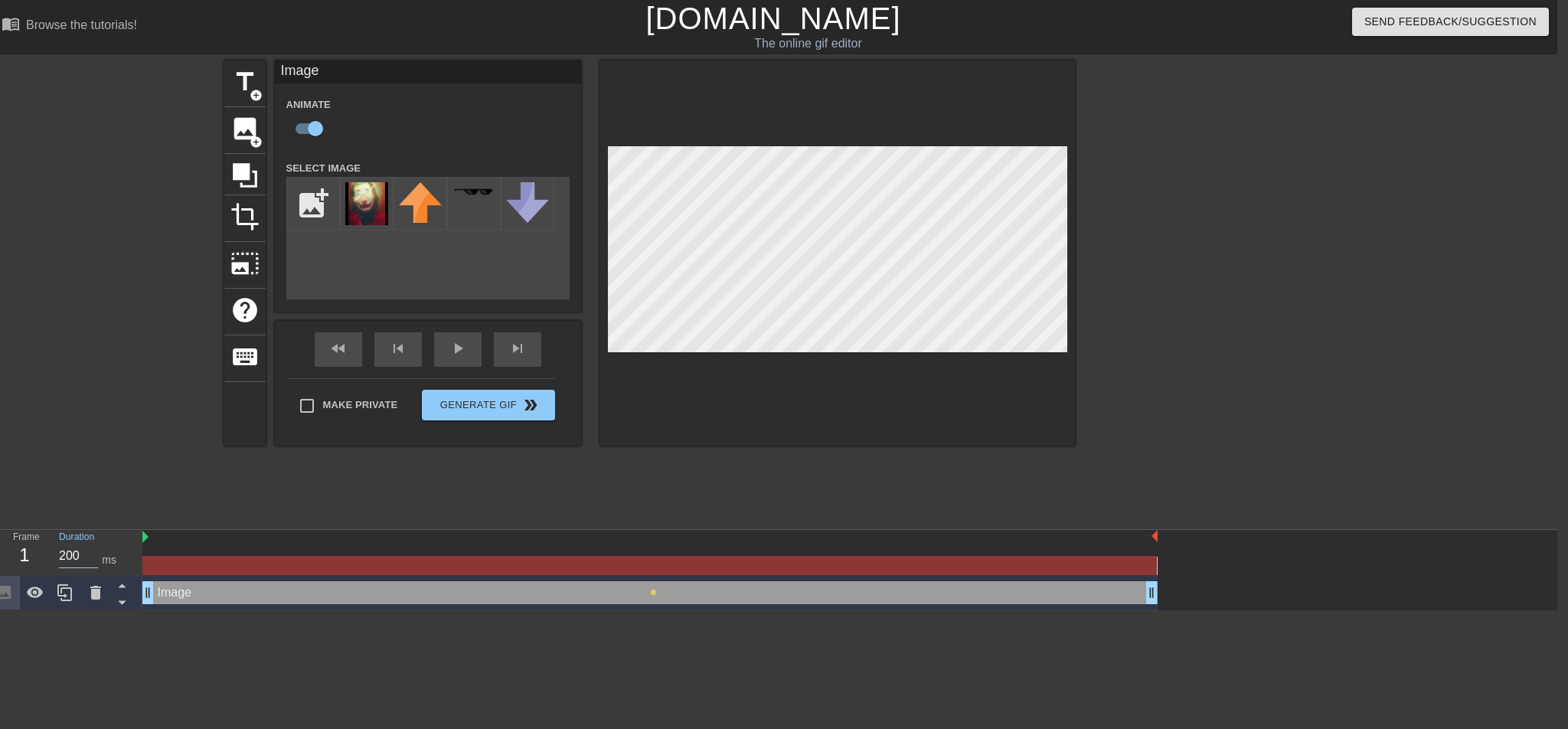 click on "200" at bounding box center [78, 556] 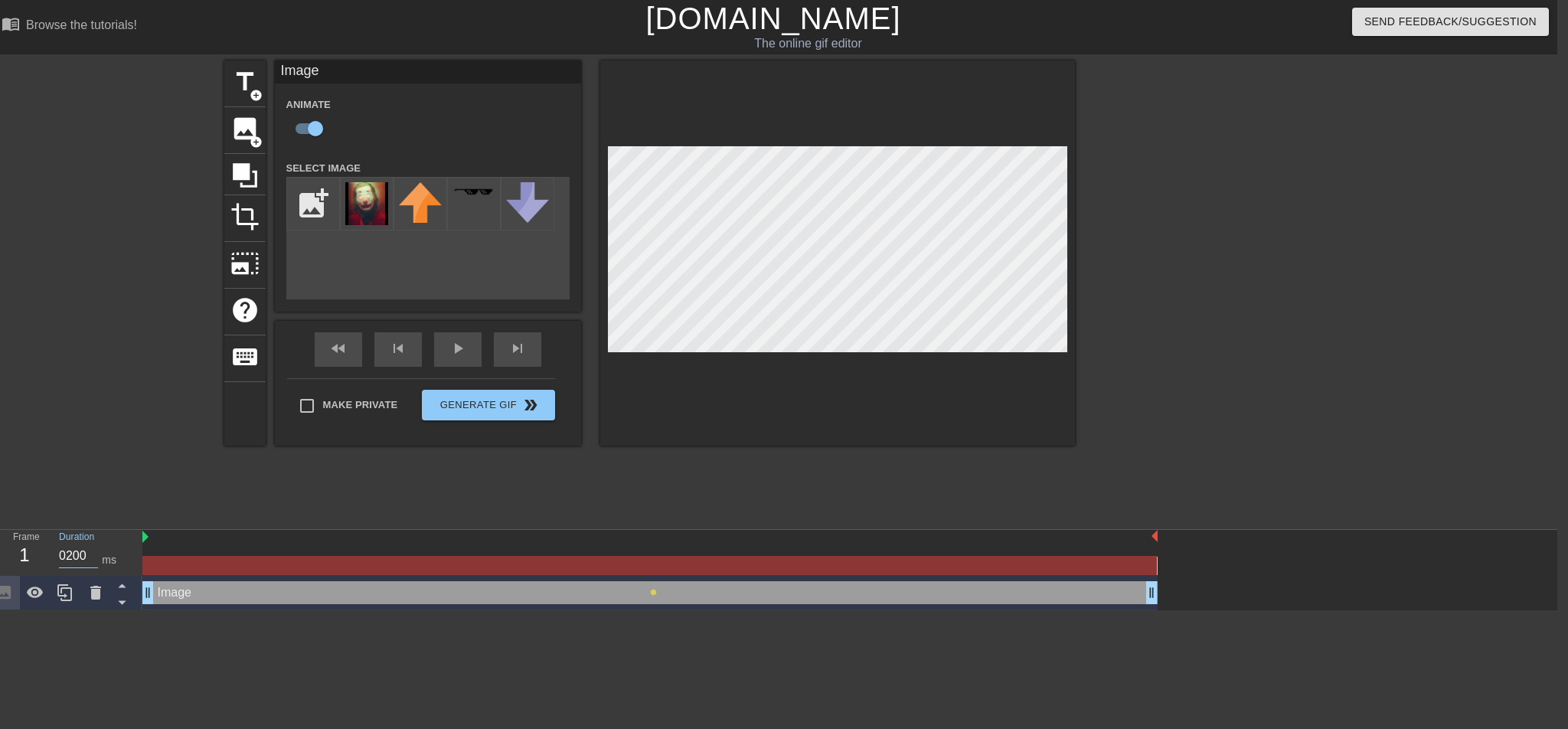 scroll, scrollTop: 0, scrollLeft: 6, axis: horizontal 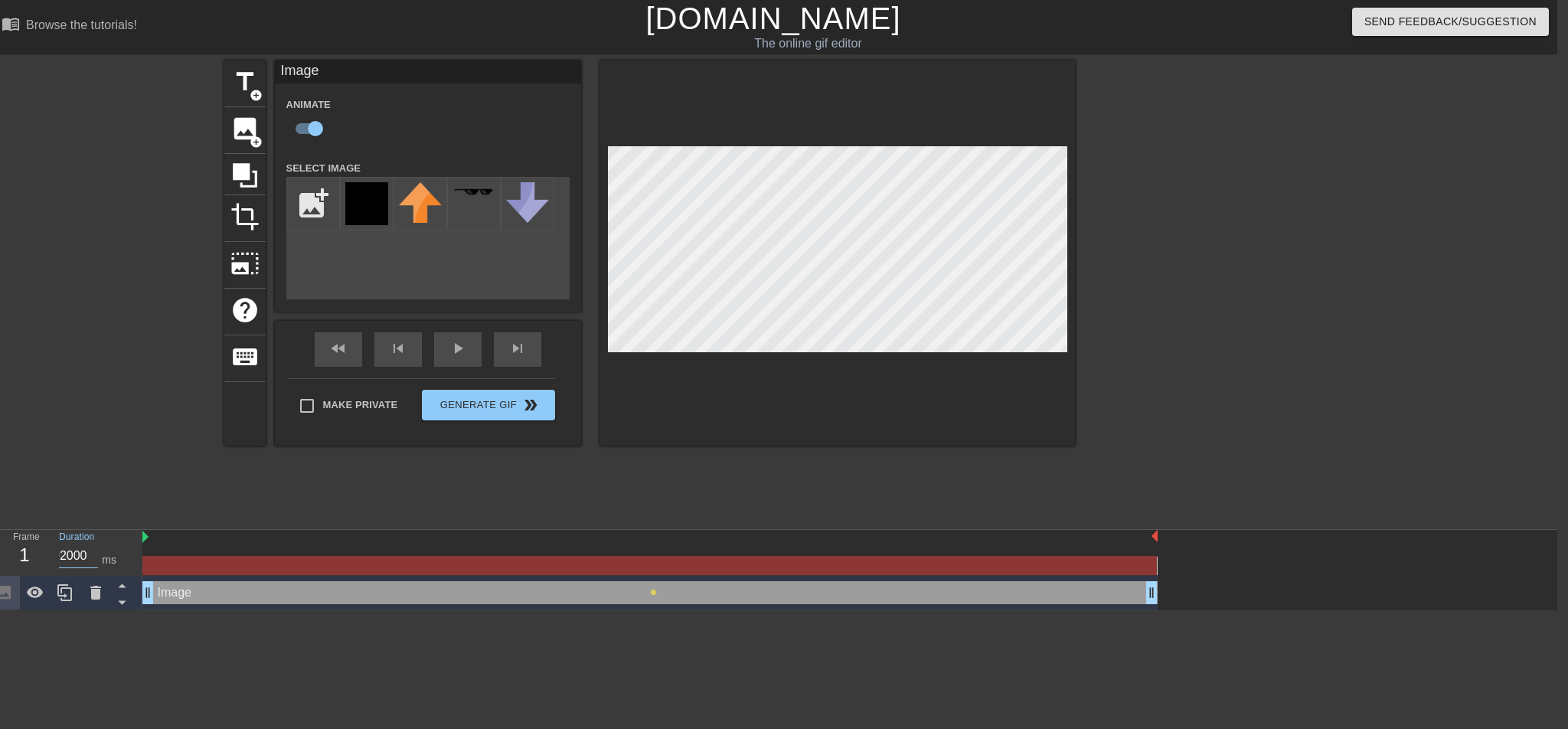 type on "02000" 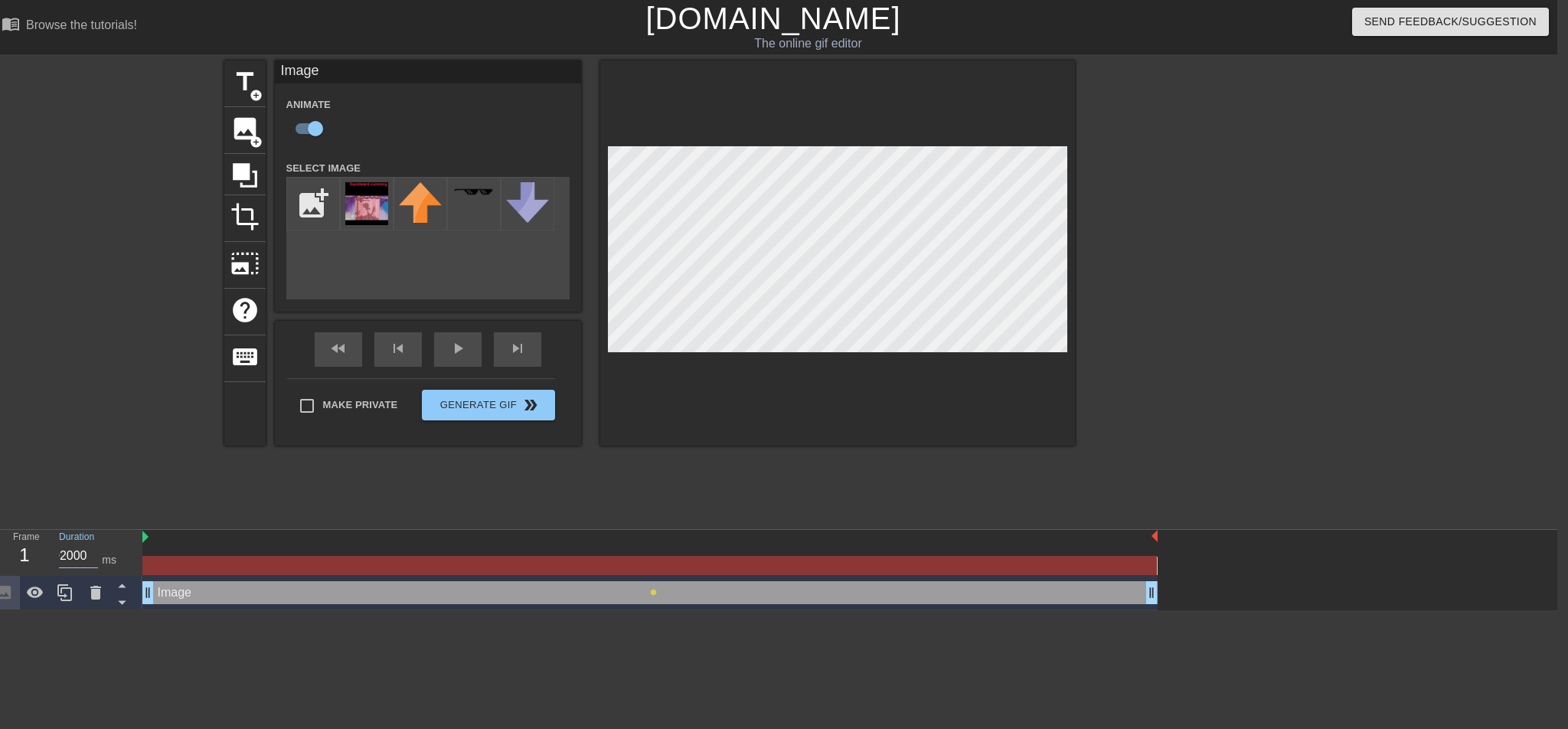 scroll, scrollTop: 0, scrollLeft: 0, axis: both 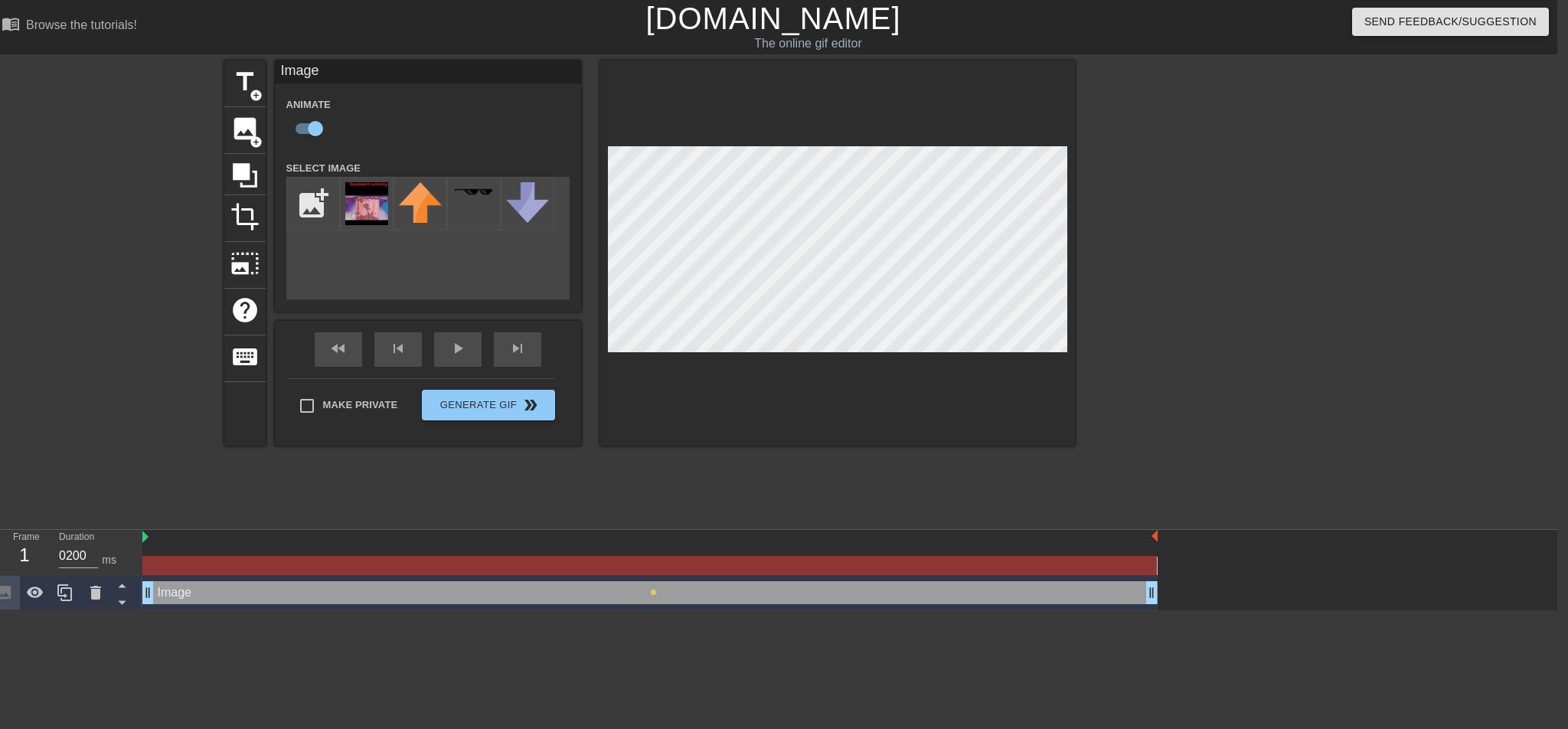drag, startPoint x: 15, startPoint y: 551, endPoint x: 14, endPoint y: 575, distance: 24.02082 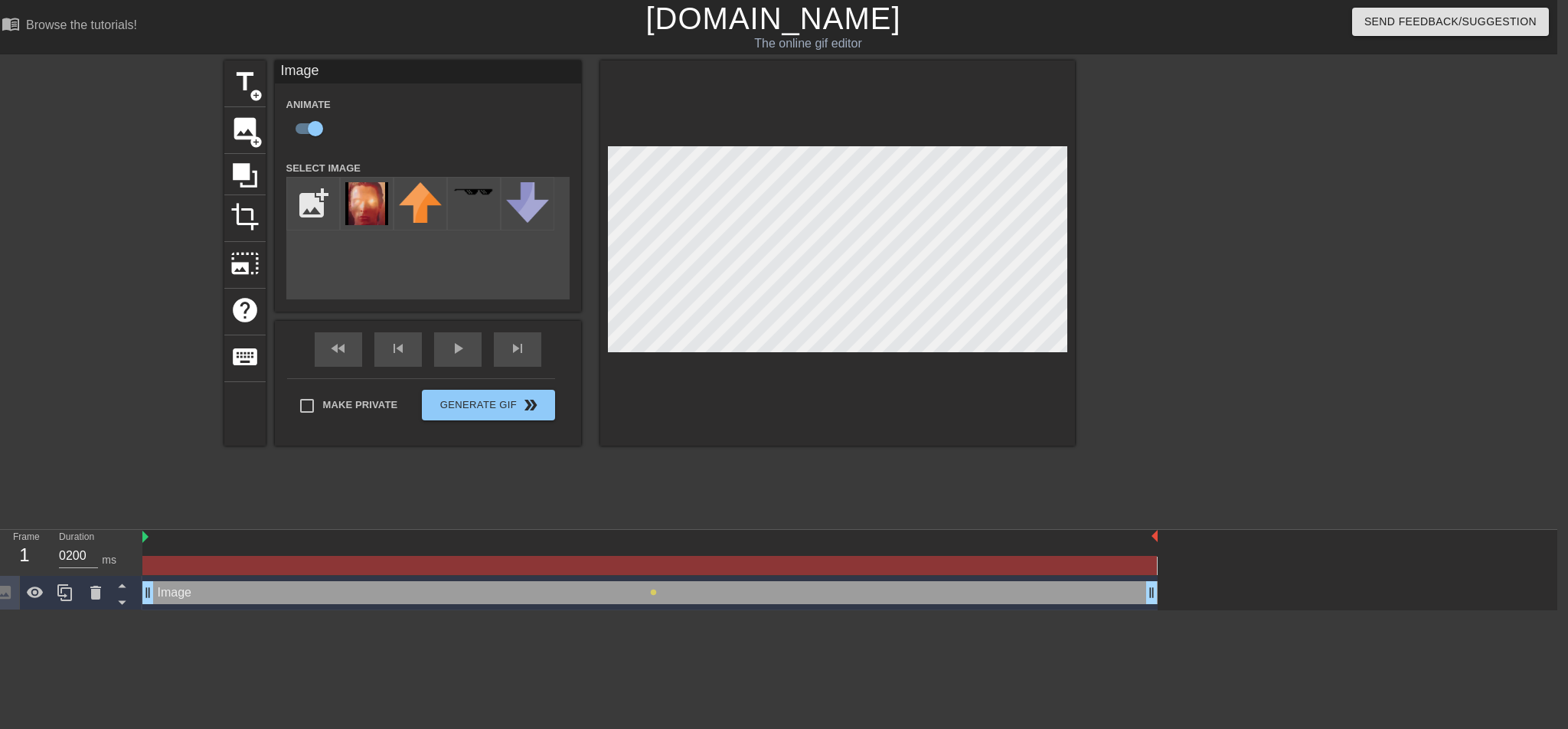 click on "Frame 1 Duration 02000 ms" at bounding box center [66, 570] 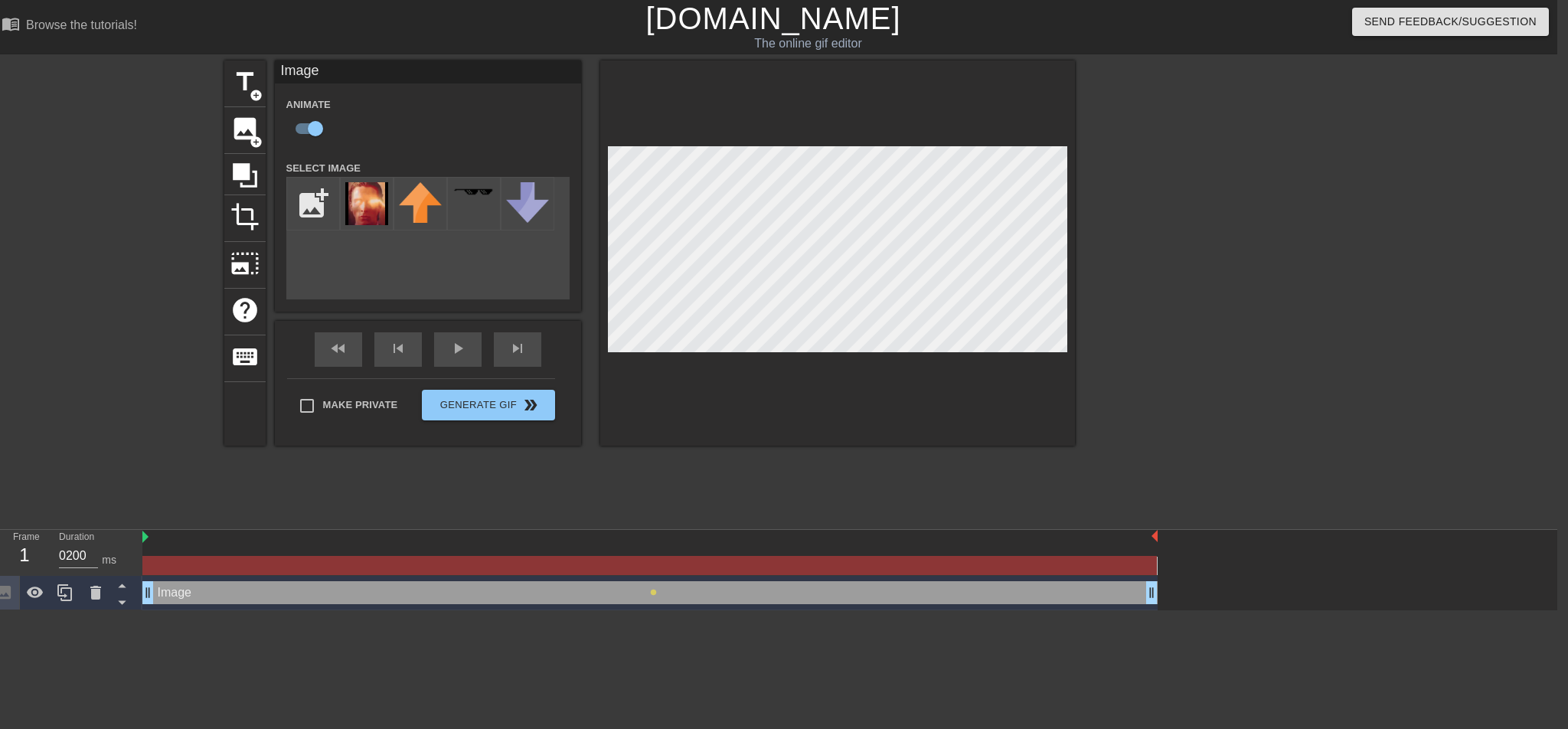 click 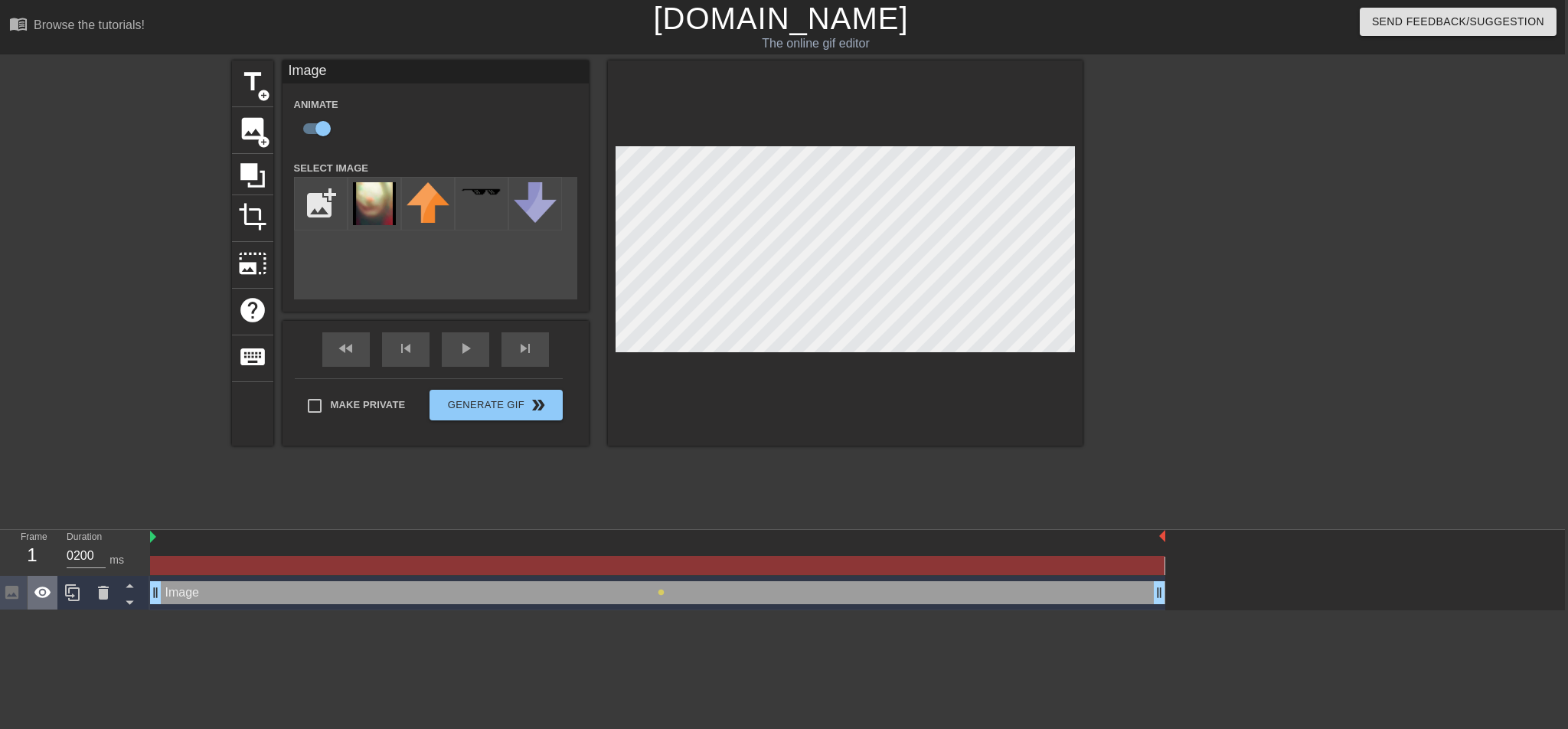 scroll, scrollTop: 0, scrollLeft: 0, axis: both 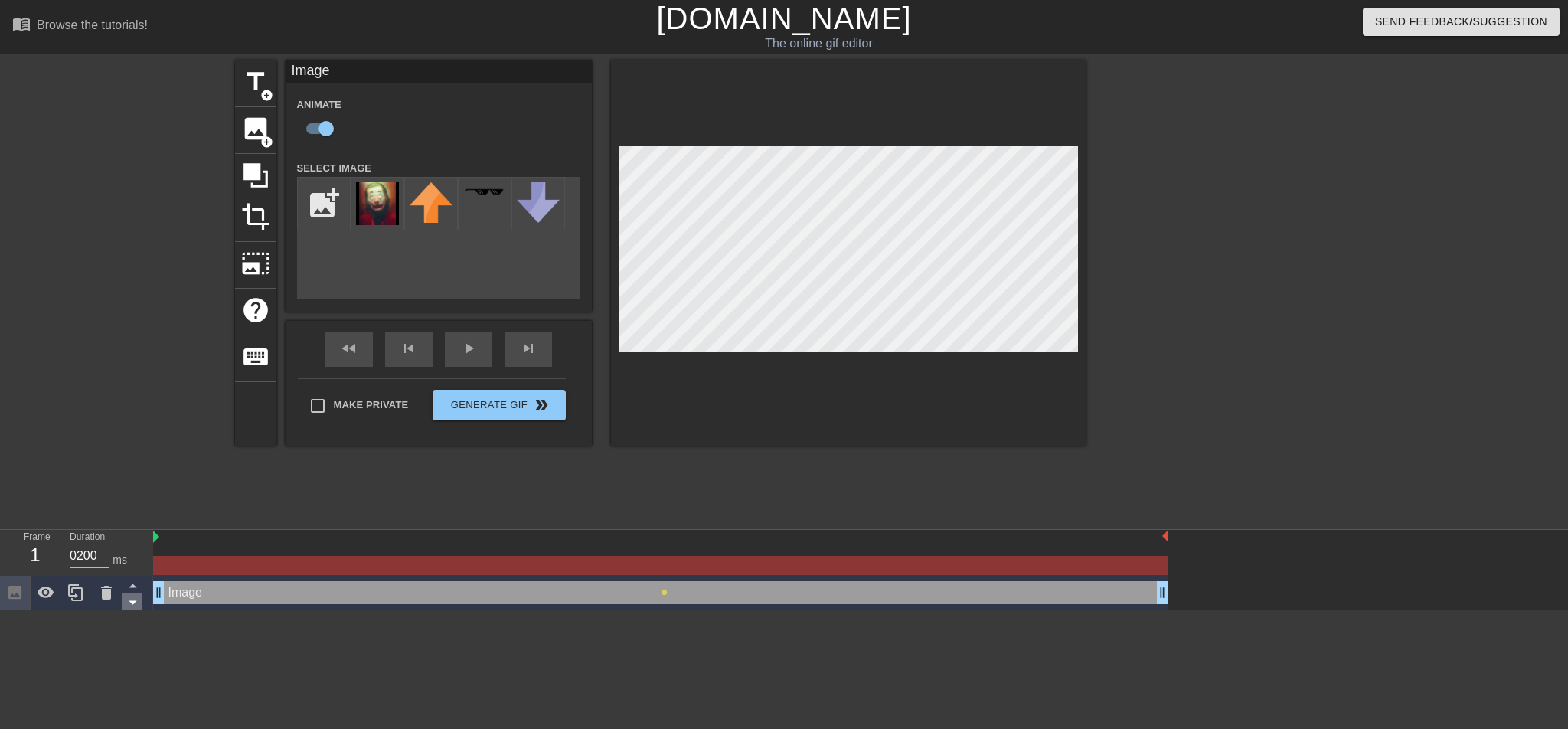 click 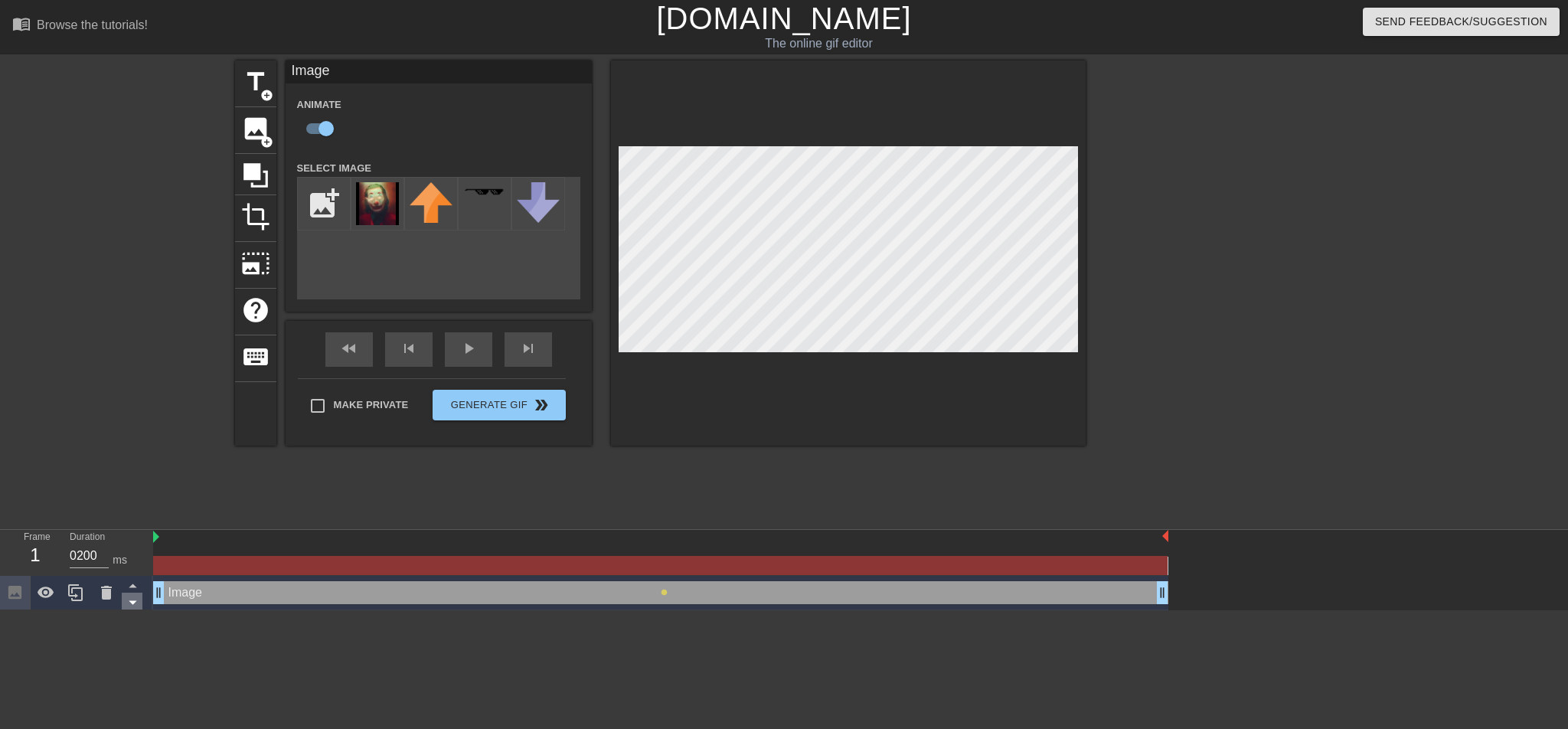 click 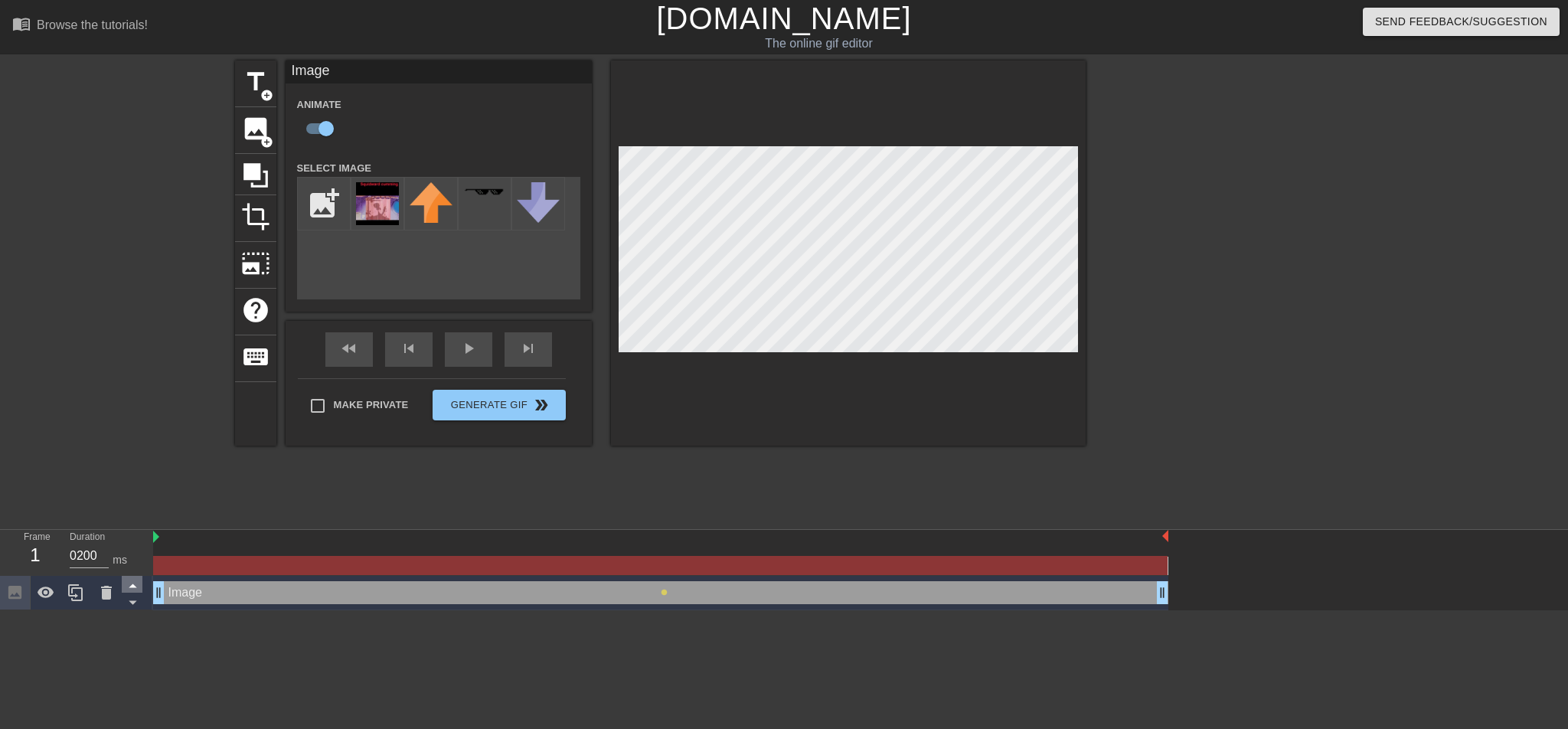 click 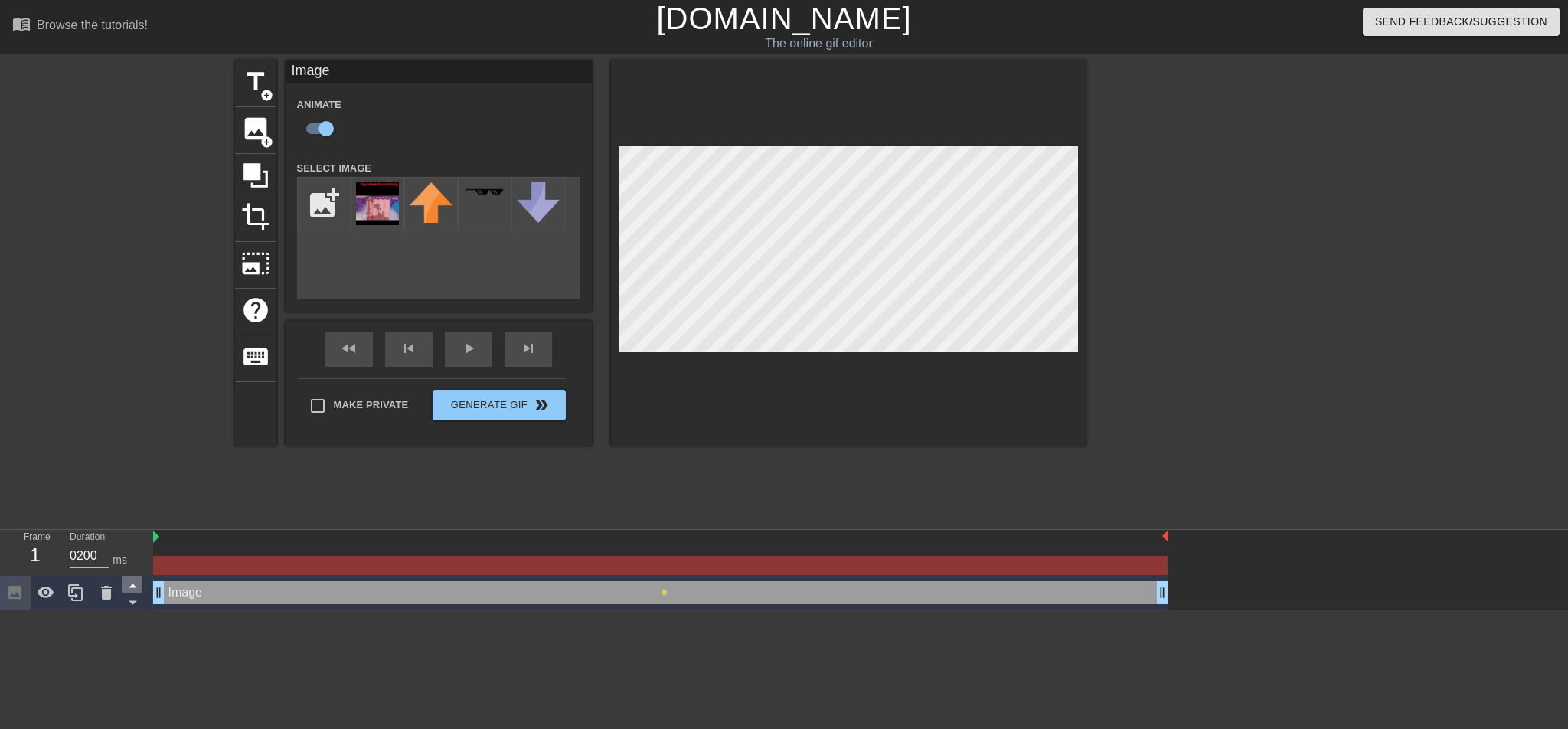 click 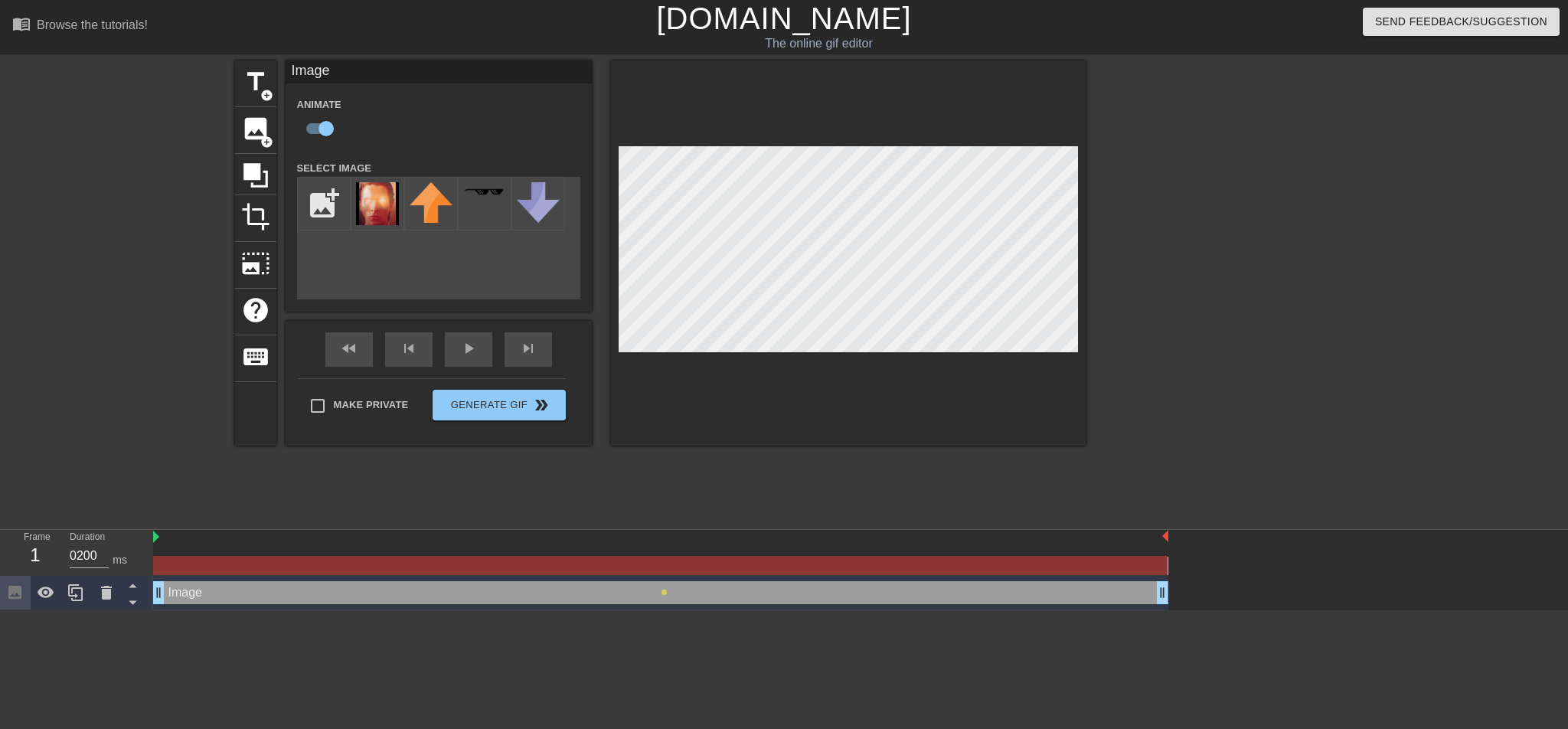click at bounding box center [660, 565] 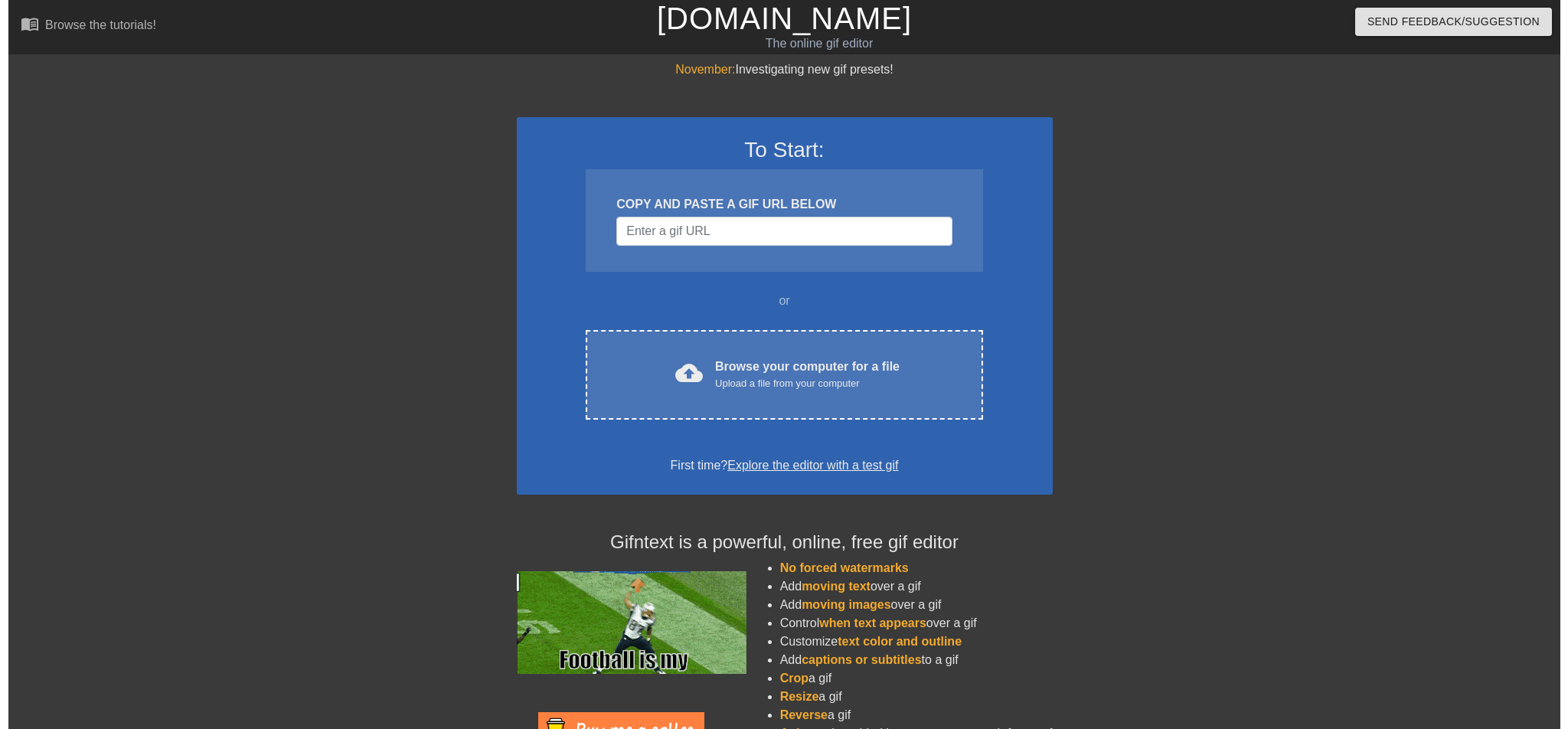 scroll, scrollTop: 0, scrollLeft: 0, axis: both 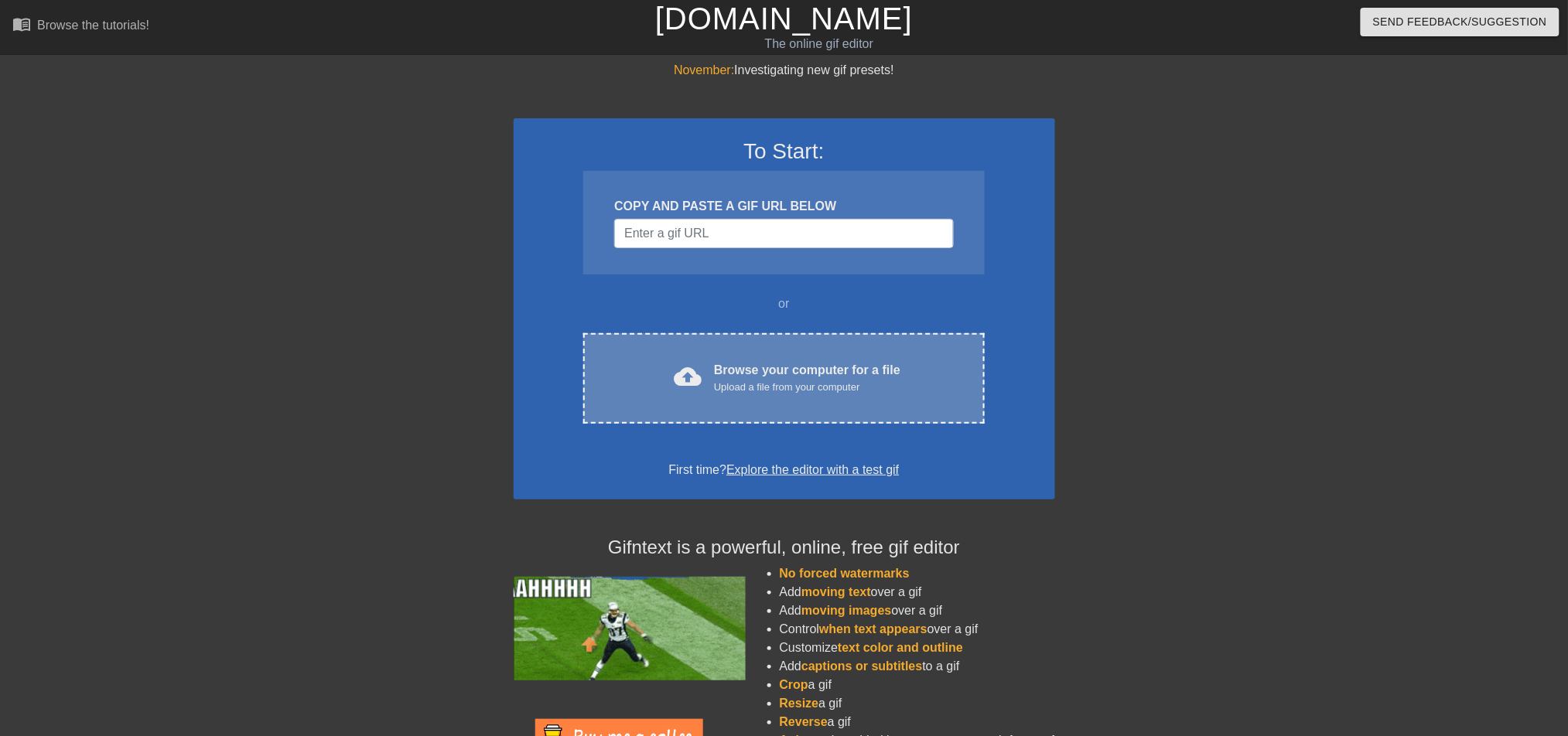 click on "cloud_upload Browse your computer for a file Upload a file from your computer Choose files" at bounding box center [784, 378] 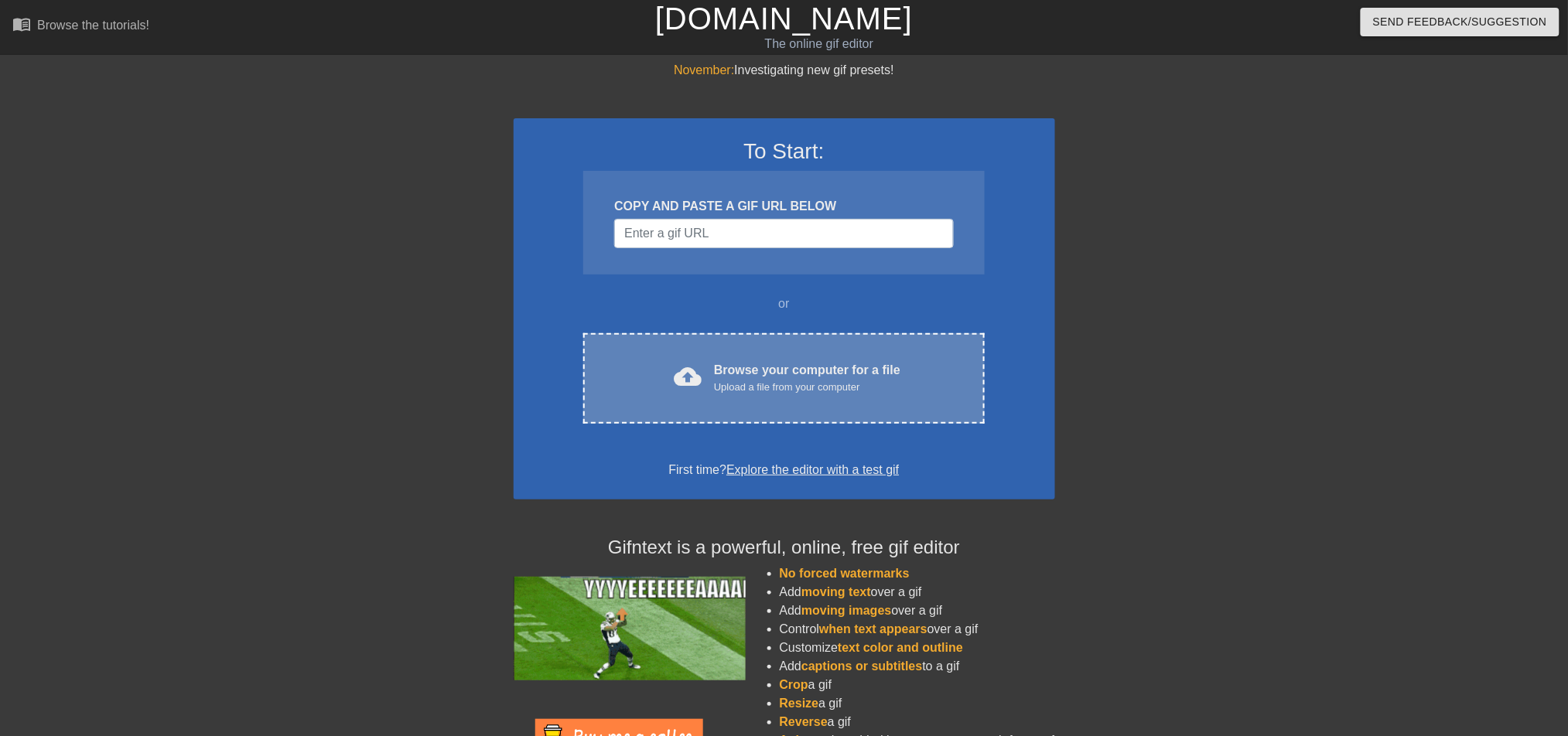 click on "cloud_upload Browse your computer for a file Upload a file from your computer Choose files" at bounding box center (784, 378) 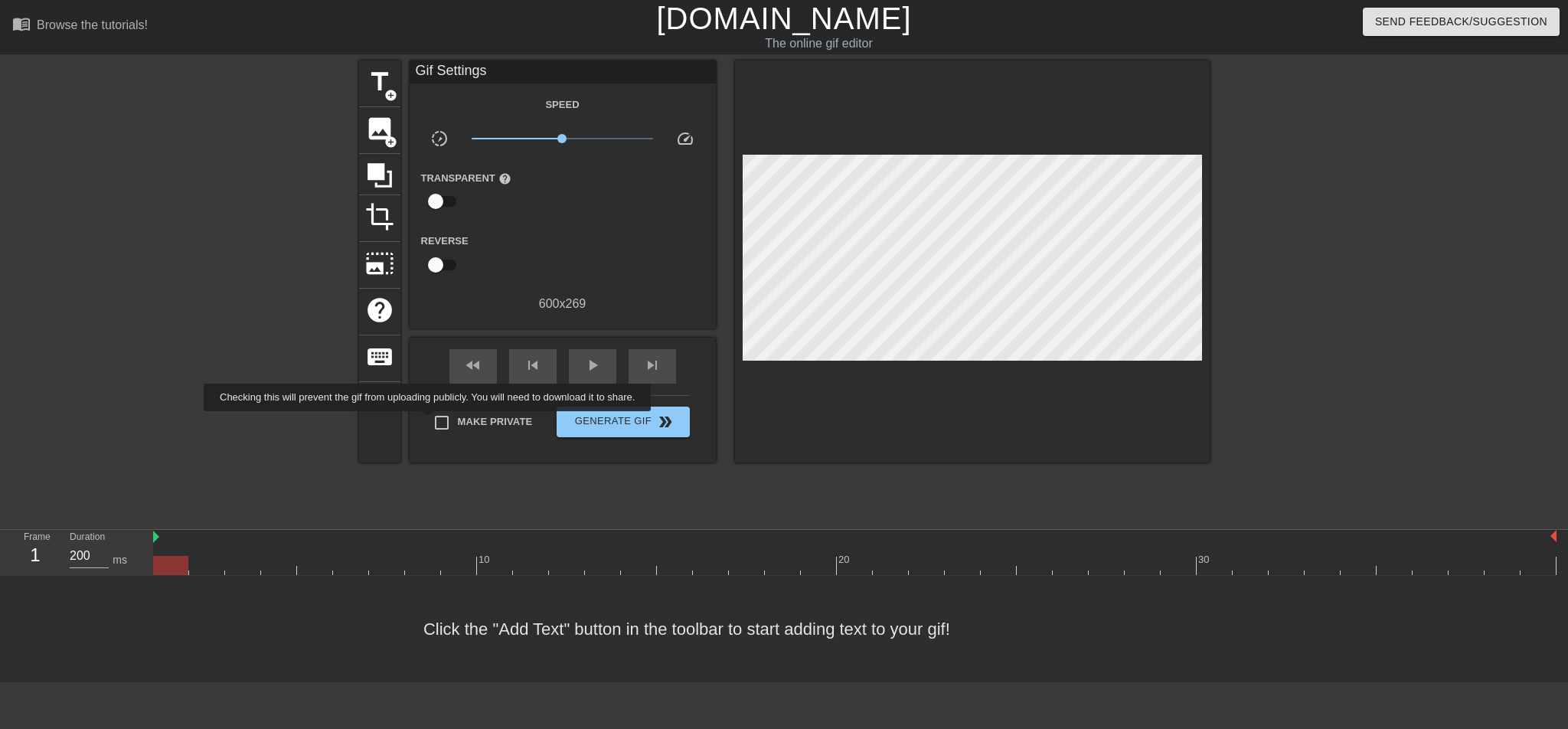 click on "Make Private" at bounding box center [442, 423] 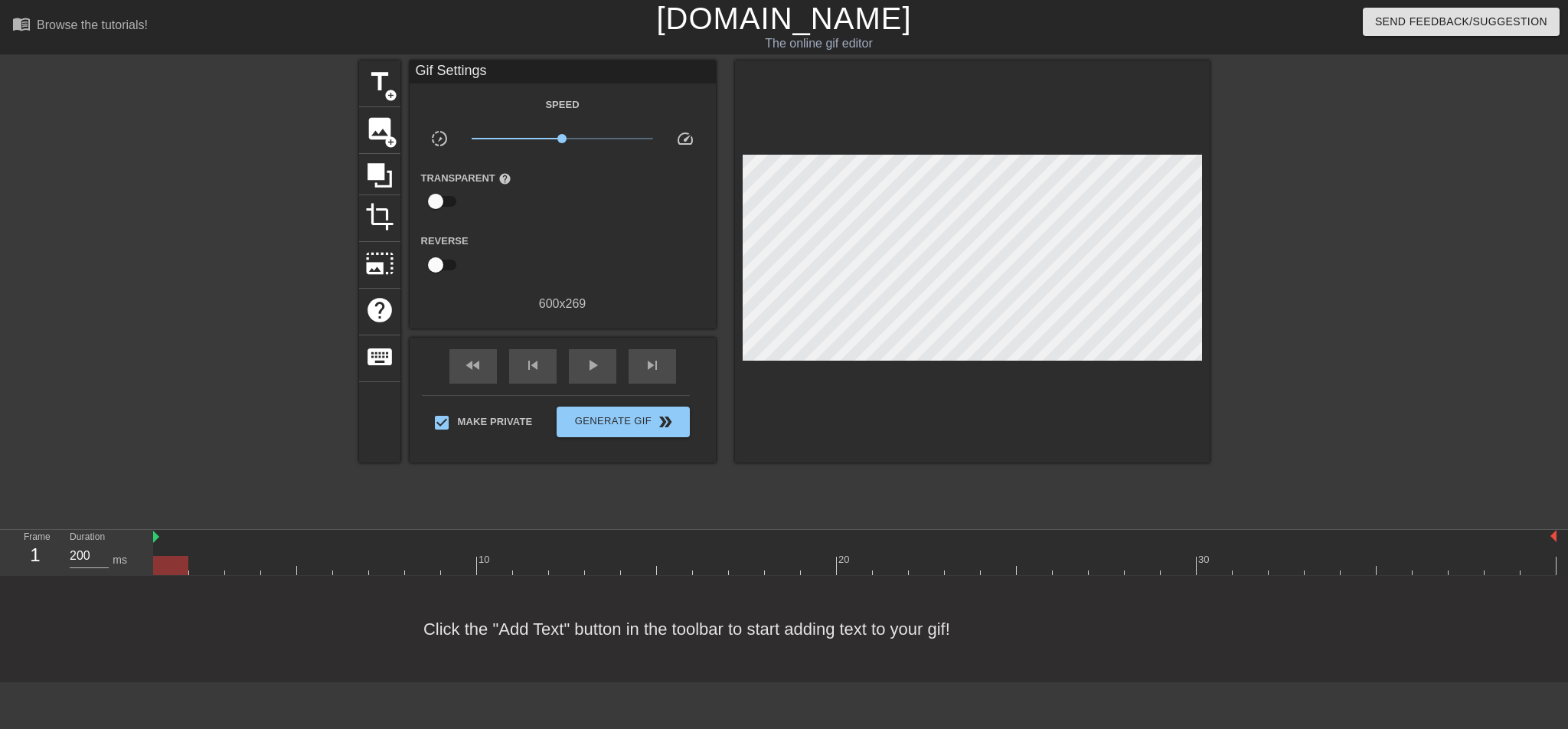 drag, startPoint x: 185, startPoint y: 570, endPoint x: 0, endPoint y: 626, distance: 193.28994 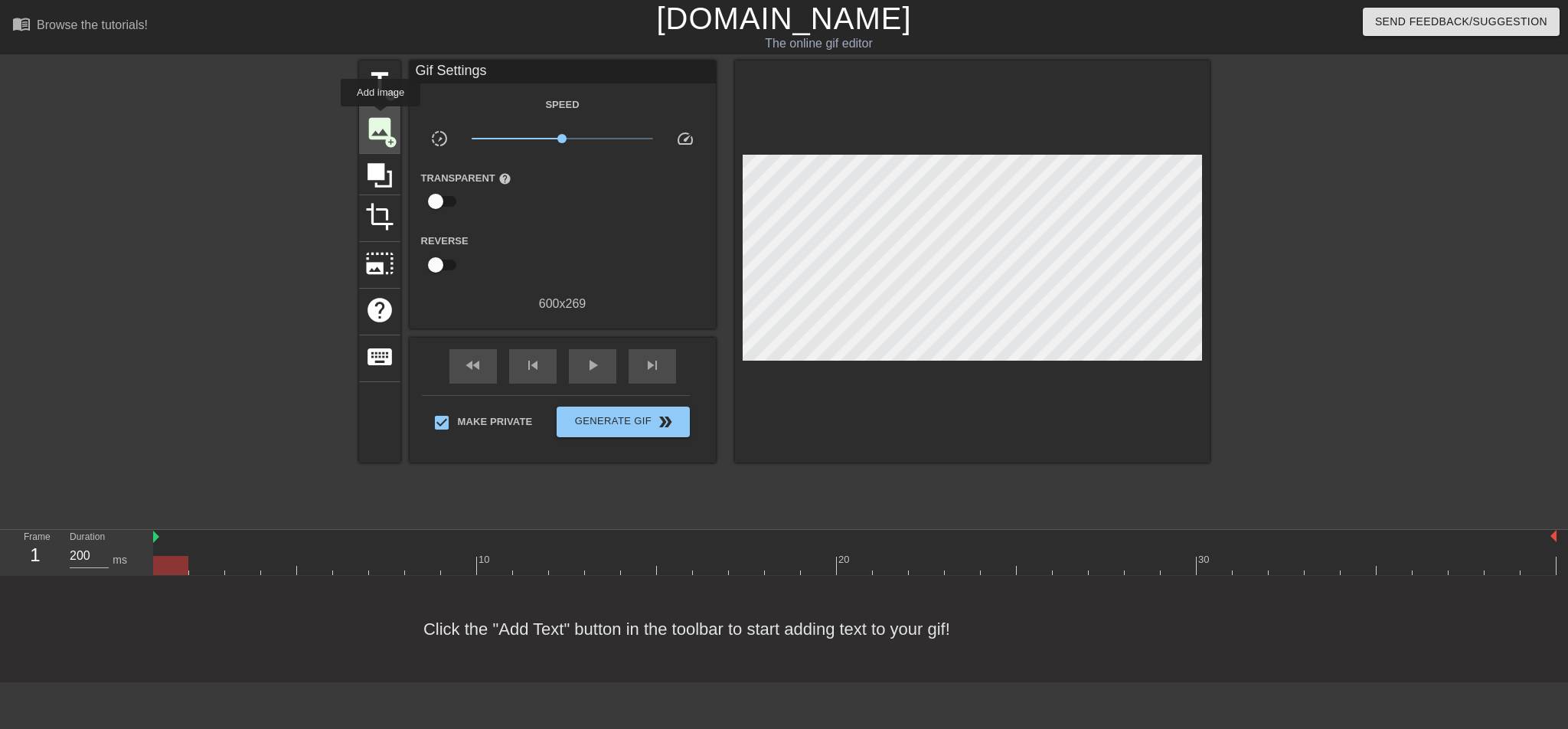 click on "image" at bounding box center (380, 129) 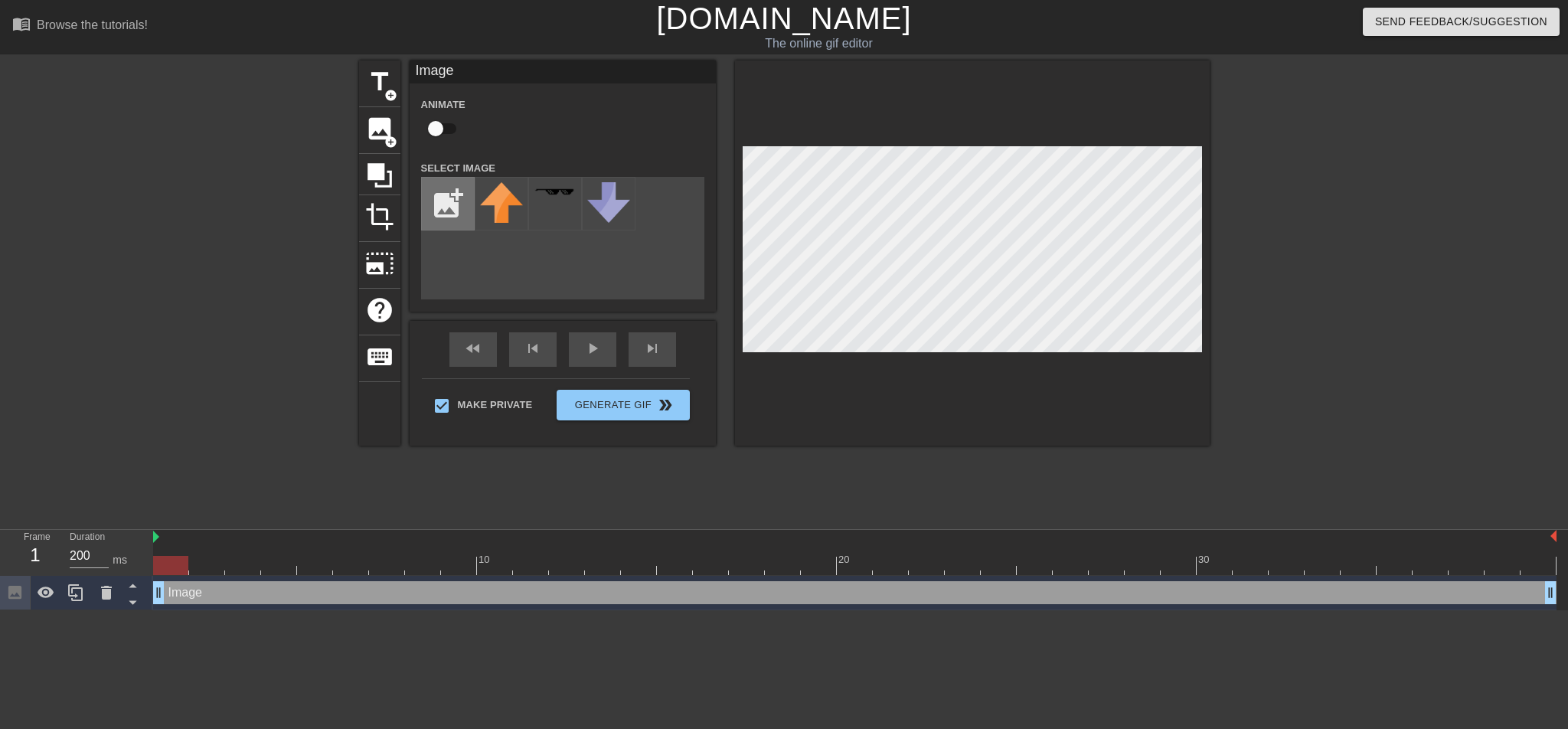 click at bounding box center (448, 204) 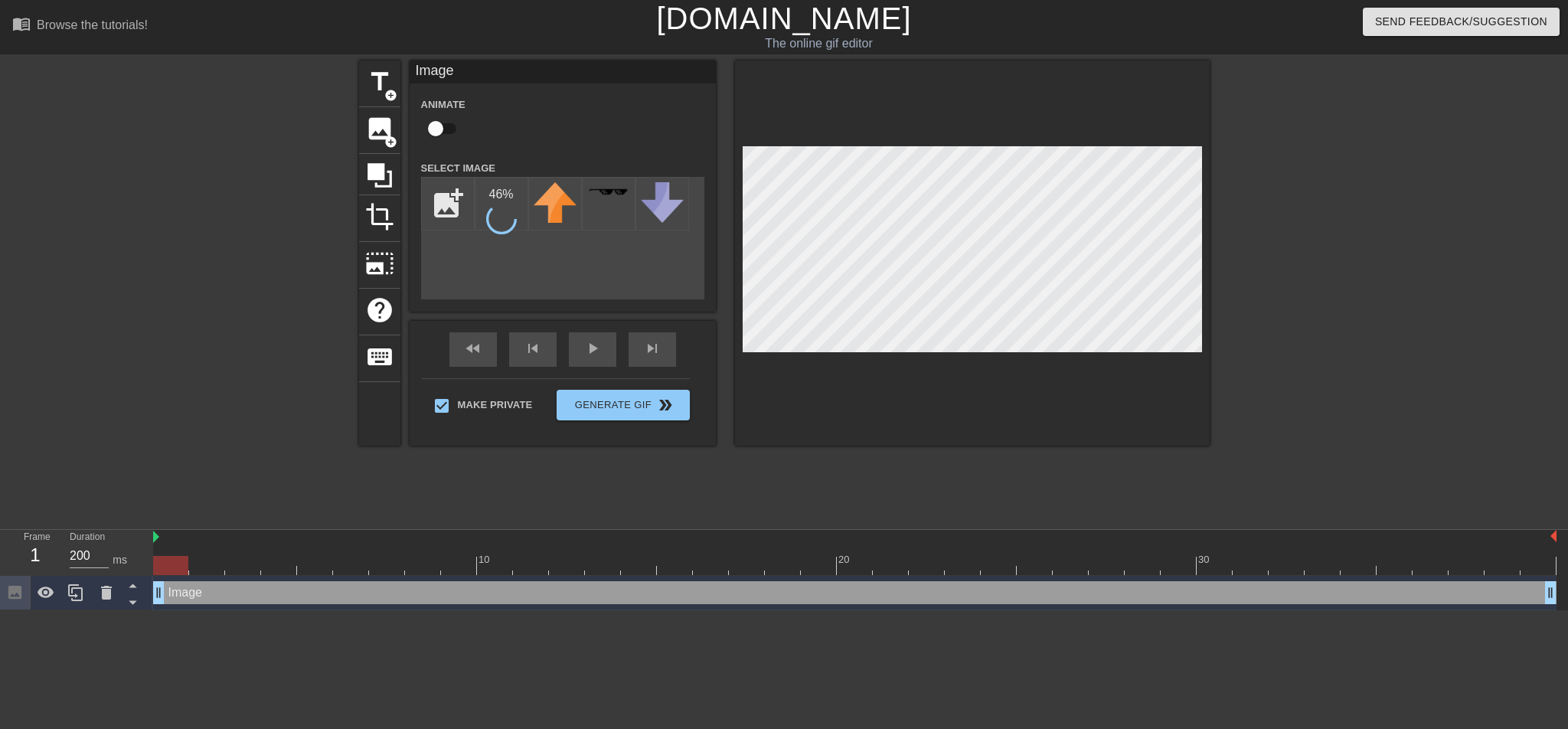 click on "Image drag_handle drag_handle" at bounding box center (854, 593) 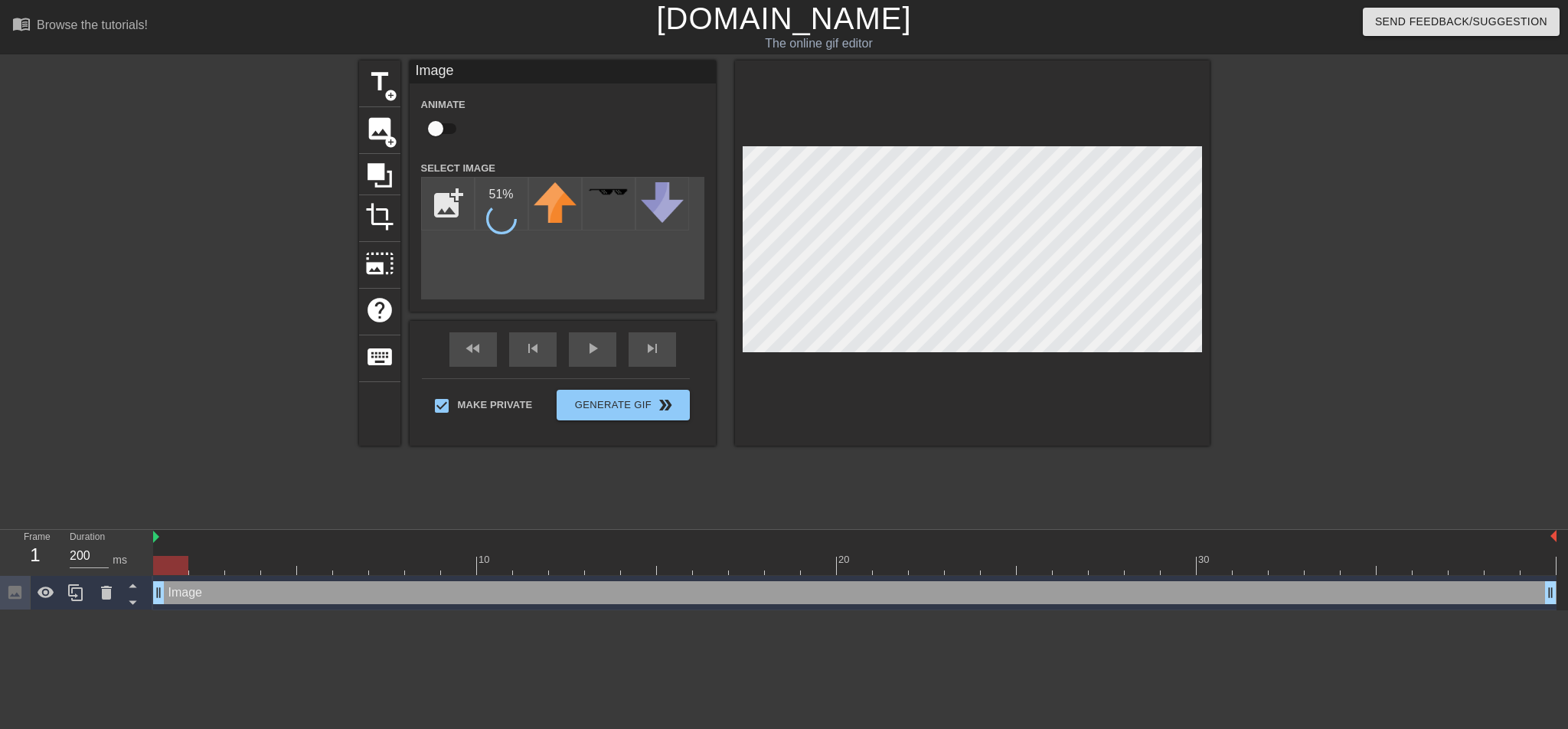 click on "Image drag_handle drag_handle" at bounding box center (854, 593) 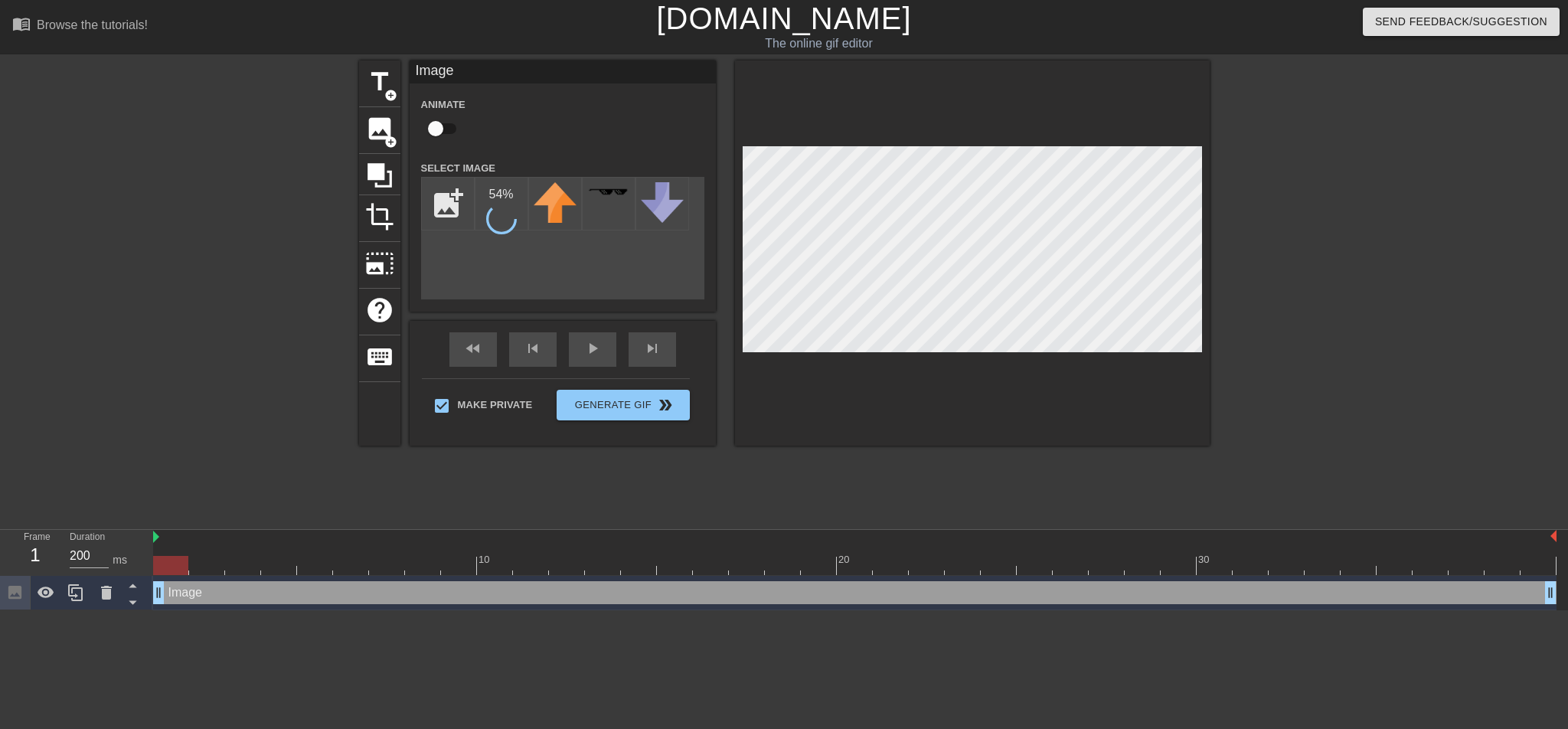 click on "Image drag_handle drag_handle" at bounding box center [854, 593] 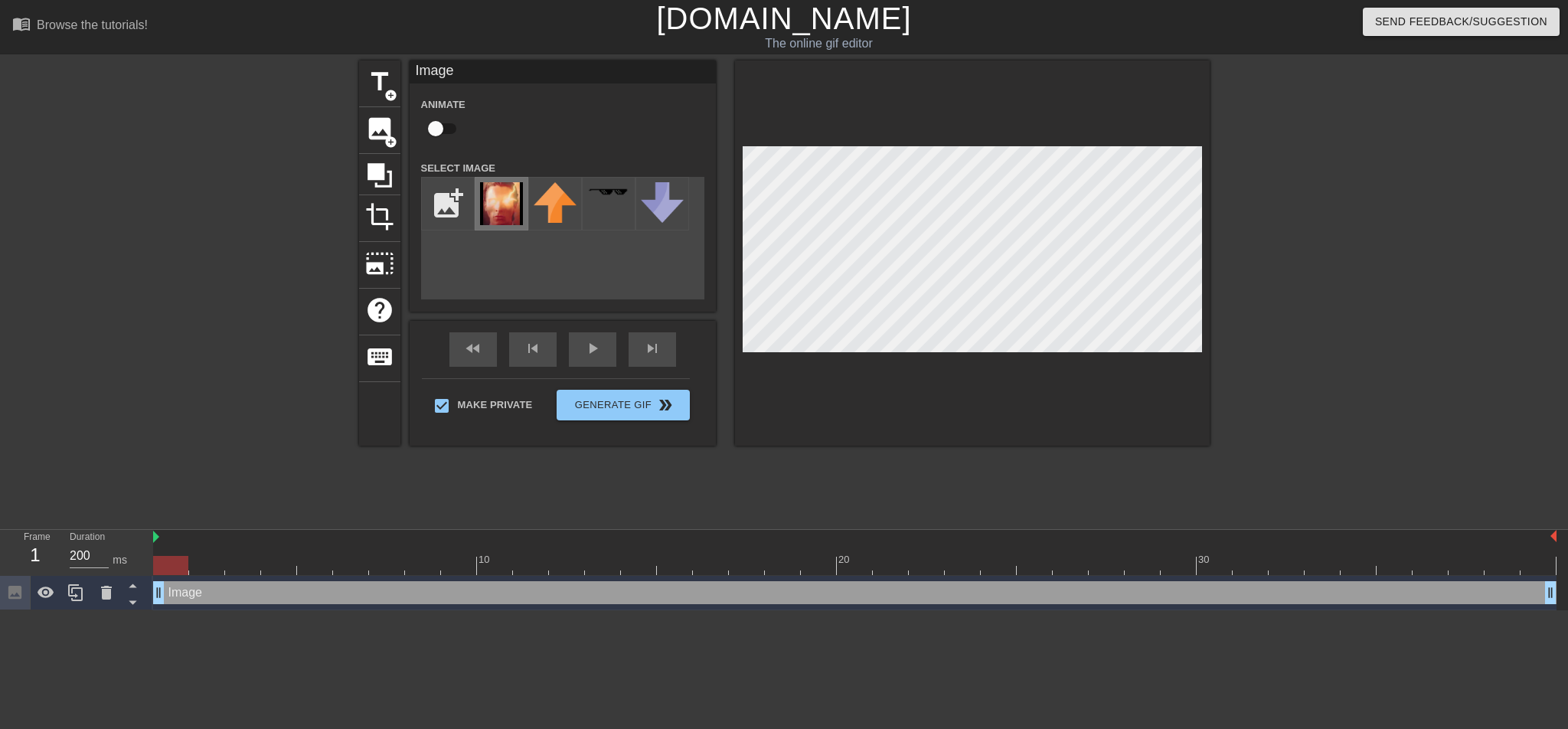 click at bounding box center (501, 204) 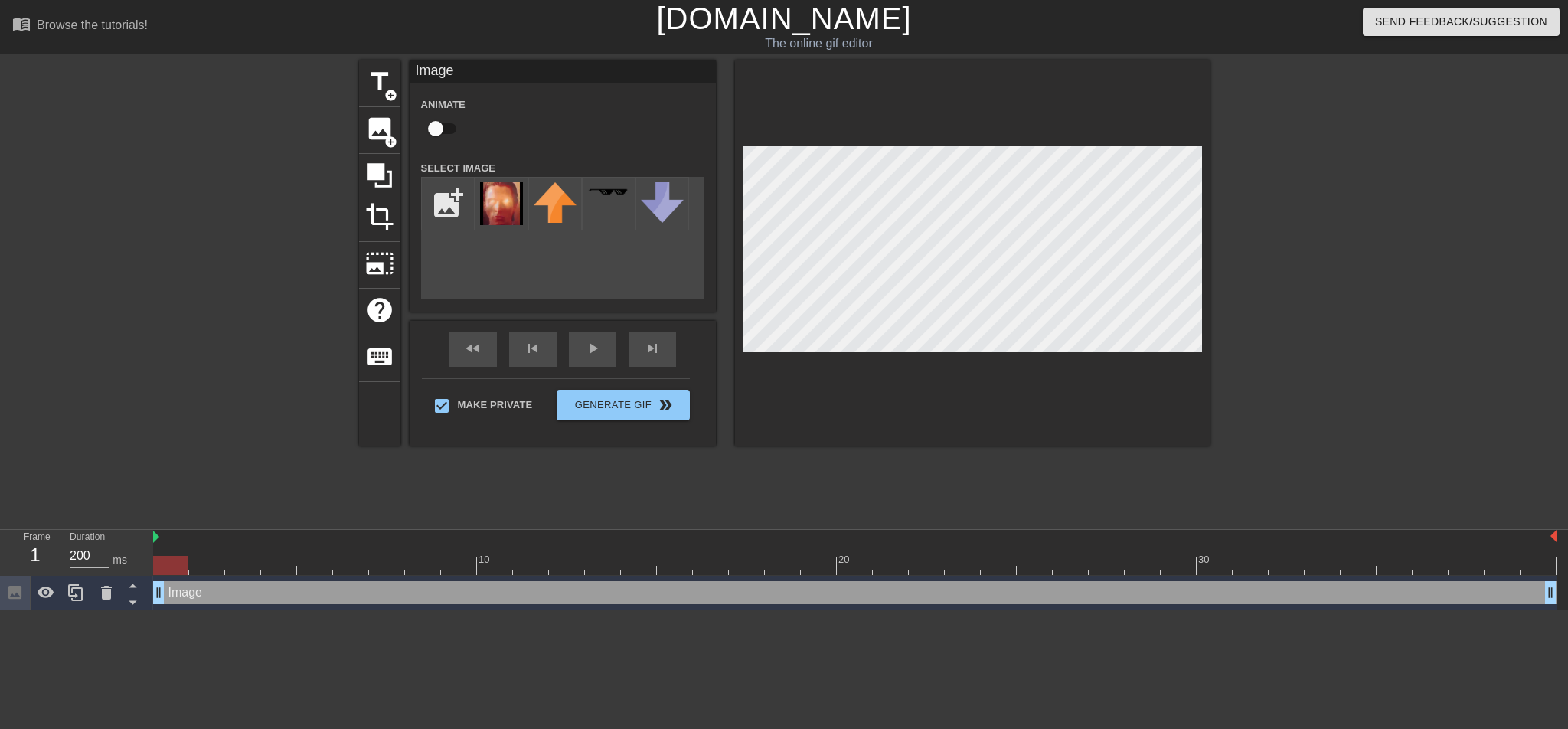 click at bounding box center [436, 129] 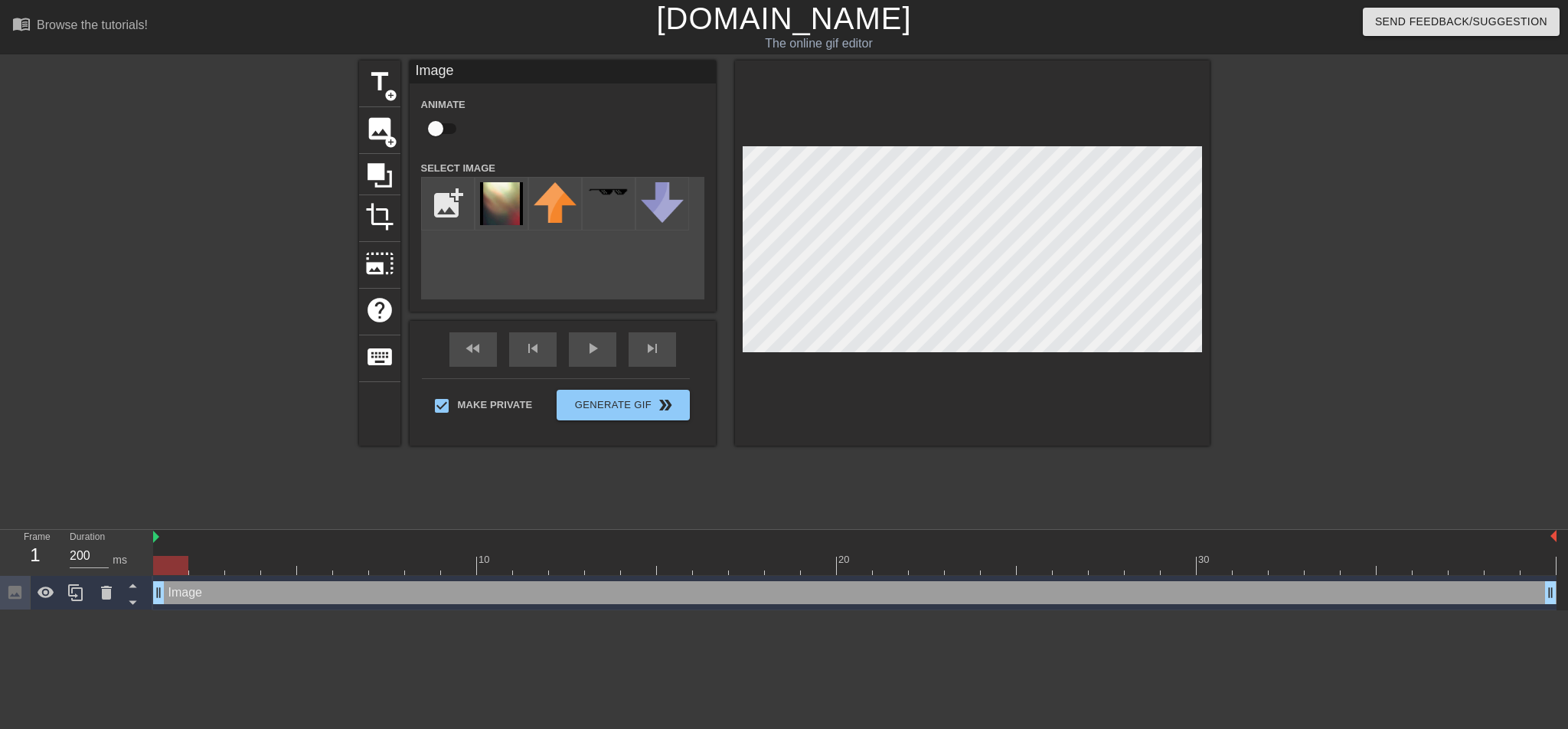 checkbox on "true" 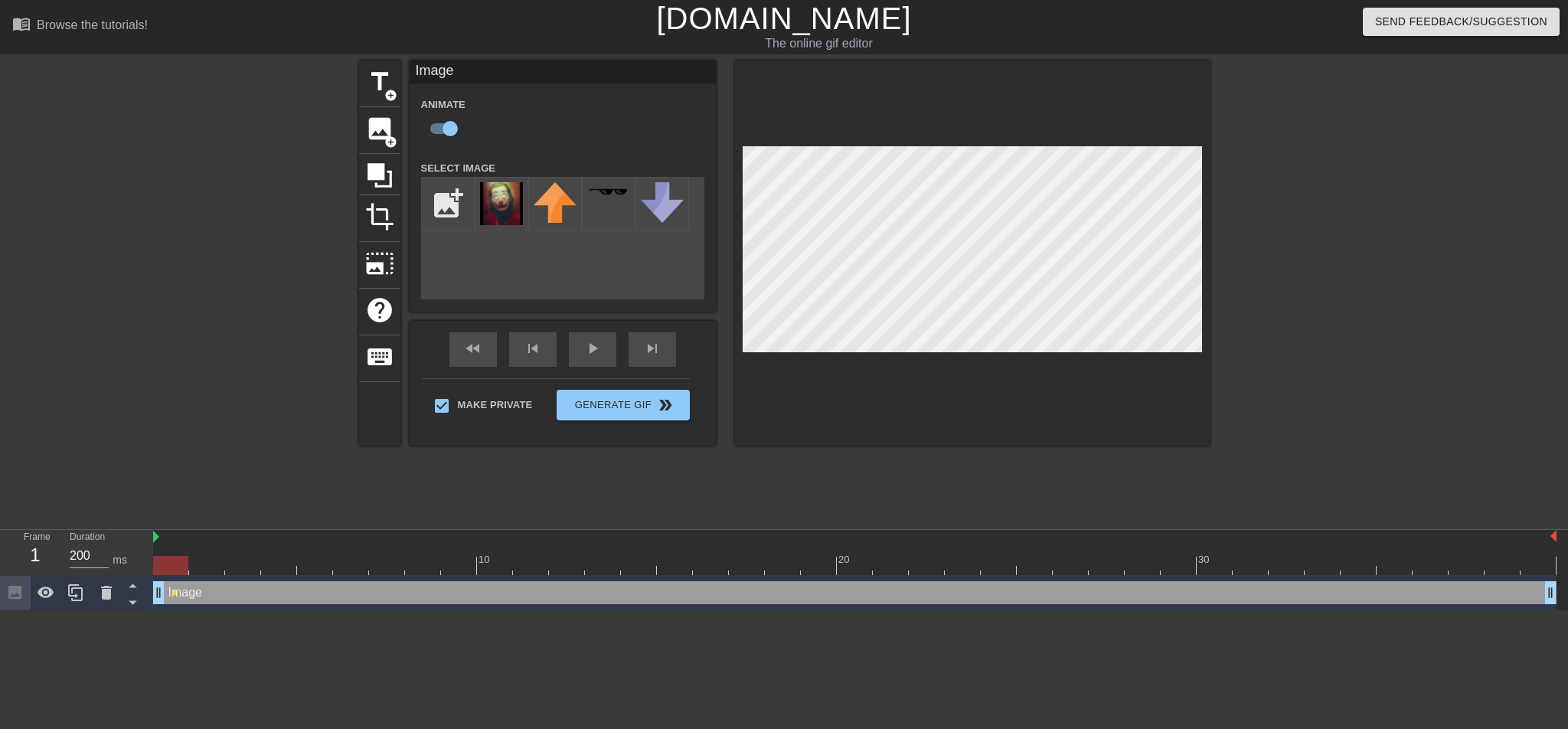 click at bounding box center (972, 253) 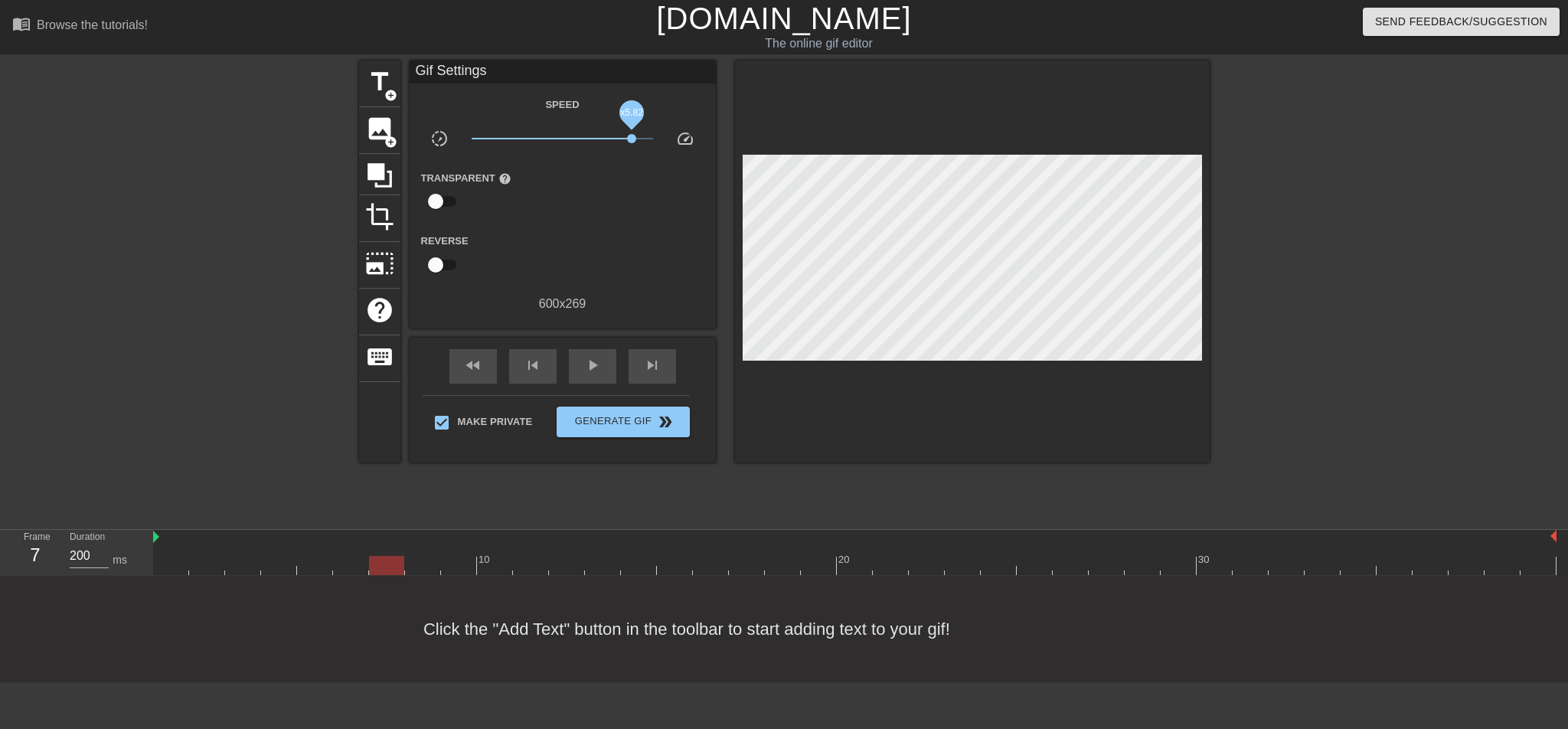 drag, startPoint x: 564, startPoint y: 136, endPoint x: 632, endPoint y: 140, distance: 68.117545 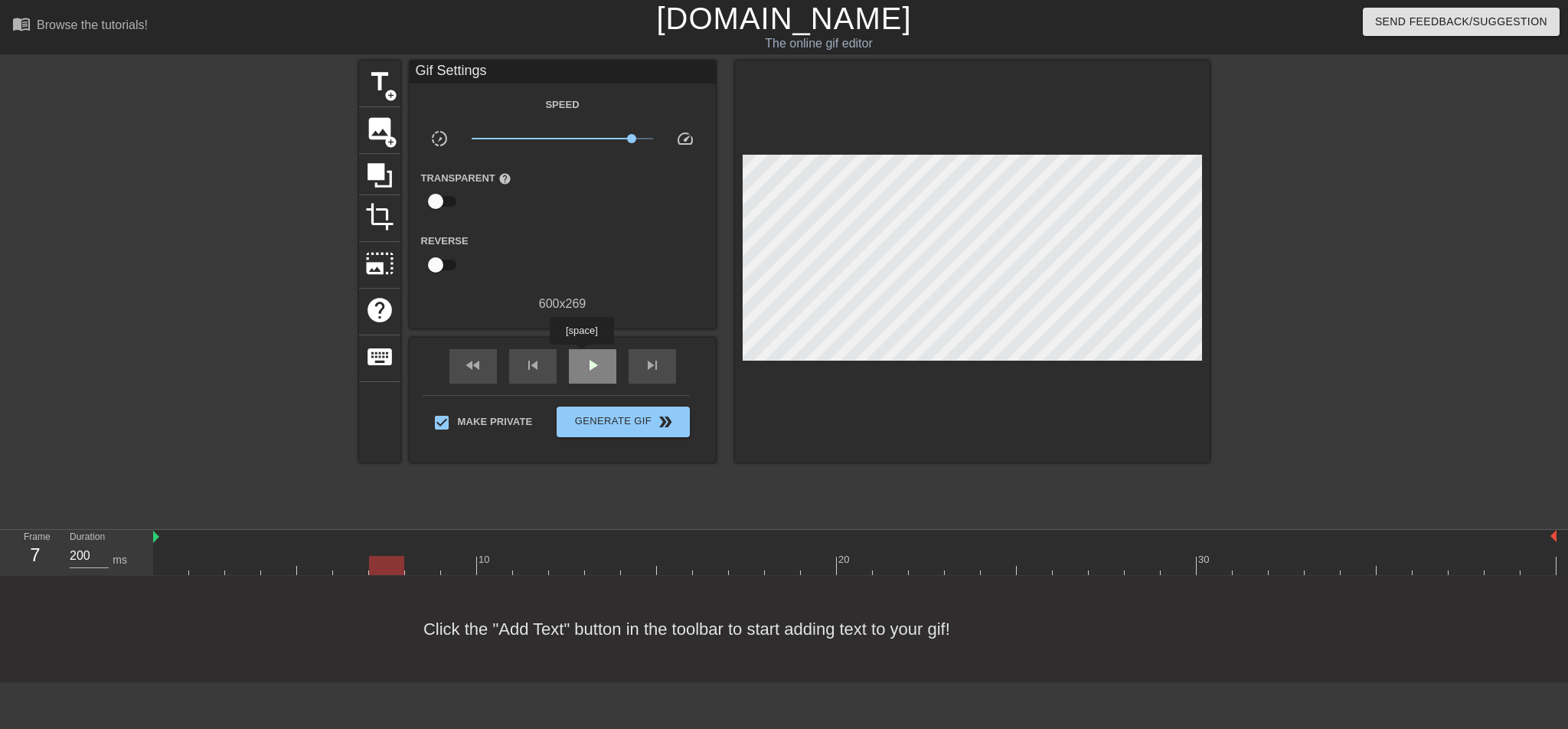 click on "play_arrow" at bounding box center [593, 366] 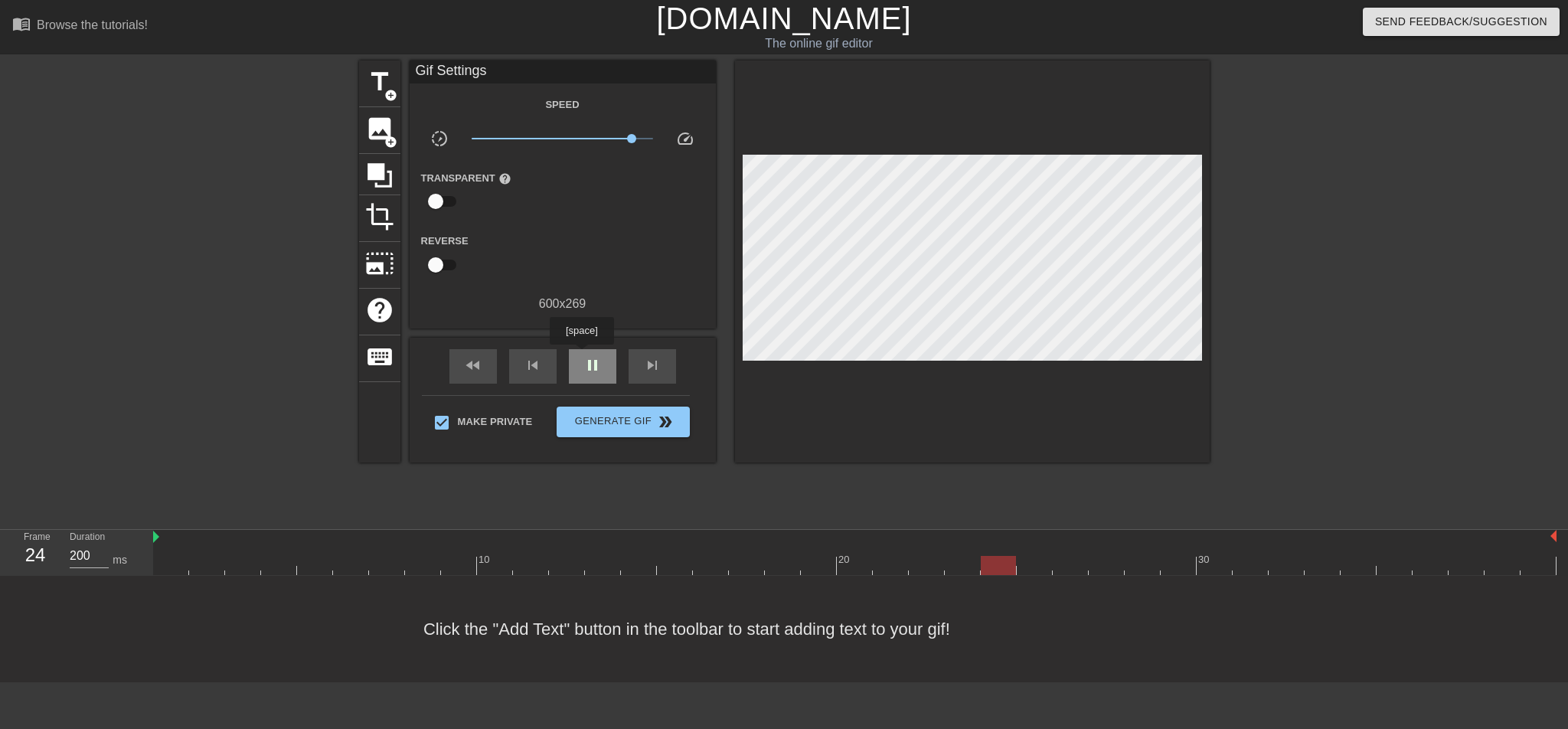 click on "pause" at bounding box center (593, 366) 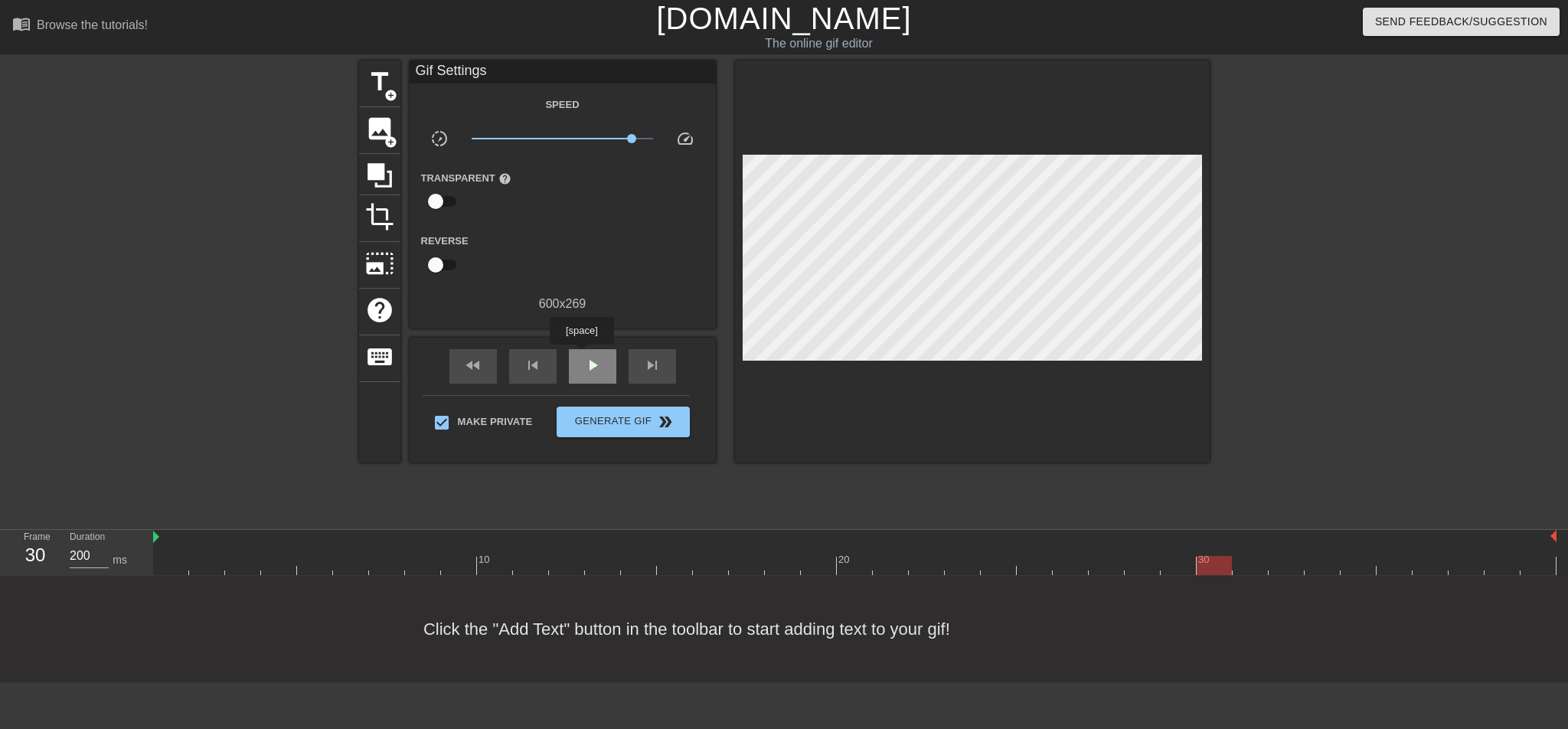 click on "play_arrow" at bounding box center [593, 366] 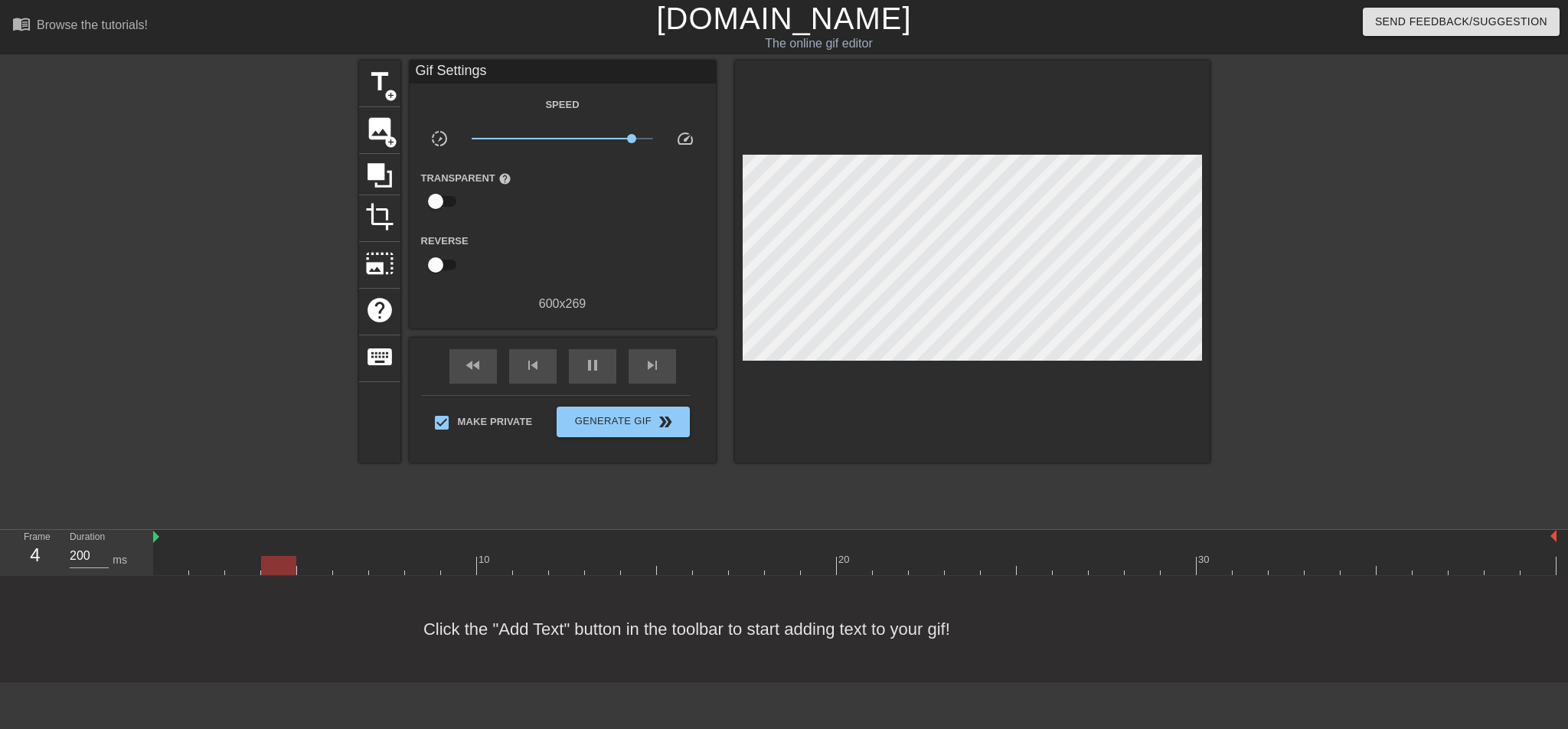 click on "Speed slow_motion_video x5.82 speed Transparent help Reverse 600  x  269" at bounding box center (563, 204) 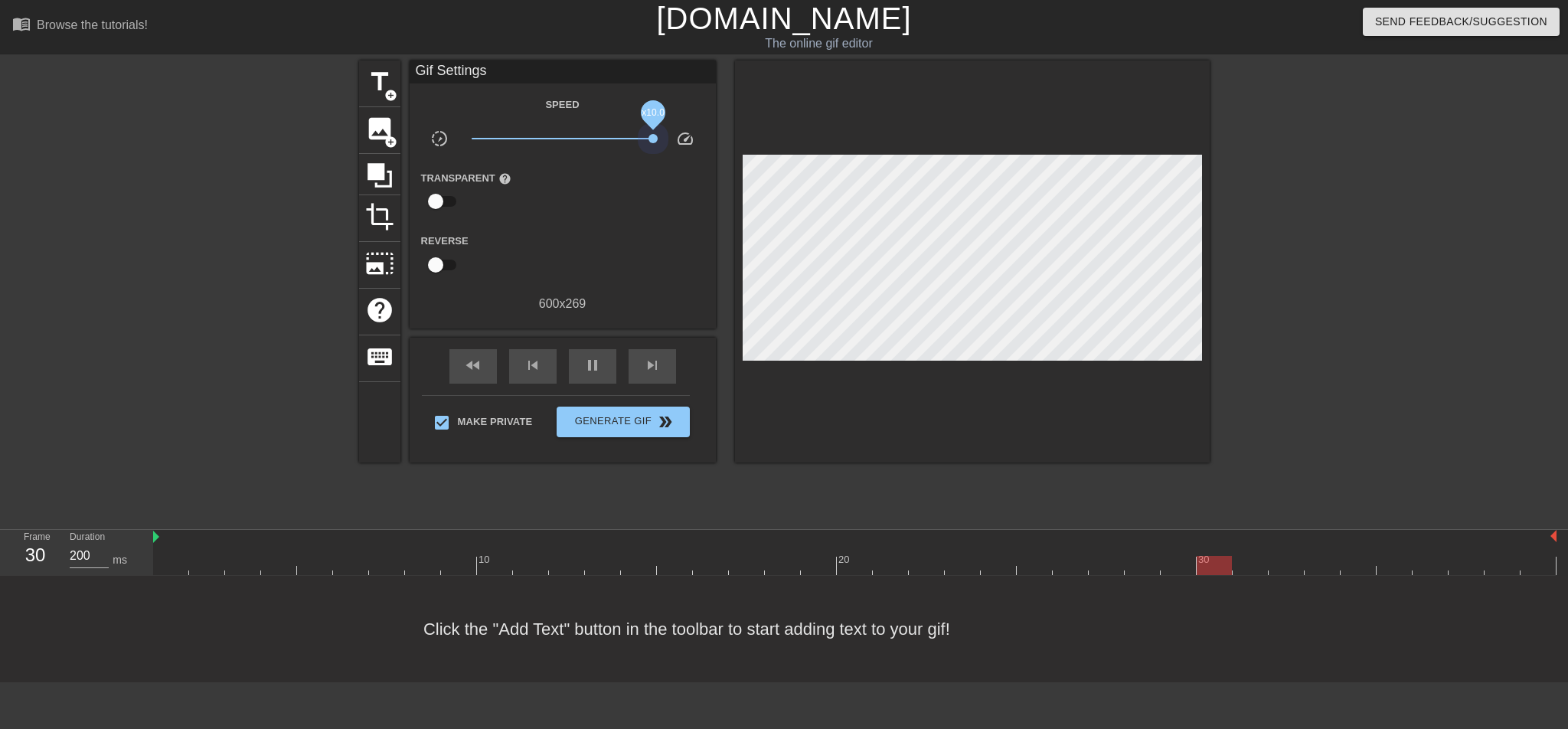 click on "title add_circle image add_circle crop photo_size_select_large help keyboard Gif Settings Speed slow_motion_video x10.0 speed Transparent help Reverse 600  x  269 fast_rewind skip_previous pause skip_next Make Private Generate Gif double_arrow" at bounding box center (784, 261) 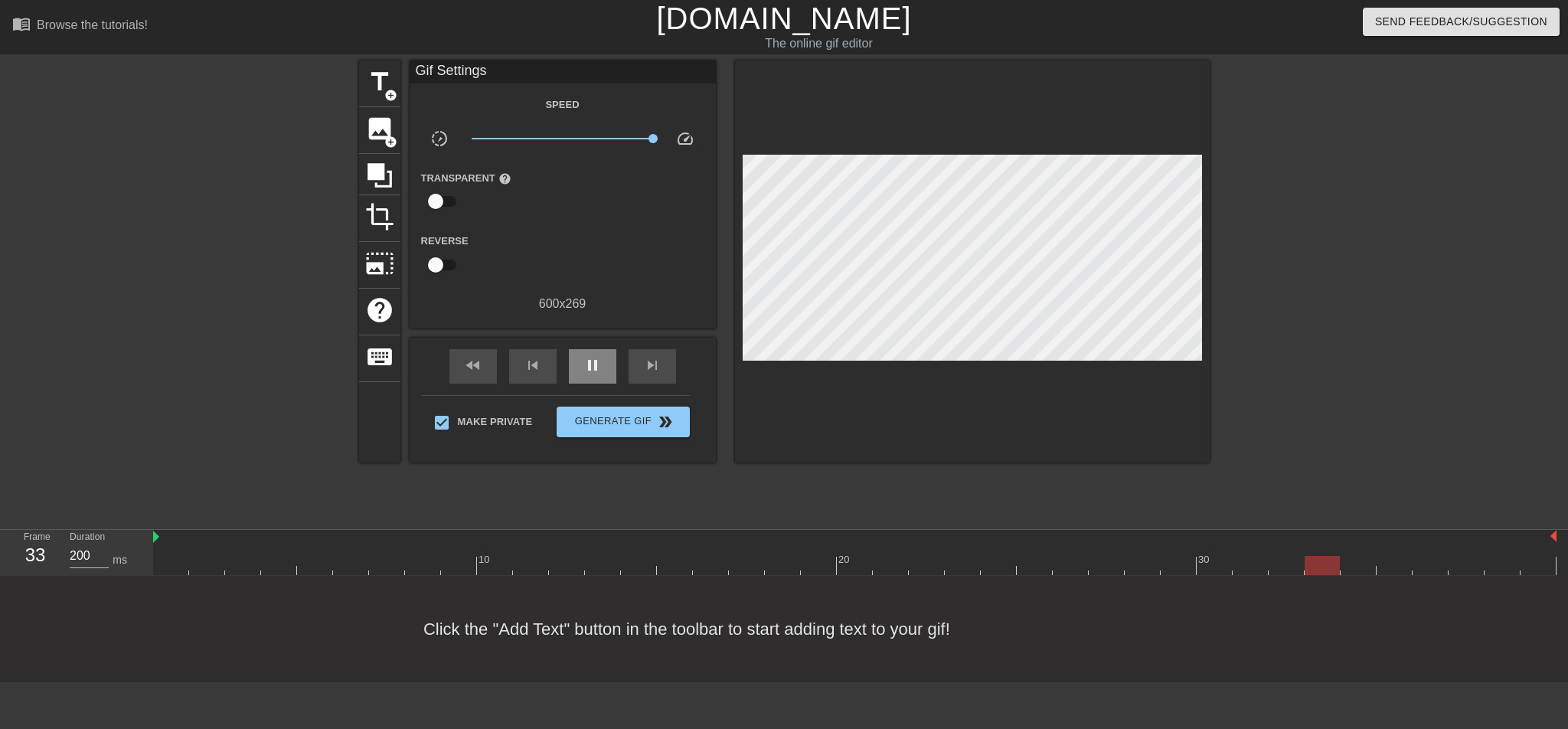 click on "pause" at bounding box center [593, 366] 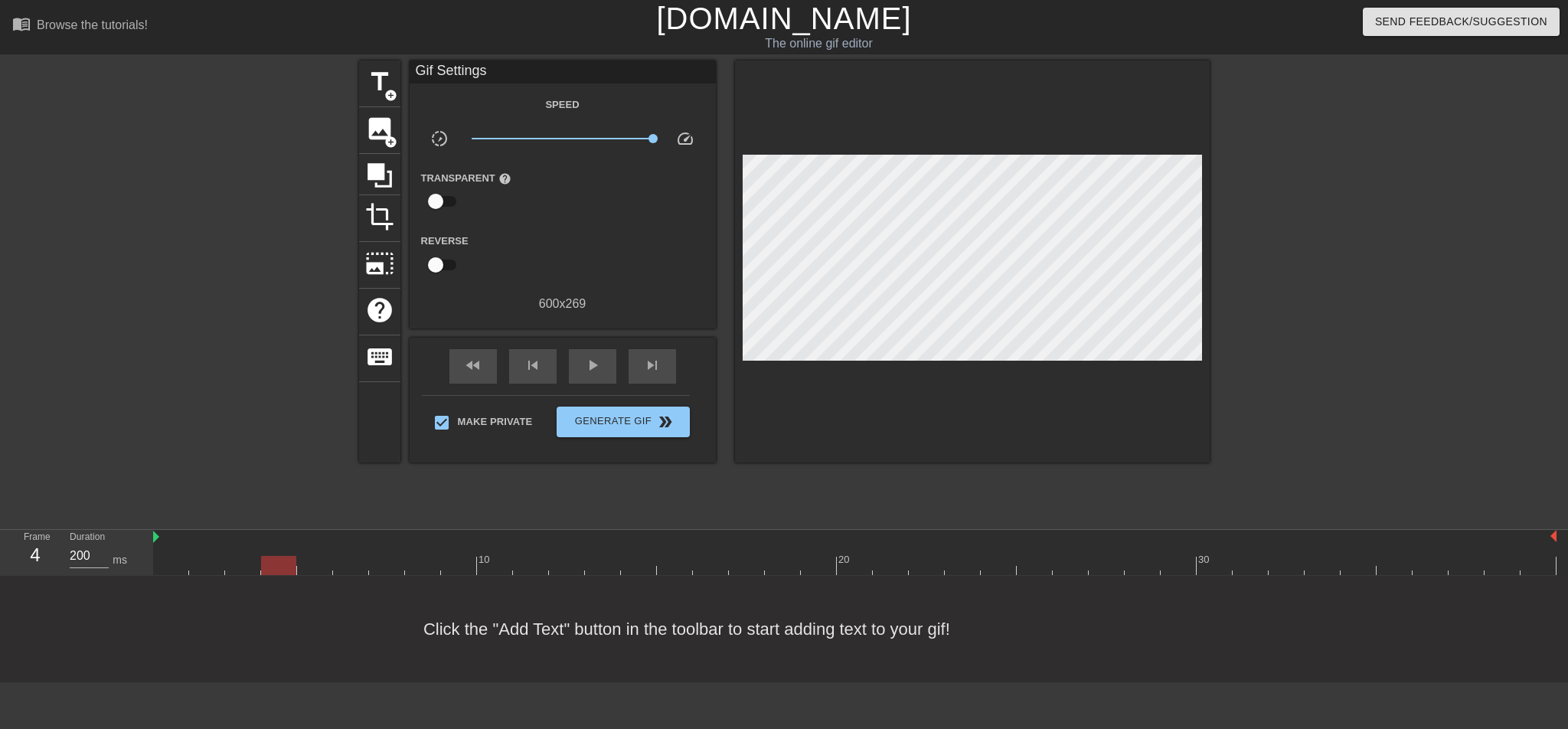 click on "x10.0" at bounding box center (562, 141) 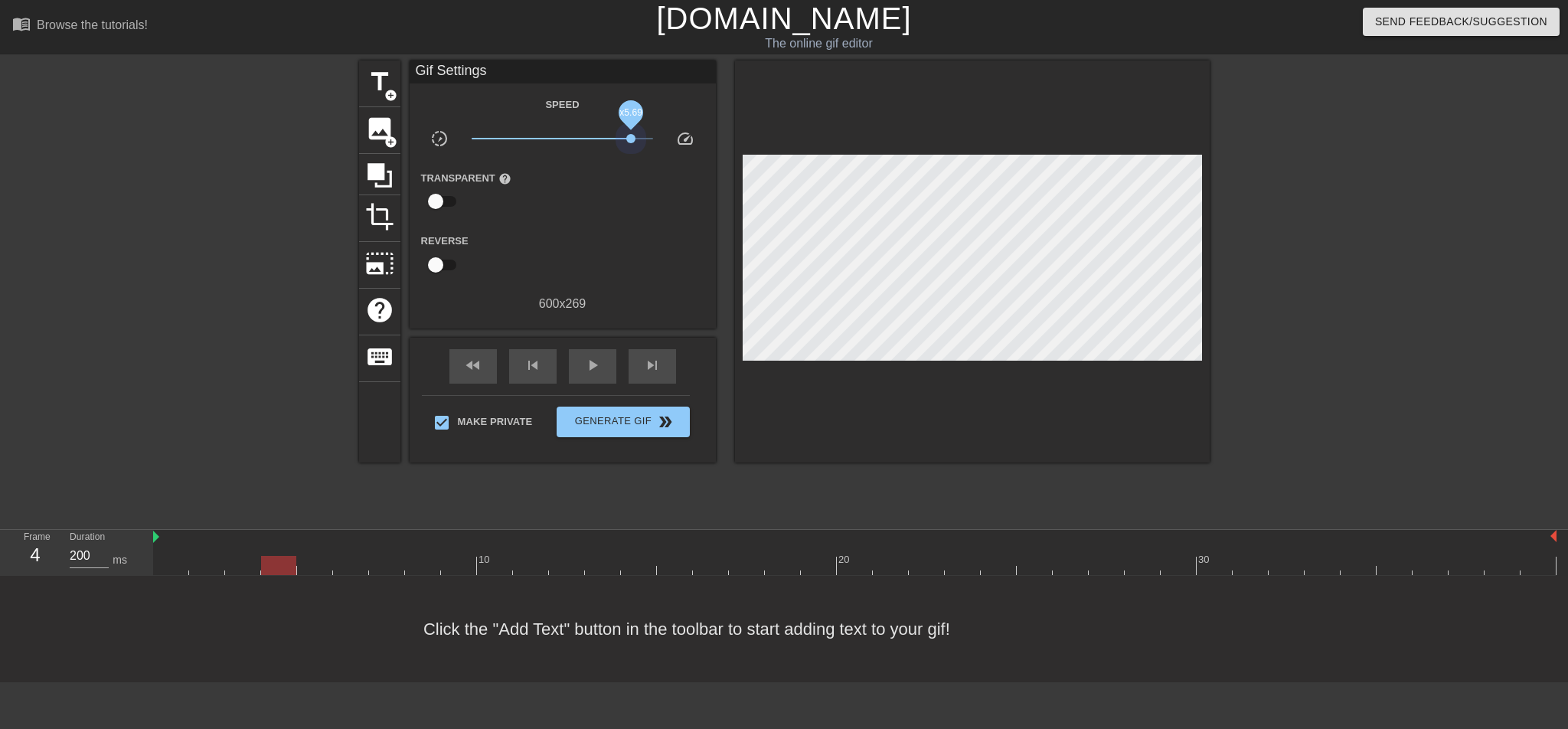 drag, startPoint x: 652, startPoint y: 140, endPoint x: 633, endPoint y: 145, distance: 19.64688 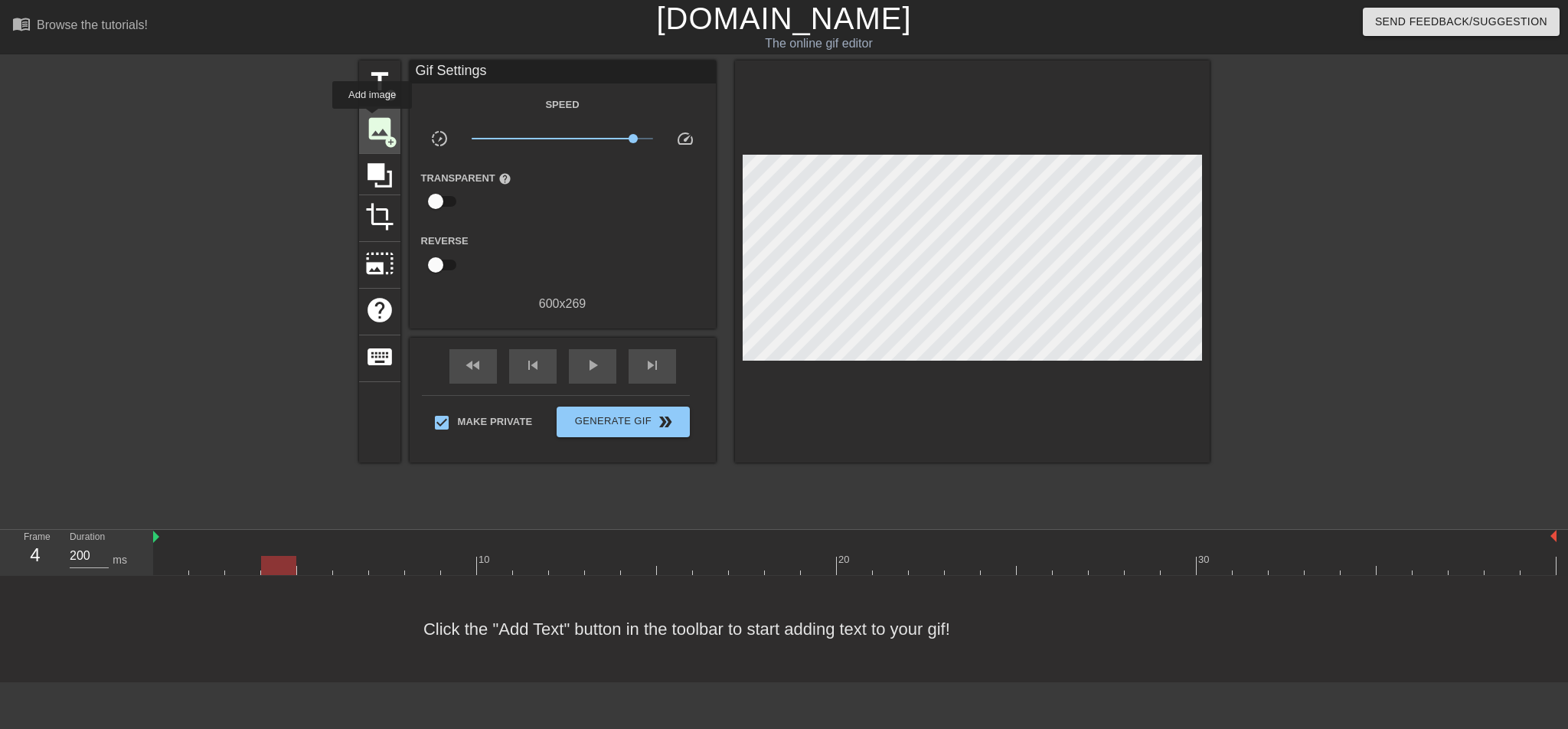 click on "image" at bounding box center (380, 129) 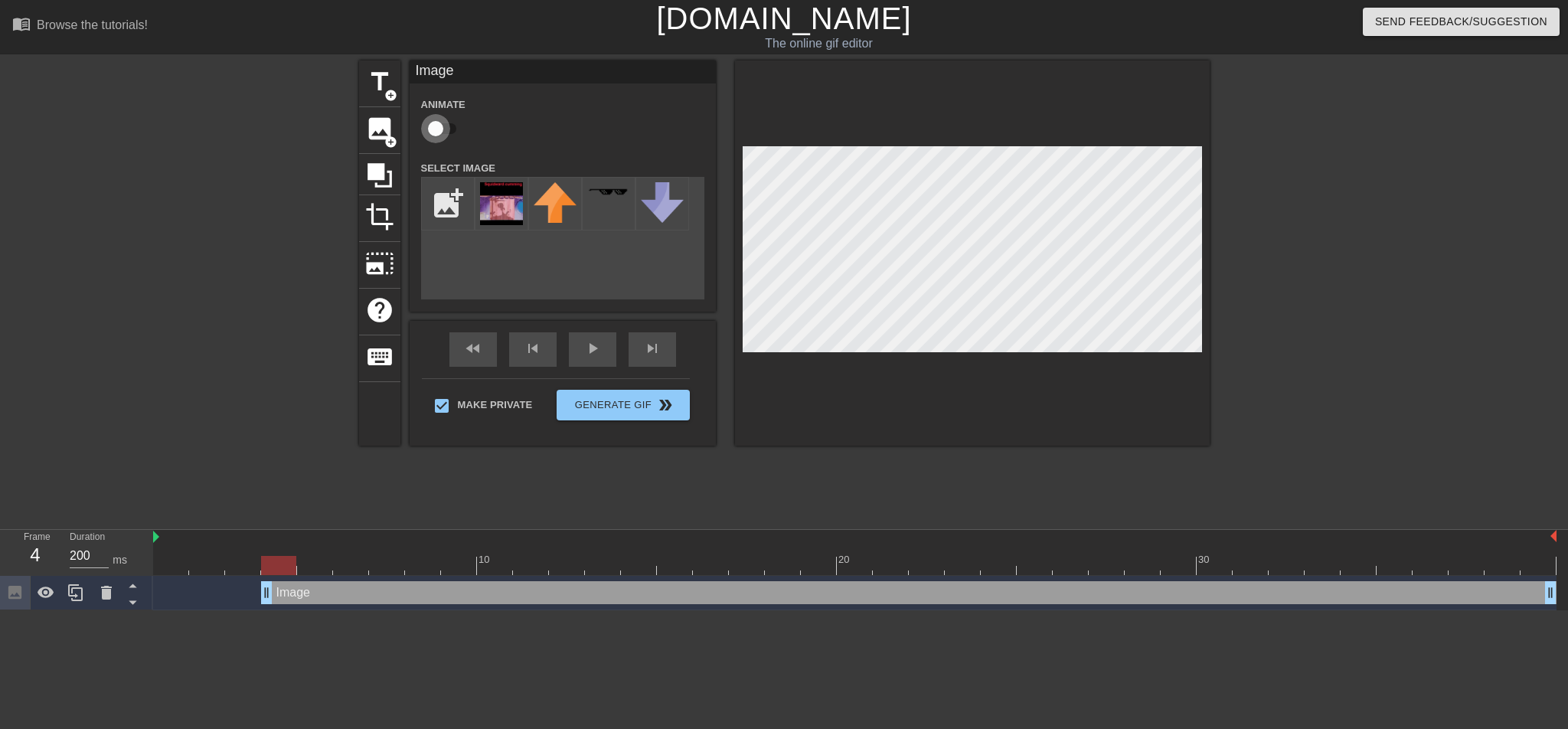 click at bounding box center [436, 129] 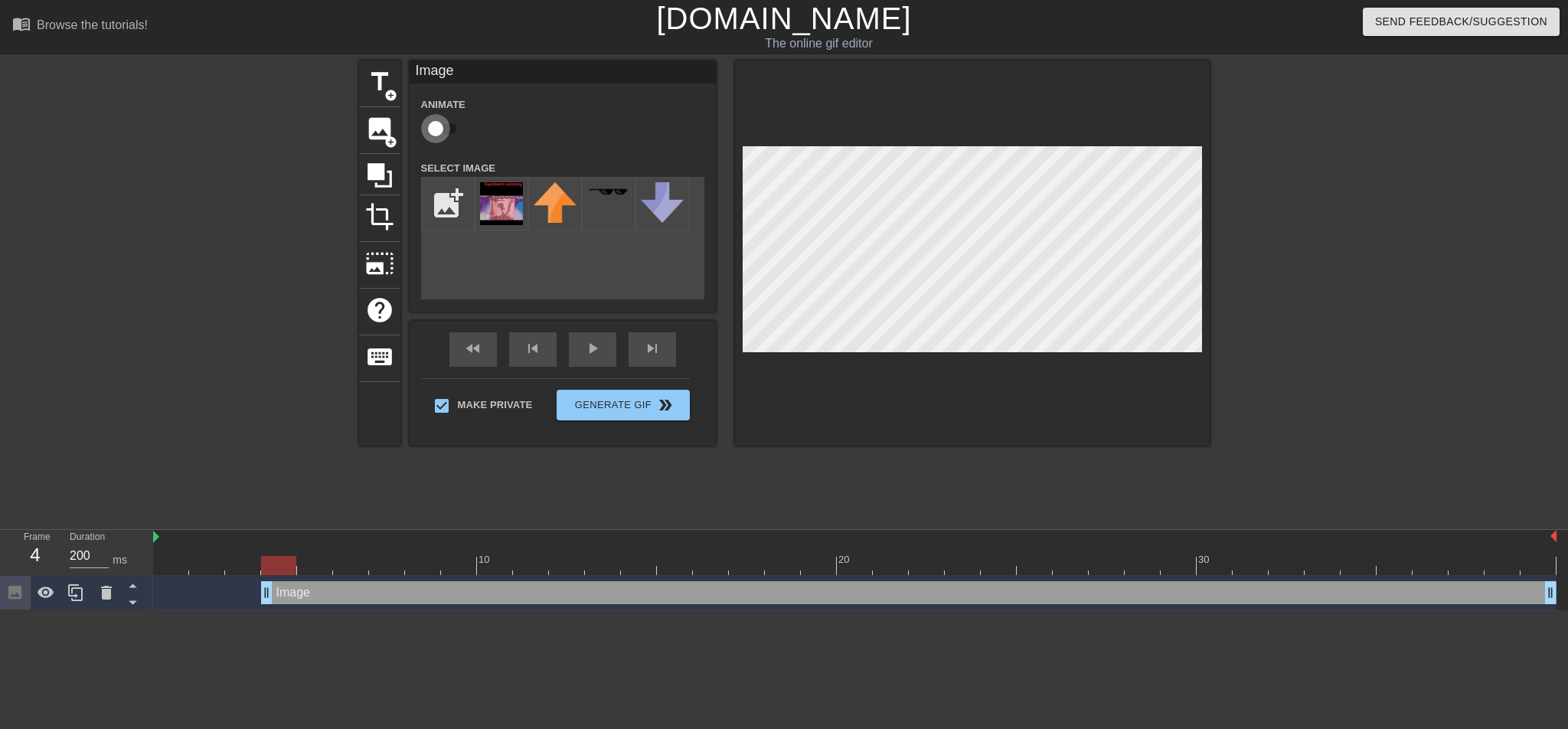 checkbox on "true" 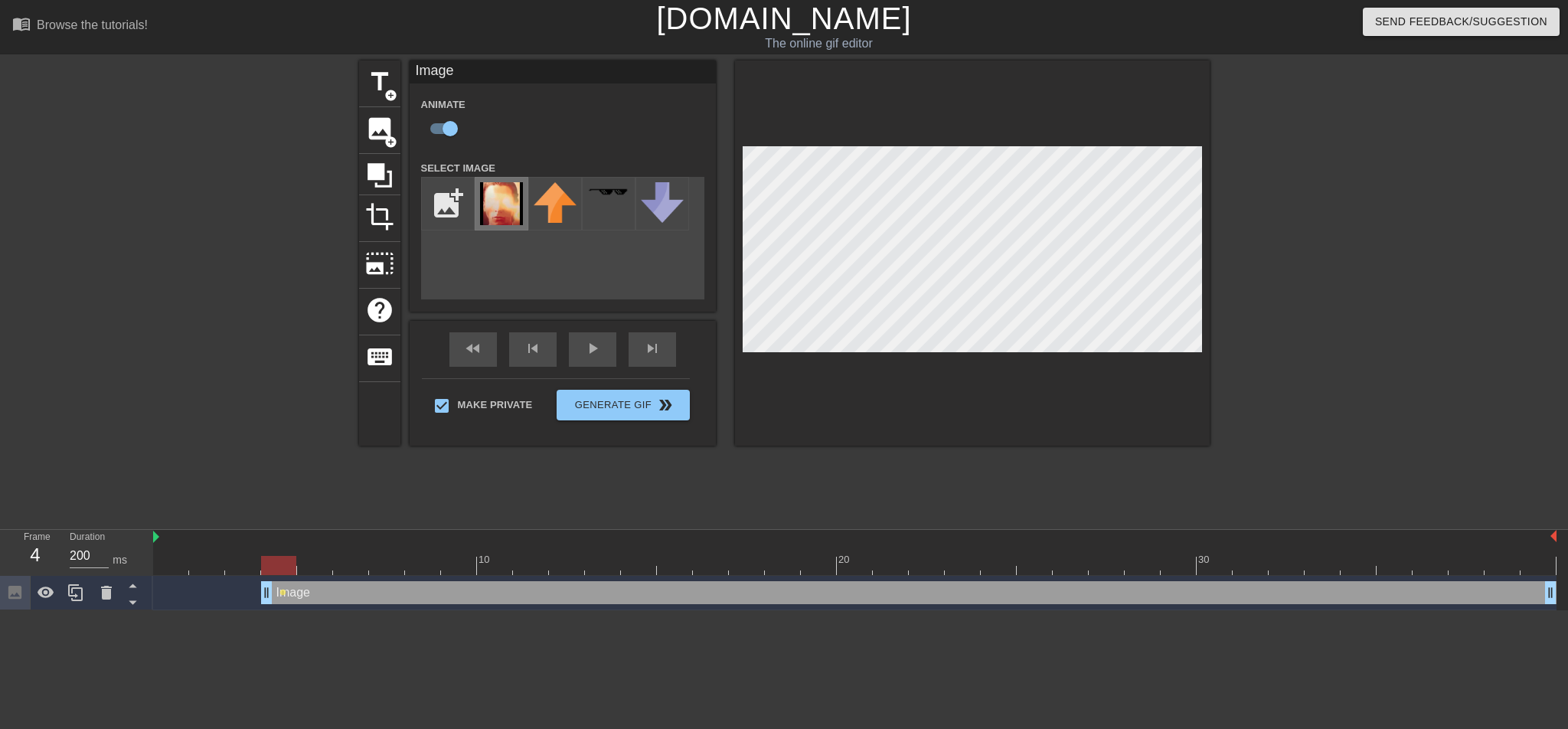 click at bounding box center [501, 204] 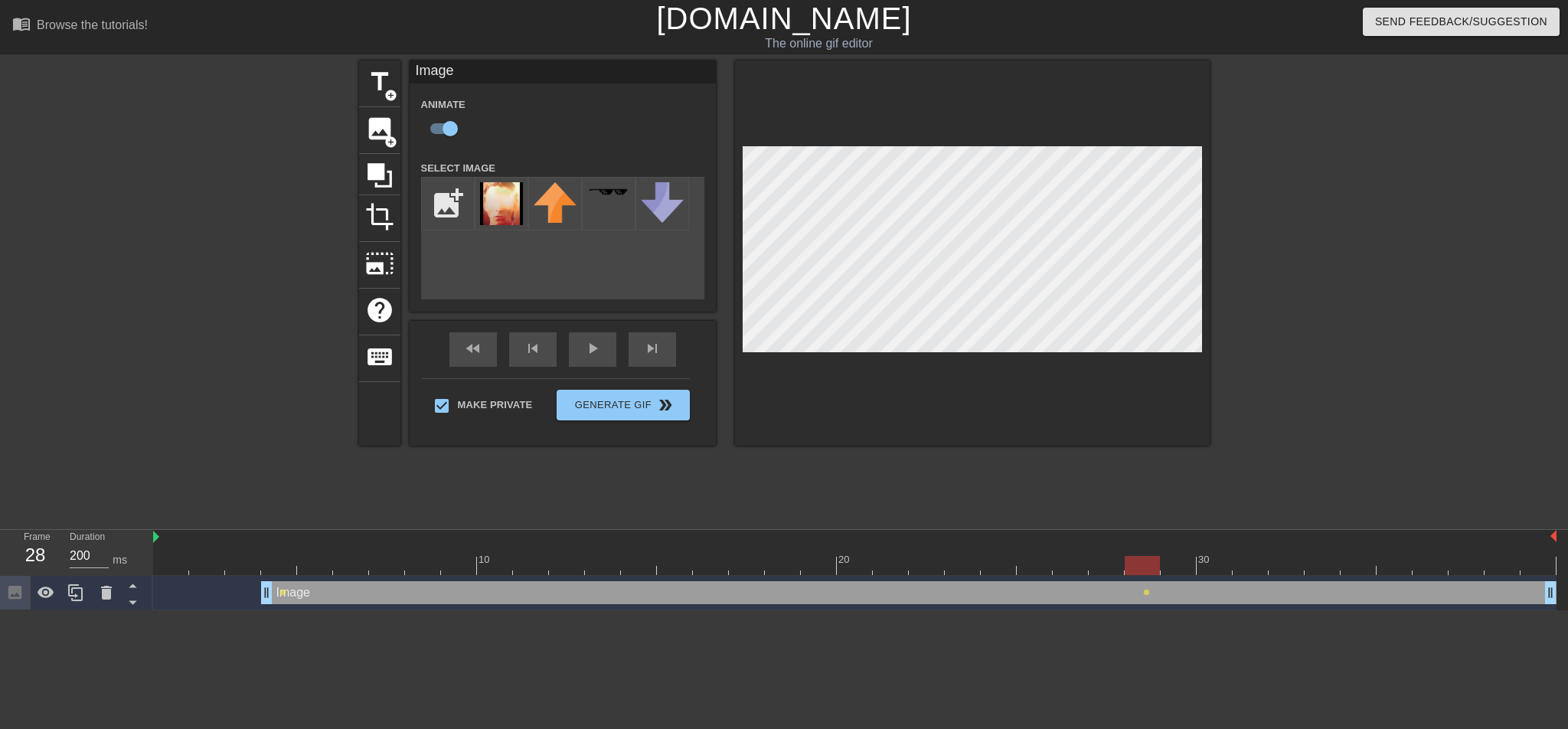 click on "title add_circle image add_circle crop photo_size_select_large help keyboard Image Animate Select Image add_photo_alternate fast_rewind skip_previous play_arrow skip_next Make Private Generate Gif double_arrow" at bounding box center (784, 253) 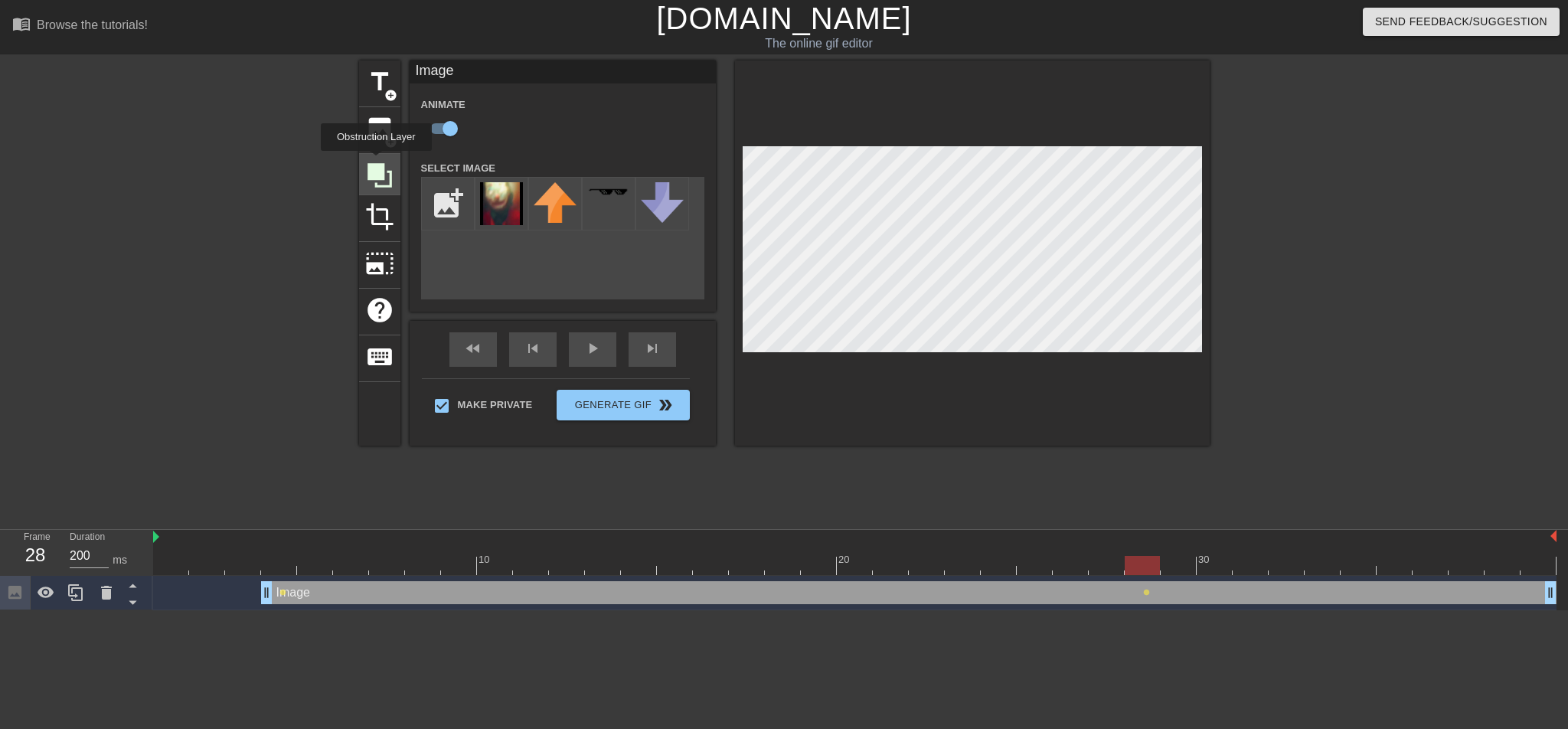 click 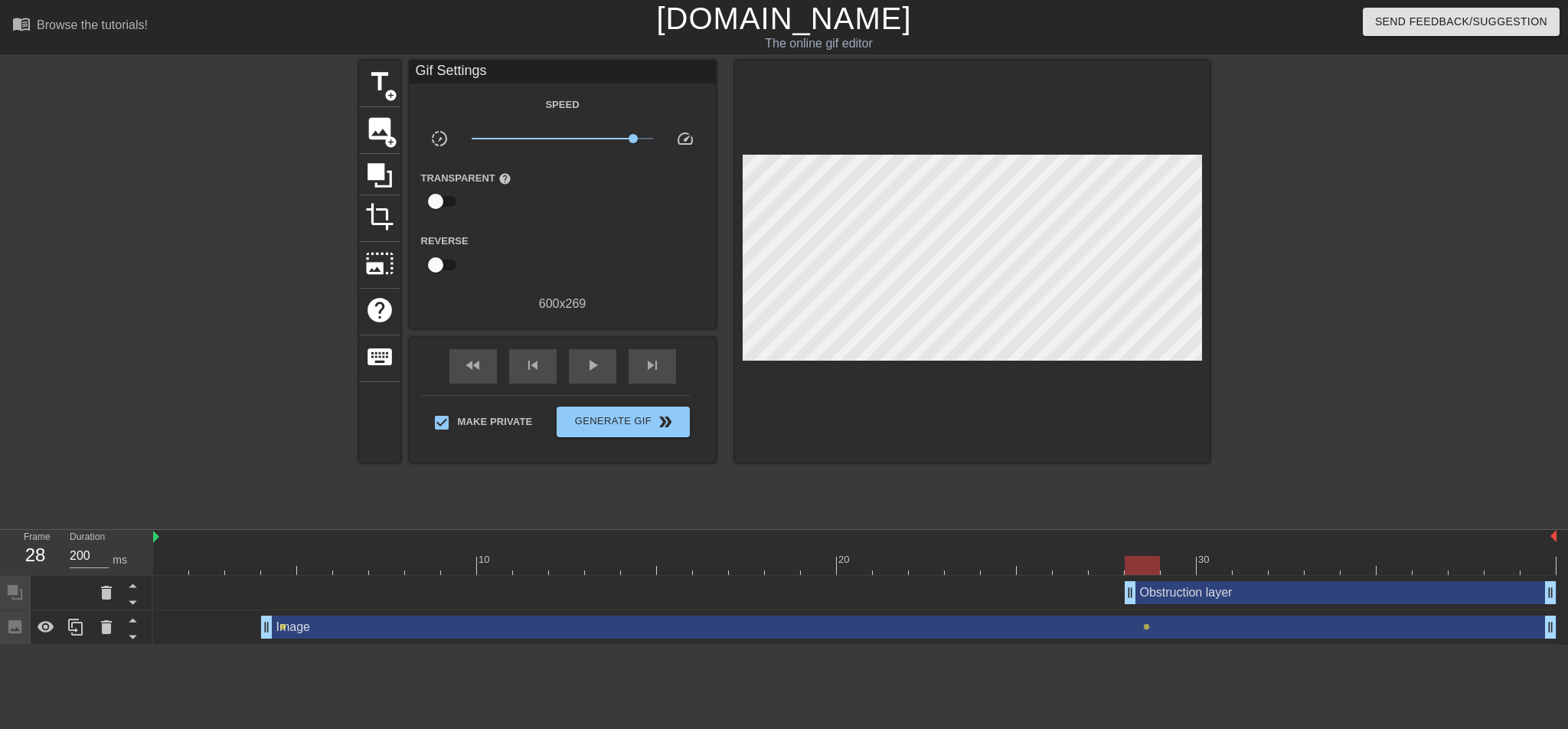 click on "title add_circle image add_circle crop photo_size_select_large help keyboard Gif Settings Speed slow_motion_video x6.03 speed Transparent help Reverse 600  x  269 fast_rewind skip_previous play_arrow skip_next Make Private Generate Gif double_arrow" at bounding box center (784, 261) 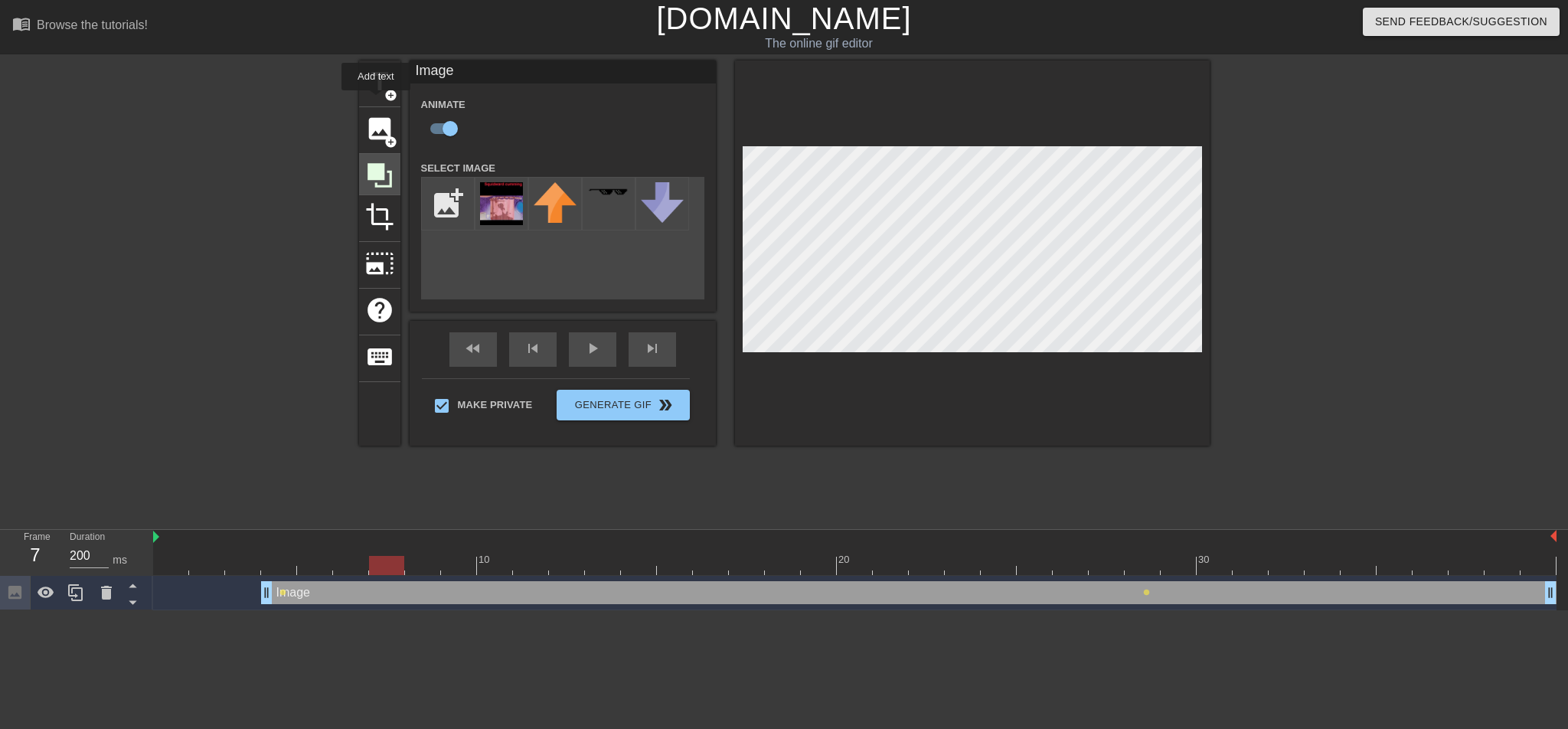 drag, startPoint x: 377, startPoint y: 97, endPoint x: 376, endPoint y: 185, distance: 88.00568 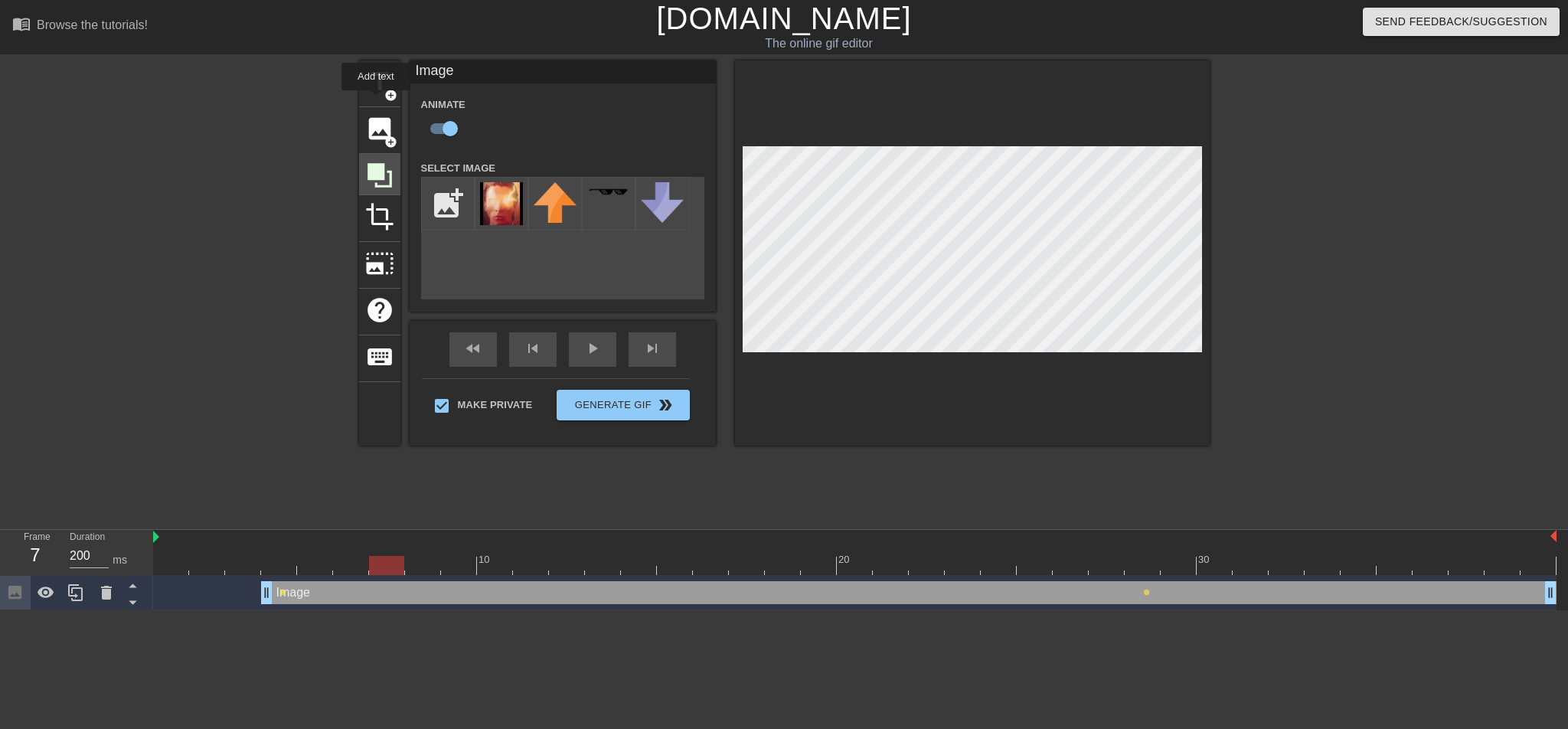 click on "title add_circle image add_circle crop photo_size_select_large help keyboard" at bounding box center (380, 253) 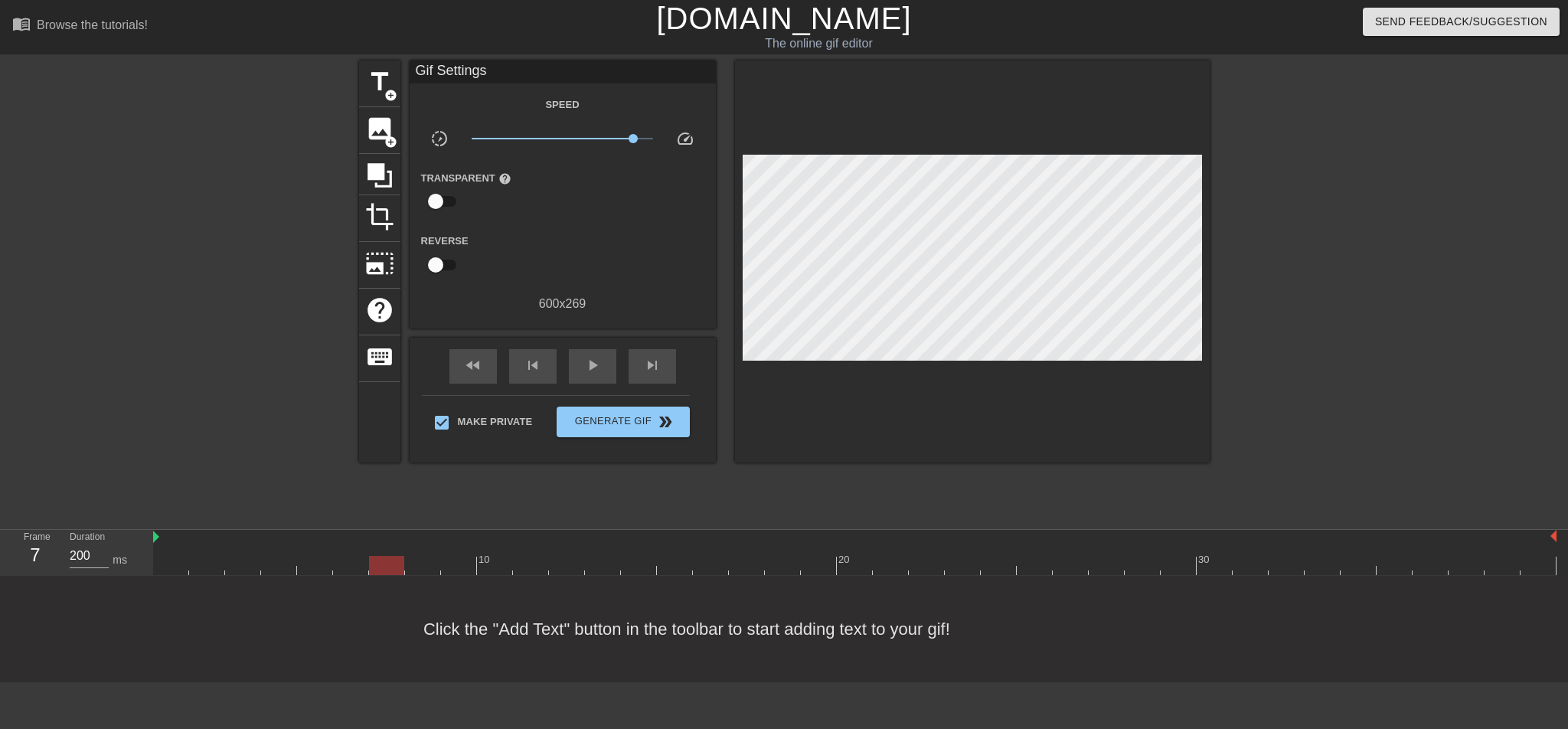click on "[DOMAIN_NAME]" at bounding box center (783, 18) 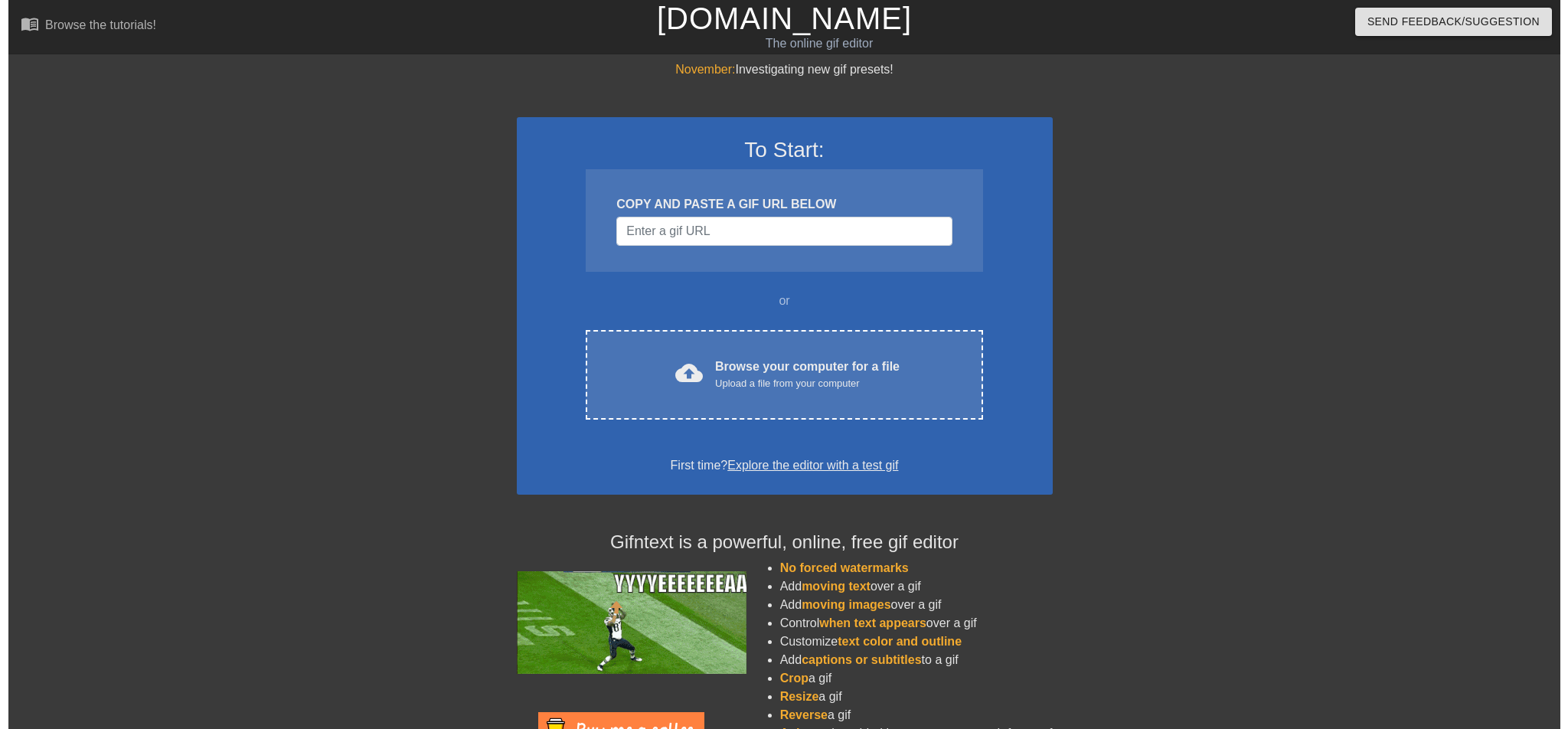 scroll, scrollTop: 0, scrollLeft: 0, axis: both 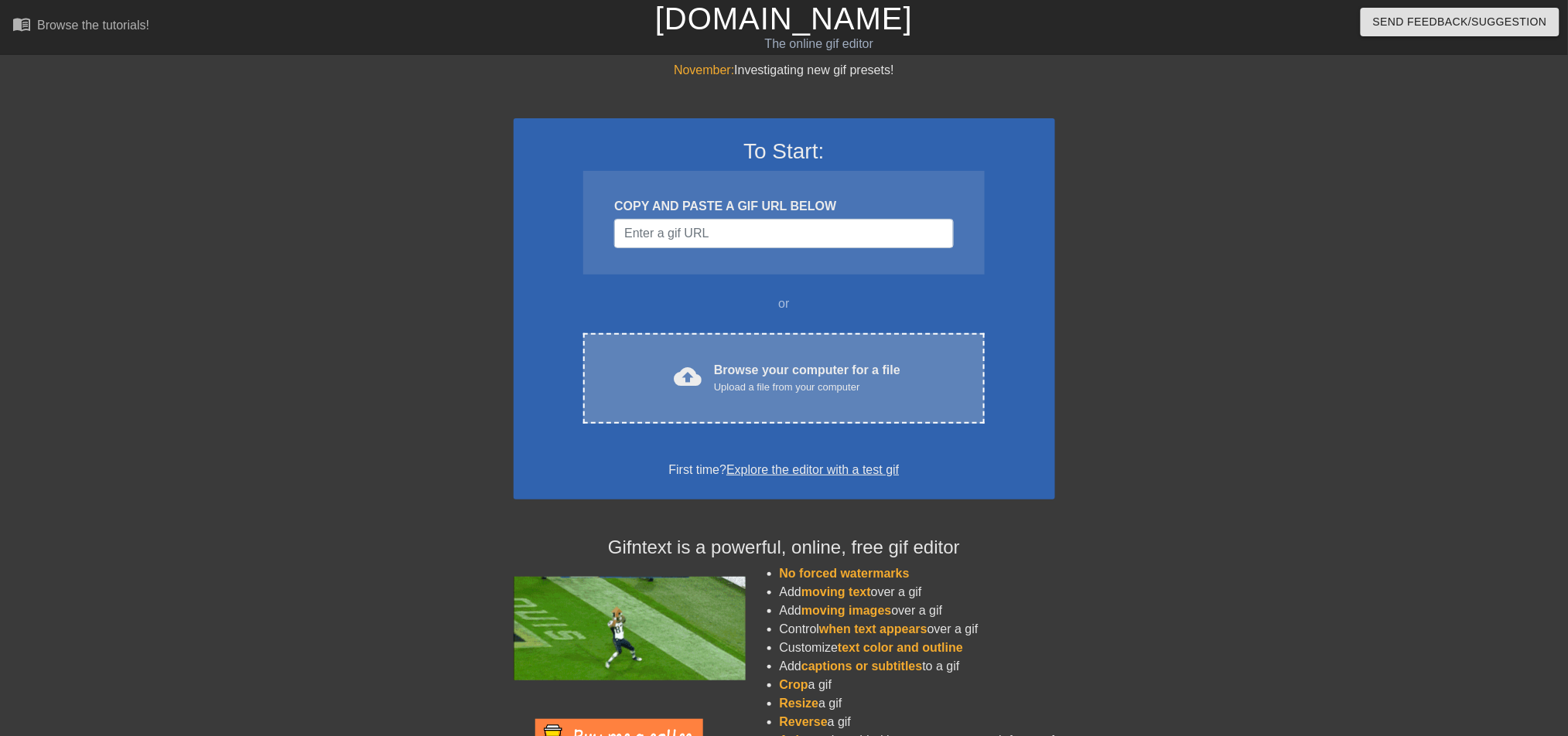 click on "cloud_upload Browse your computer for a file Upload a file from your computer" at bounding box center [784, 378] 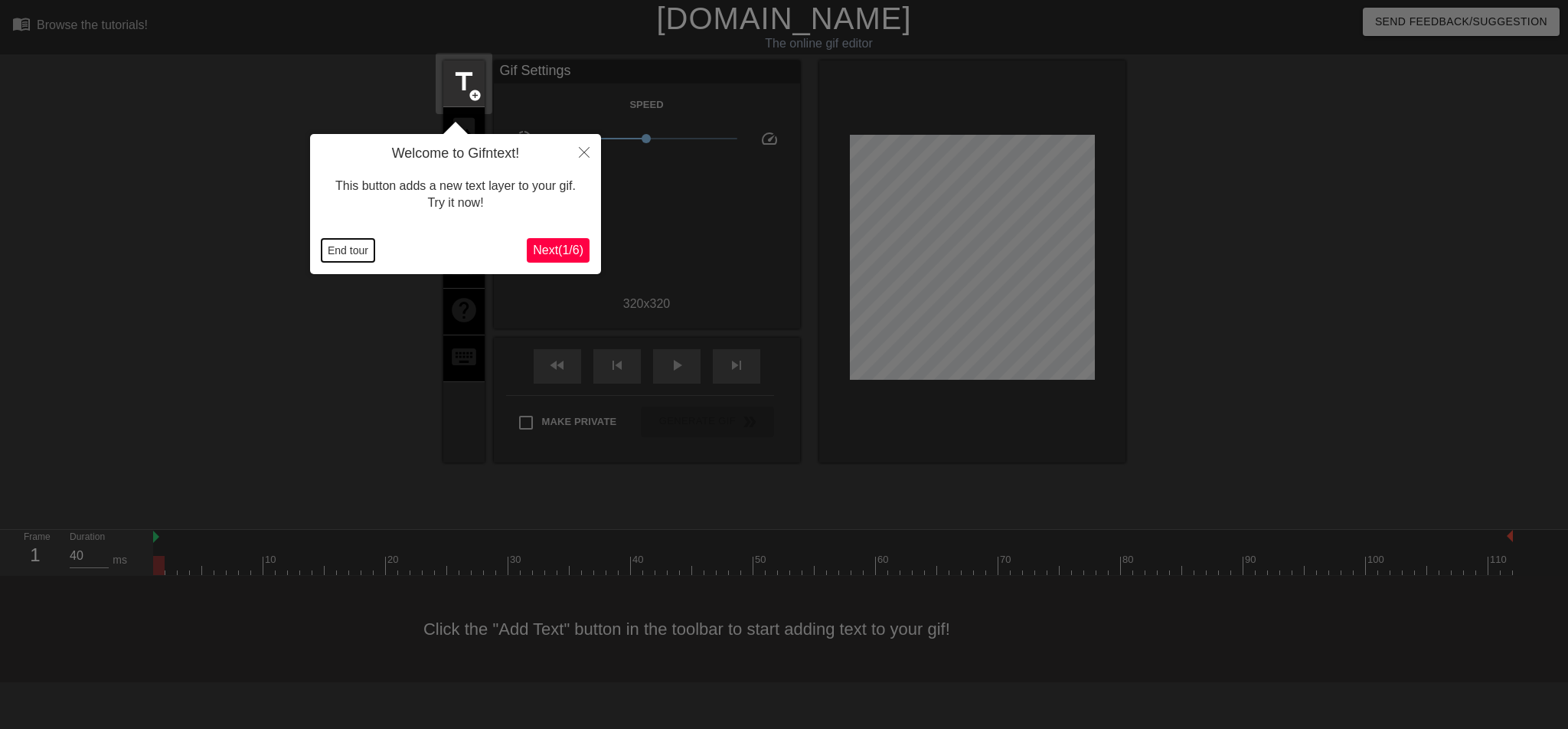 click on "End tour" at bounding box center (348, 250) 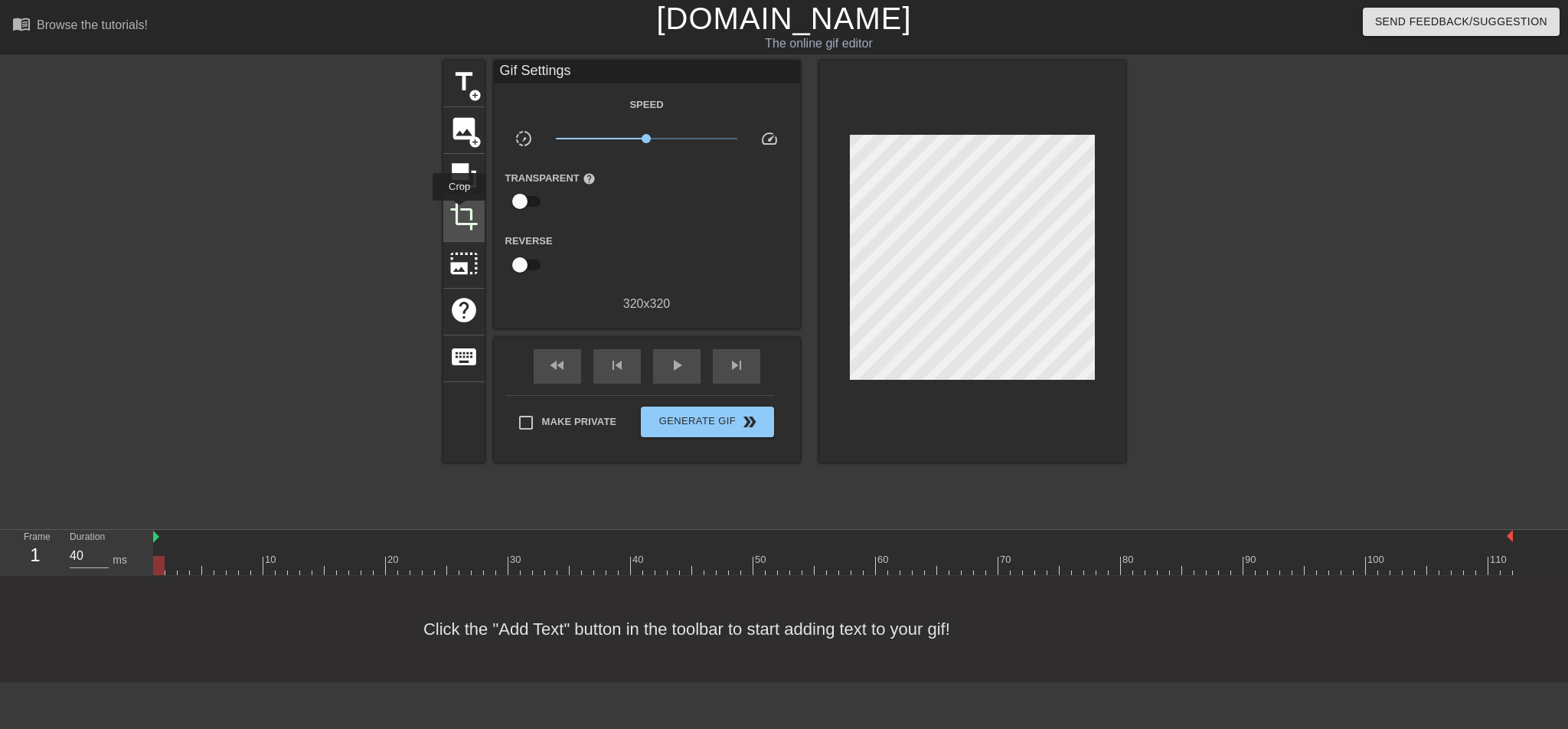click on "crop" at bounding box center (464, 217) 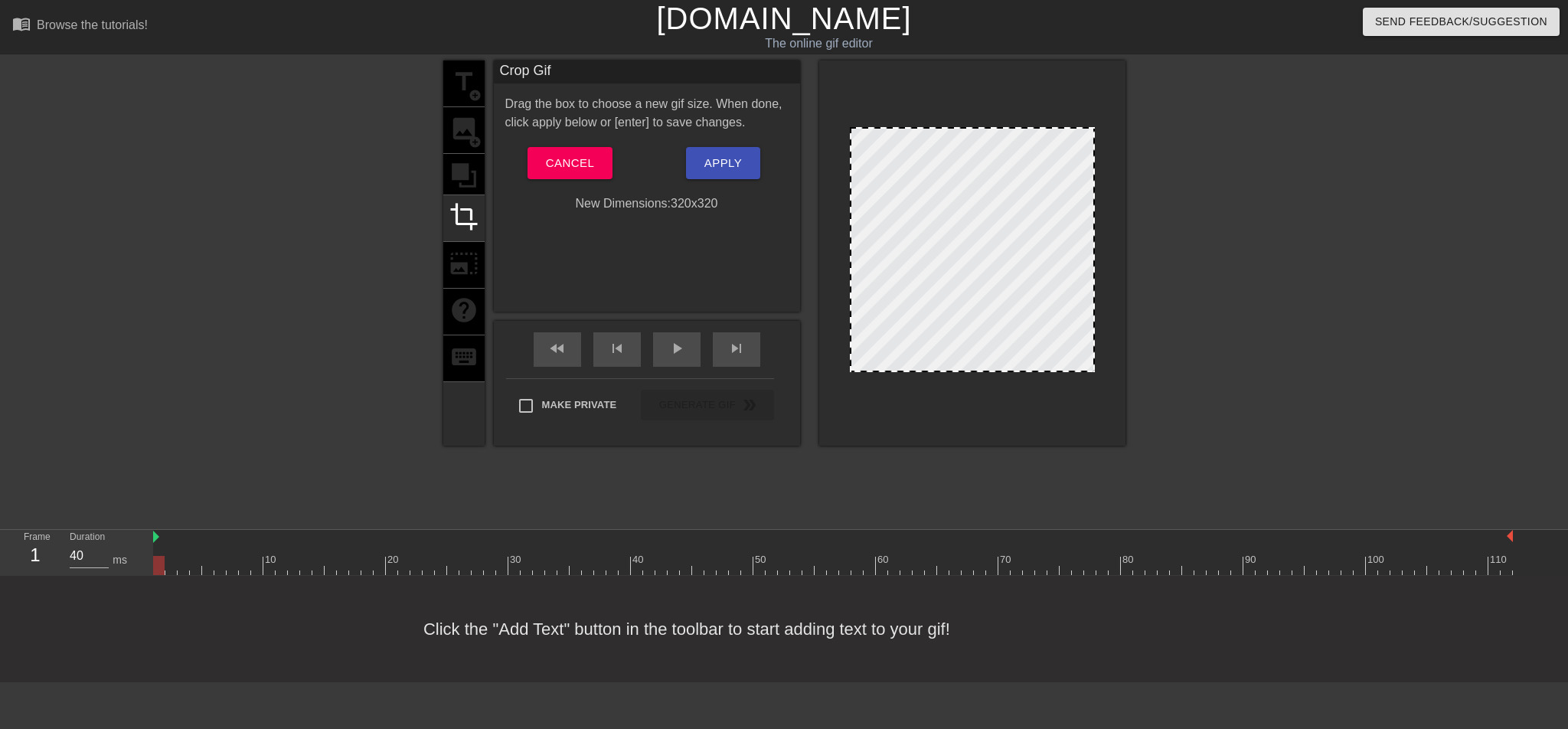 drag, startPoint x: 1086, startPoint y: 364, endPoint x: 1213, endPoint y: 446, distance: 151.17209 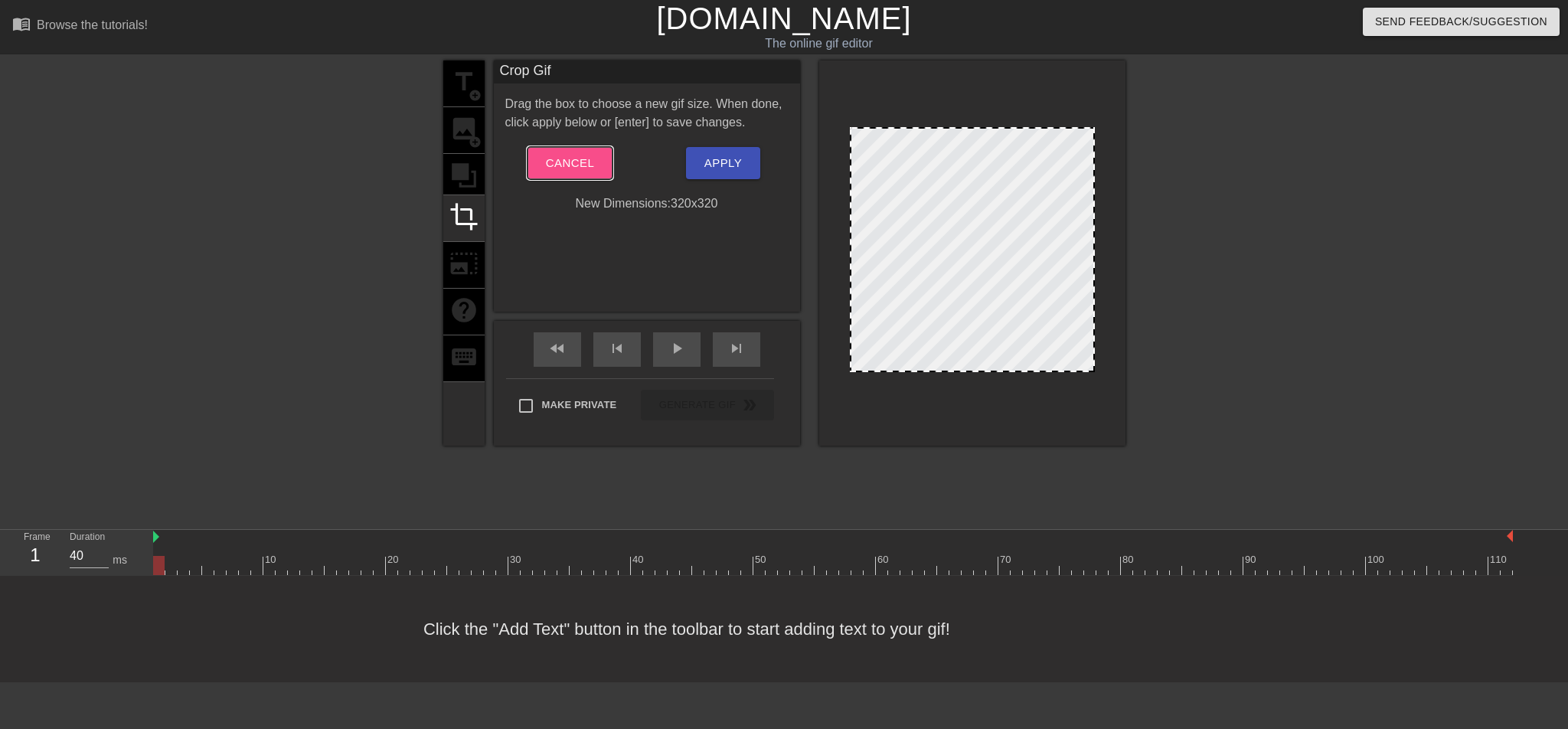 click on "Cancel" at bounding box center (570, 163) 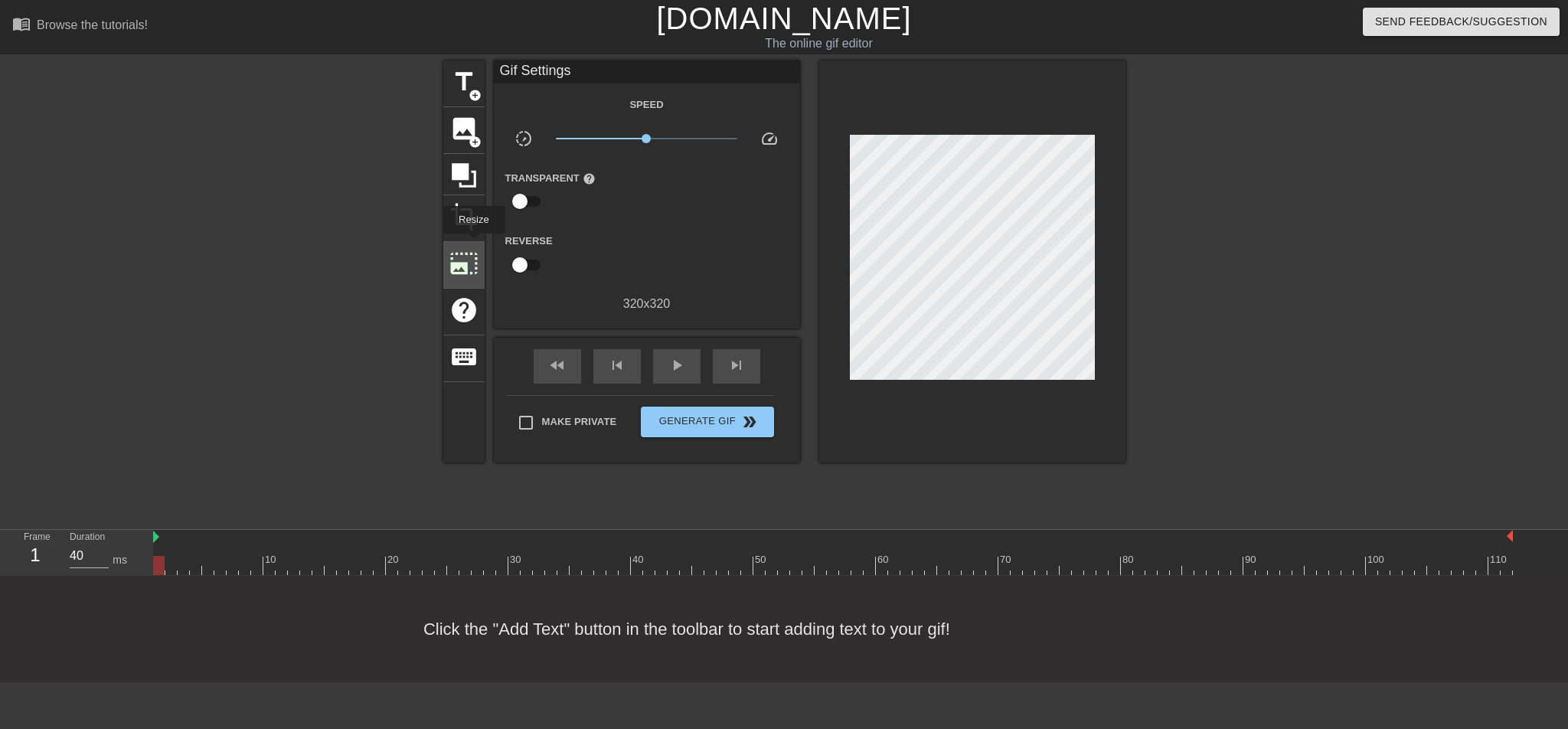 click on "photo_size_select_large" at bounding box center [464, 265] 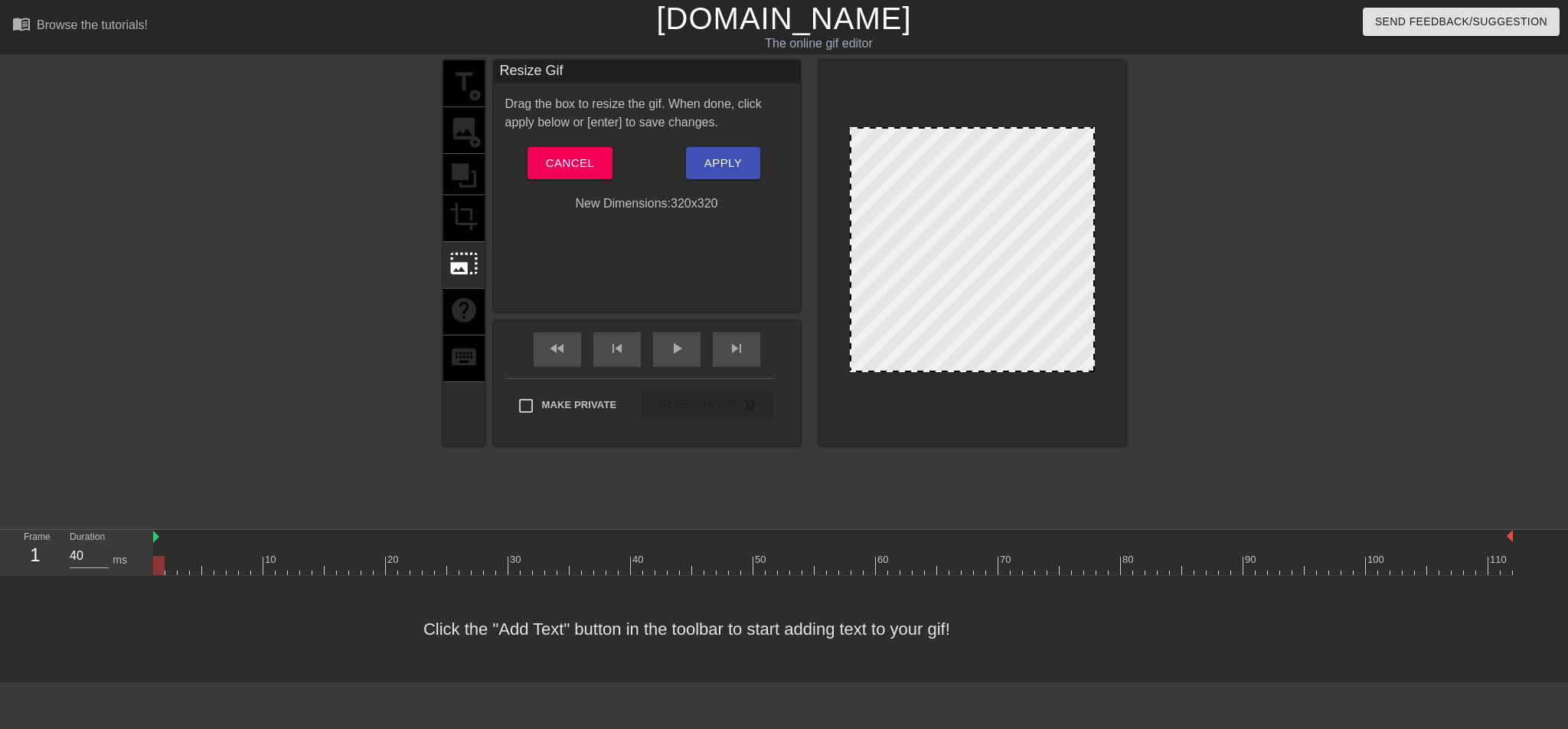 click at bounding box center (972, 253) 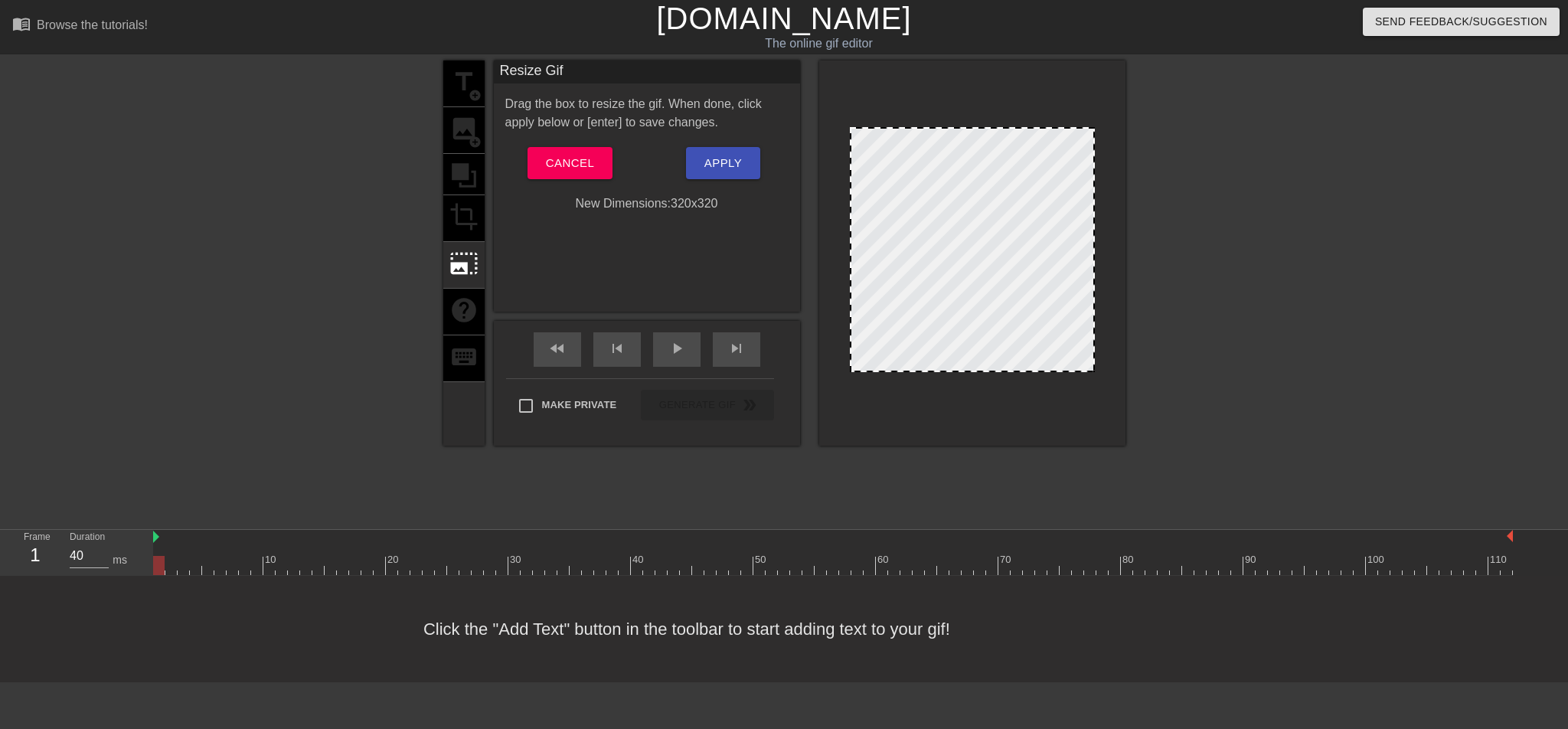 drag, startPoint x: 884, startPoint y: 224, endPoint x: 753, endPoint y: 101, distance: 179.69418 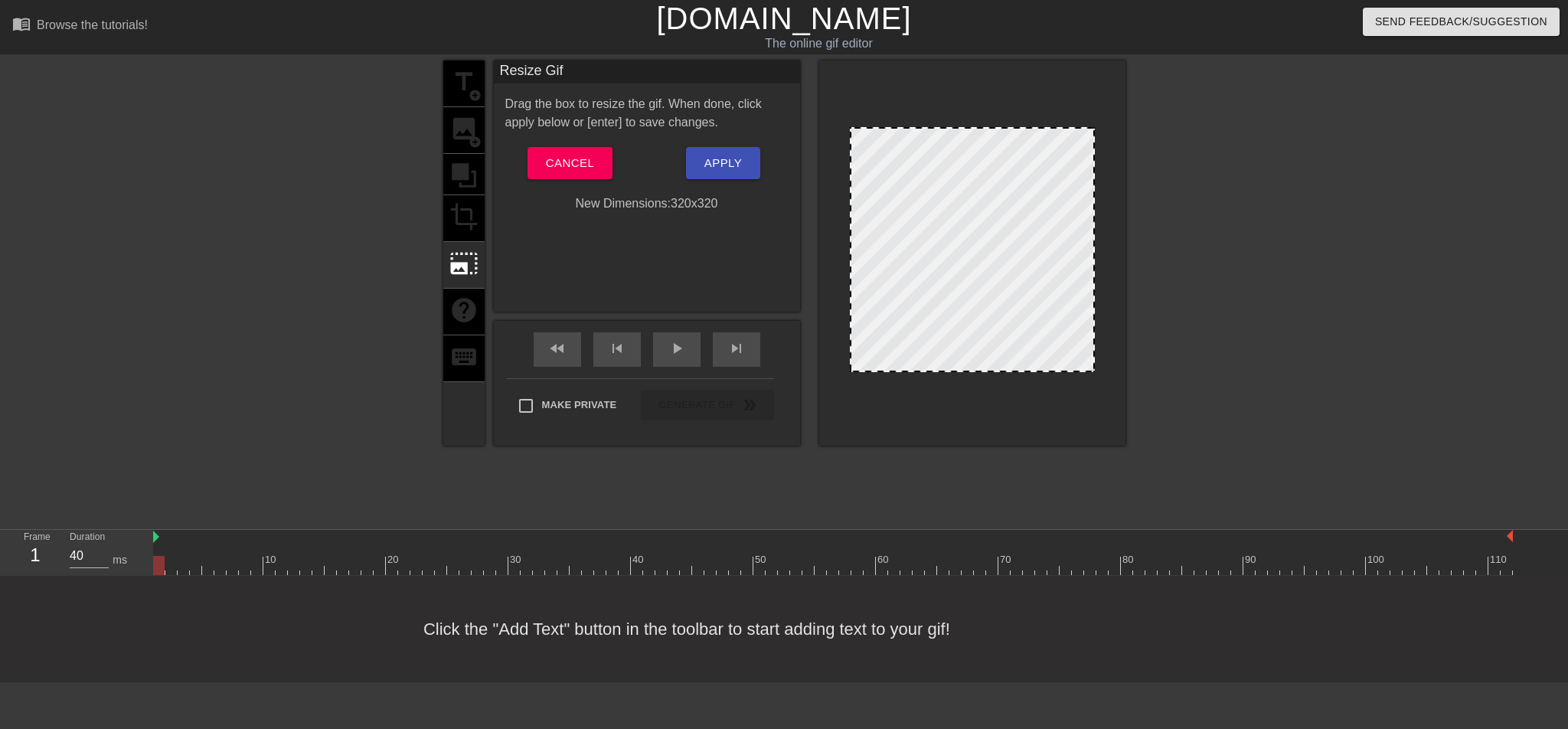 click on "title add_circle image add_circle crop photo_size_select_large help keyboard Resize Gif Drag the box to resize the gif. When done, click apply below or [enter] to save changes. Cancel Apply New Dimensions:  320  x  320 fast_rewind skip_previous play_arrow skip_next Make Private Generate Gif double_arrow" at bounding box center [784, 253] 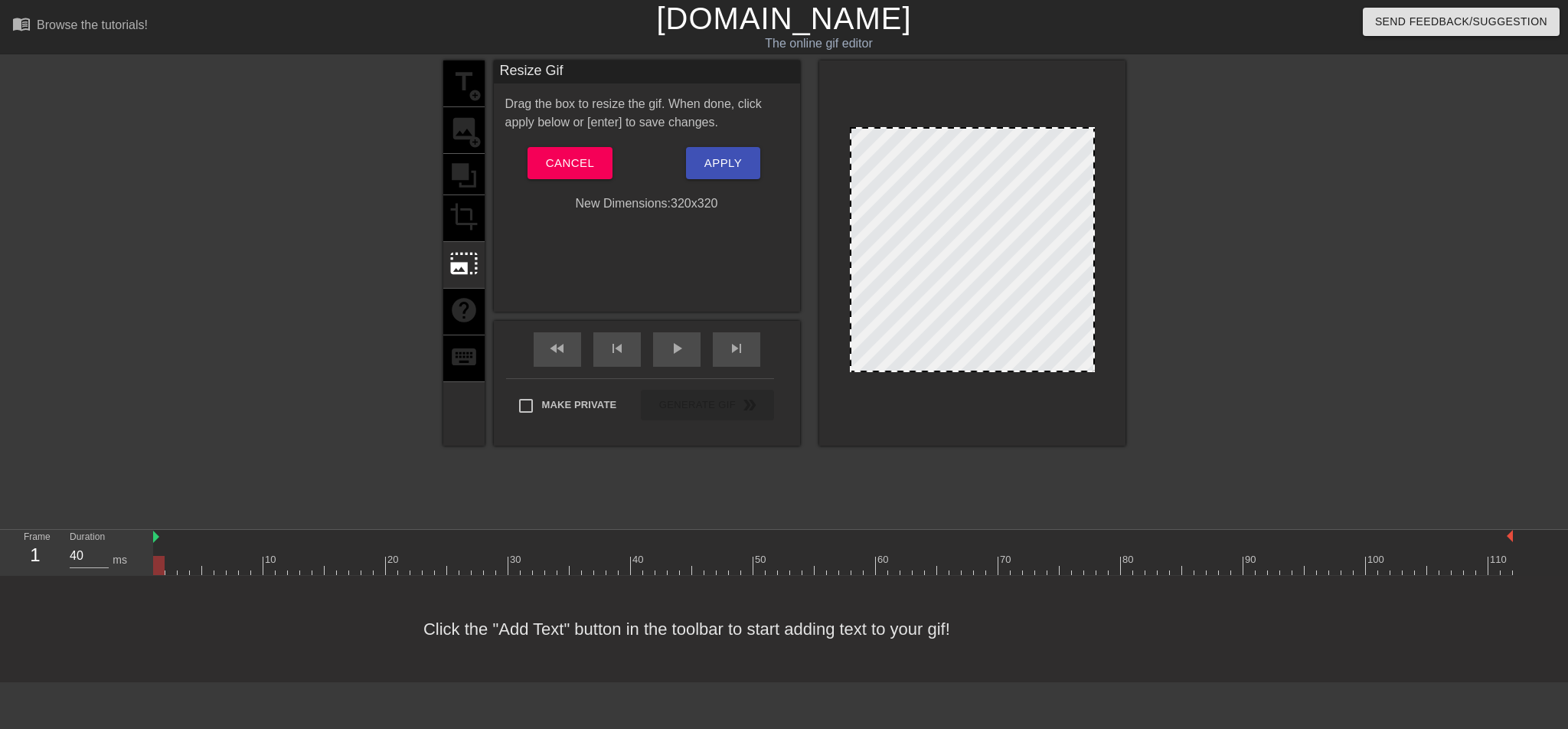 click at bounding box center [972, 253] 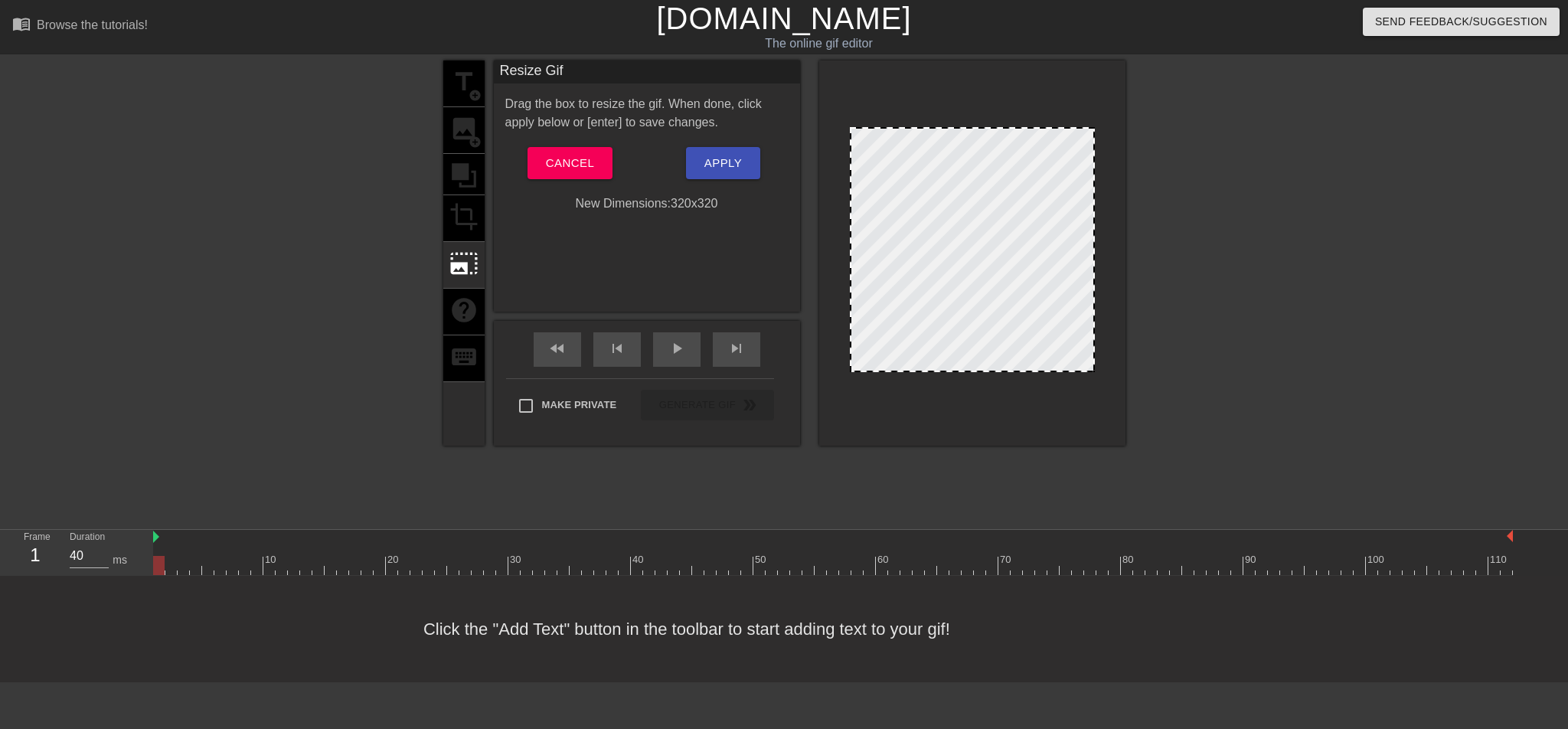 drag, startPoint x: 902, startPoint y: 178, endPoint x: 965, endPoint y: 263, distance: 105.8017 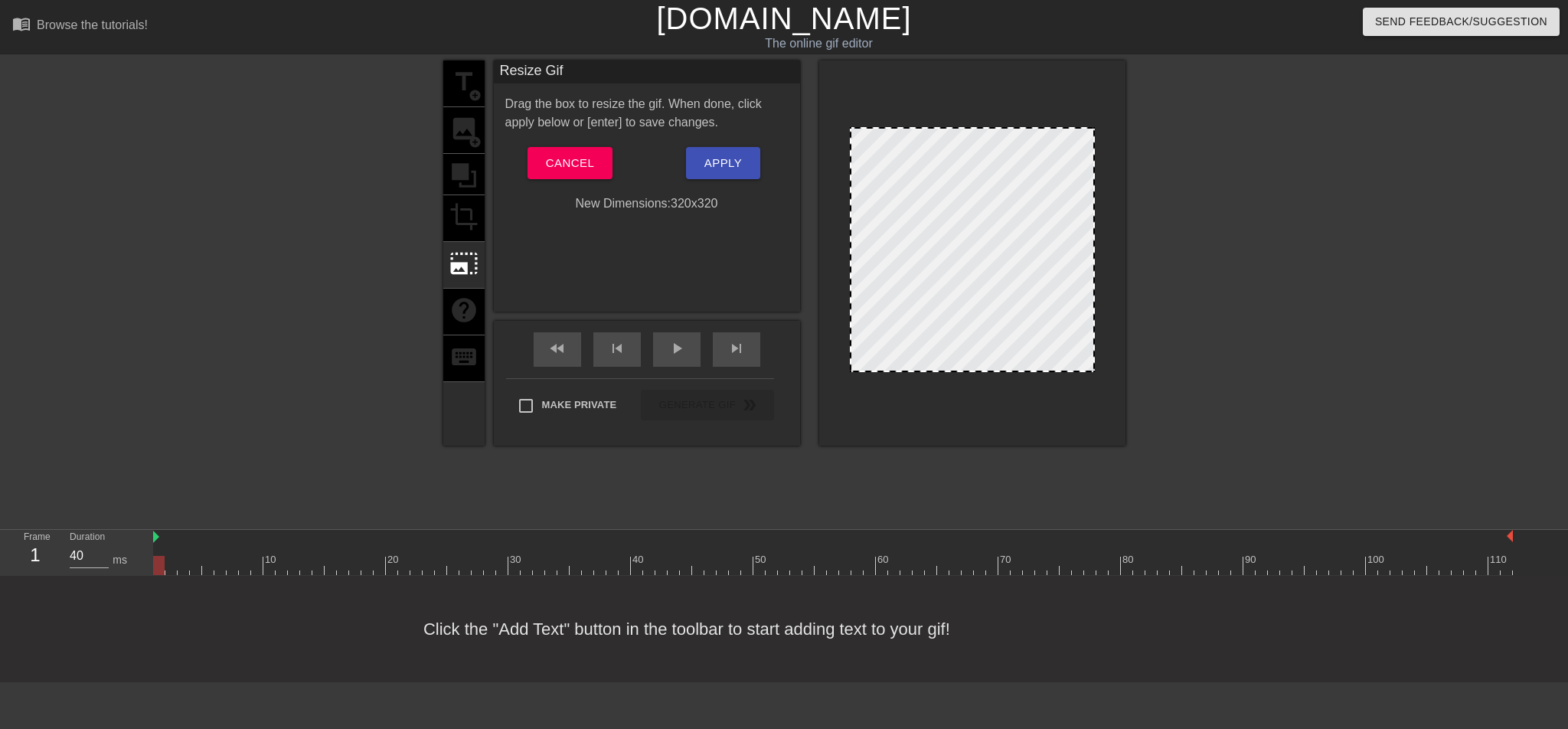 drag, startPoint x: 854, startPoint y: 129, endPoint x: 861, endPoint y: 135, distance: 9.2195445 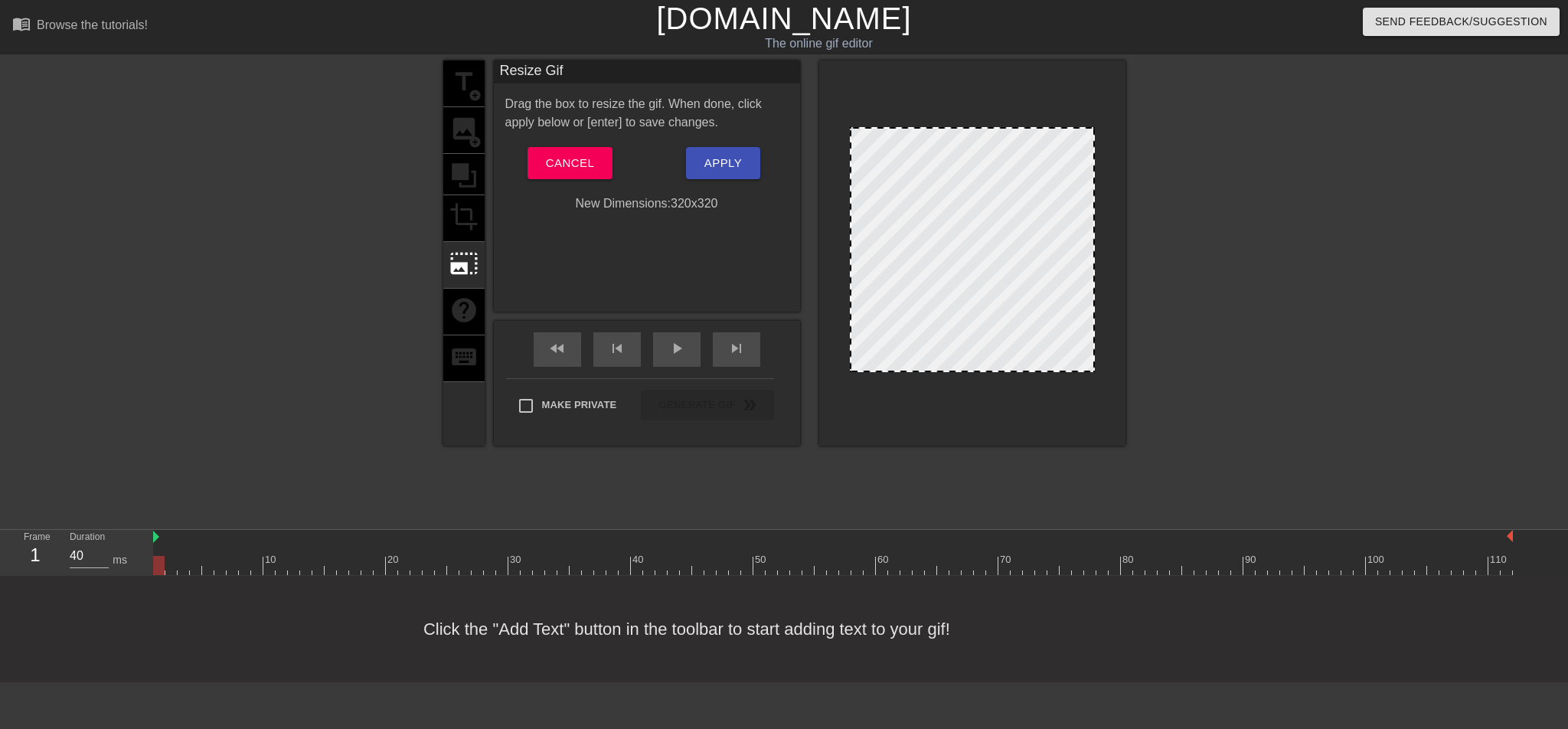 click at bounding box center [972, 250] 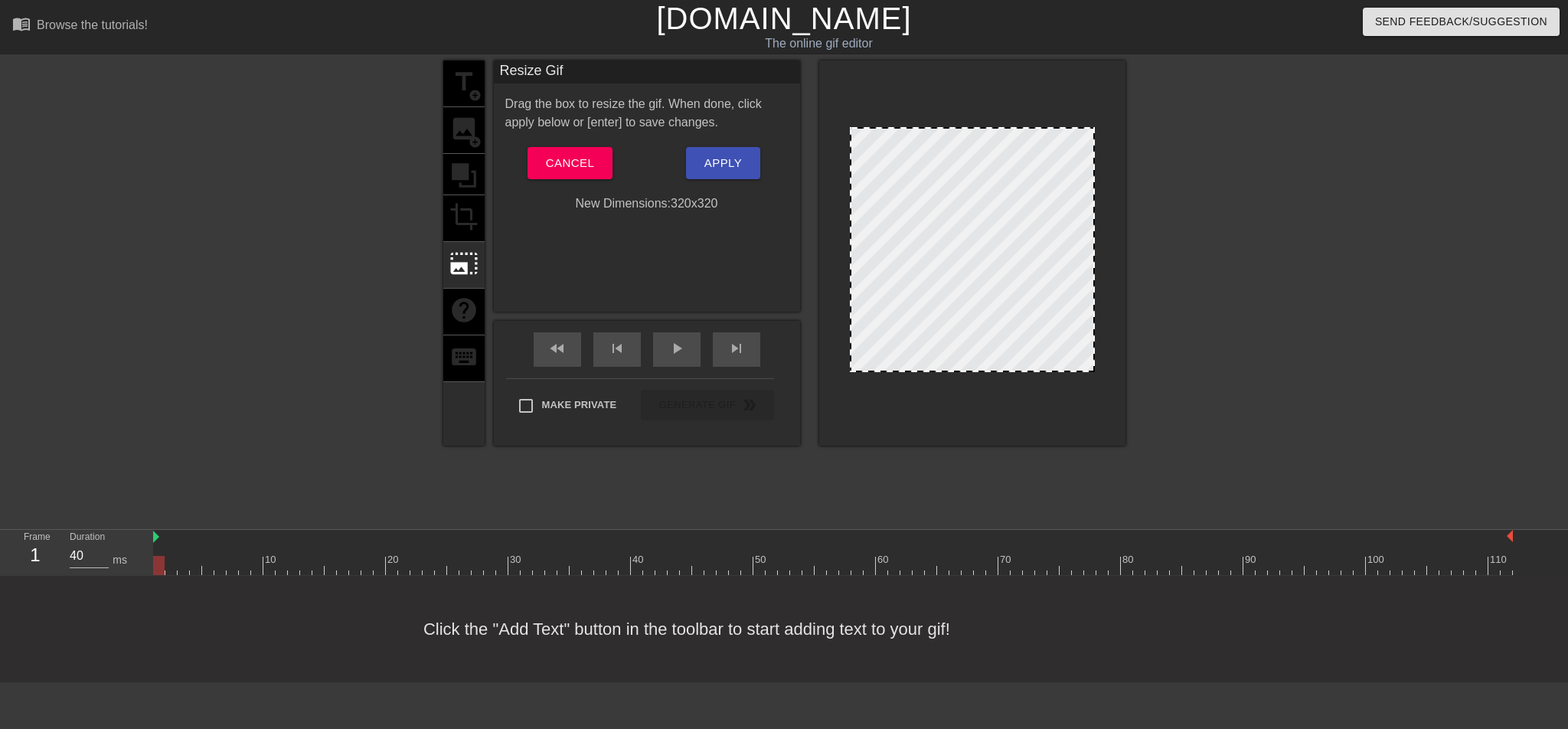click at bounding box center (972, 250) 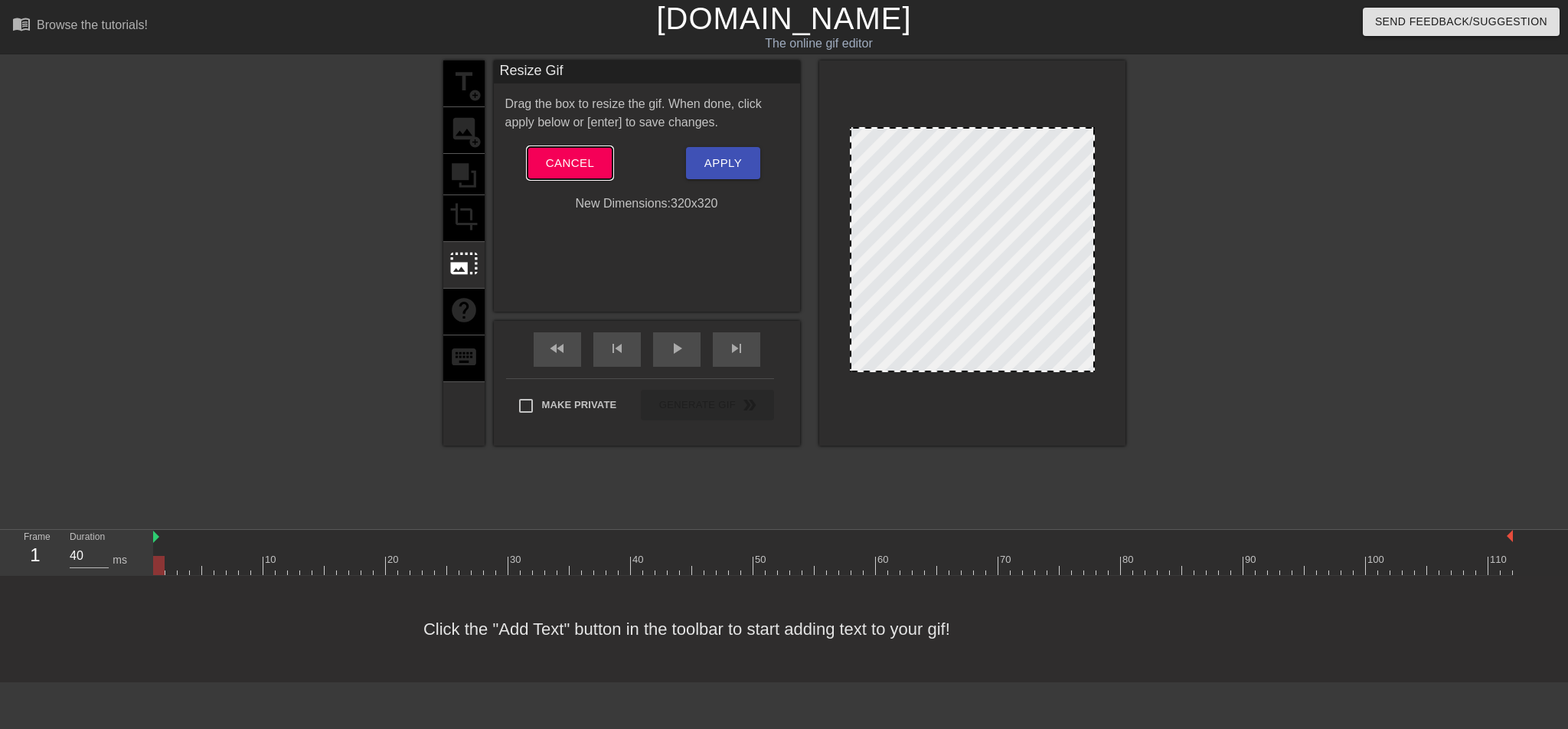 click on "Cancel" at bounding box center (570, 163) 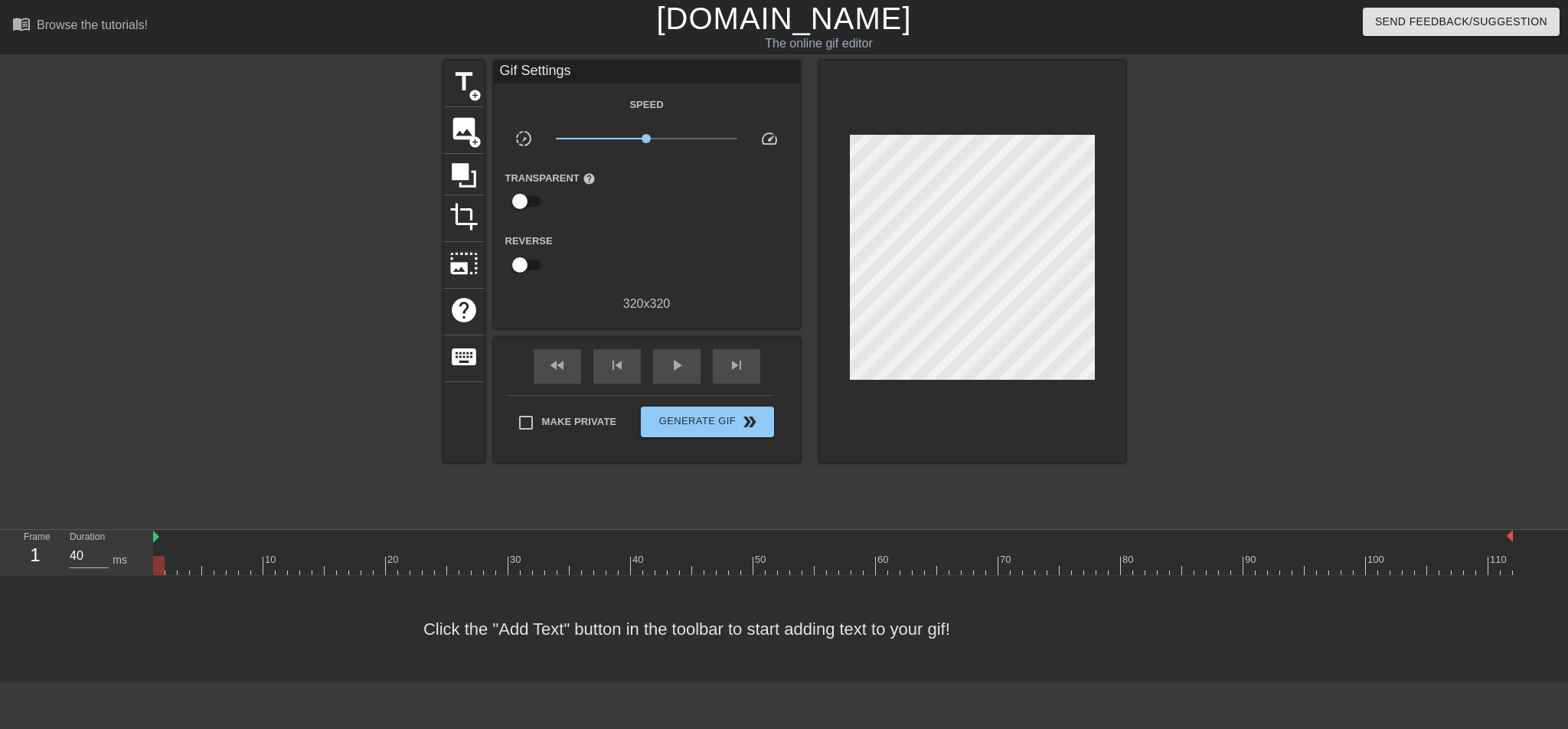 click on "title add_circle image add_circle crop photo_size_select_large help keyboard Gif Settings Speed slow_motion_video x1.00 speed Transparent help Reverse 320  x  320 fast_rewind skip_previous play_arrow skip_next Make Private Generate Gif double_arrow" at bounding box center (784, 261) 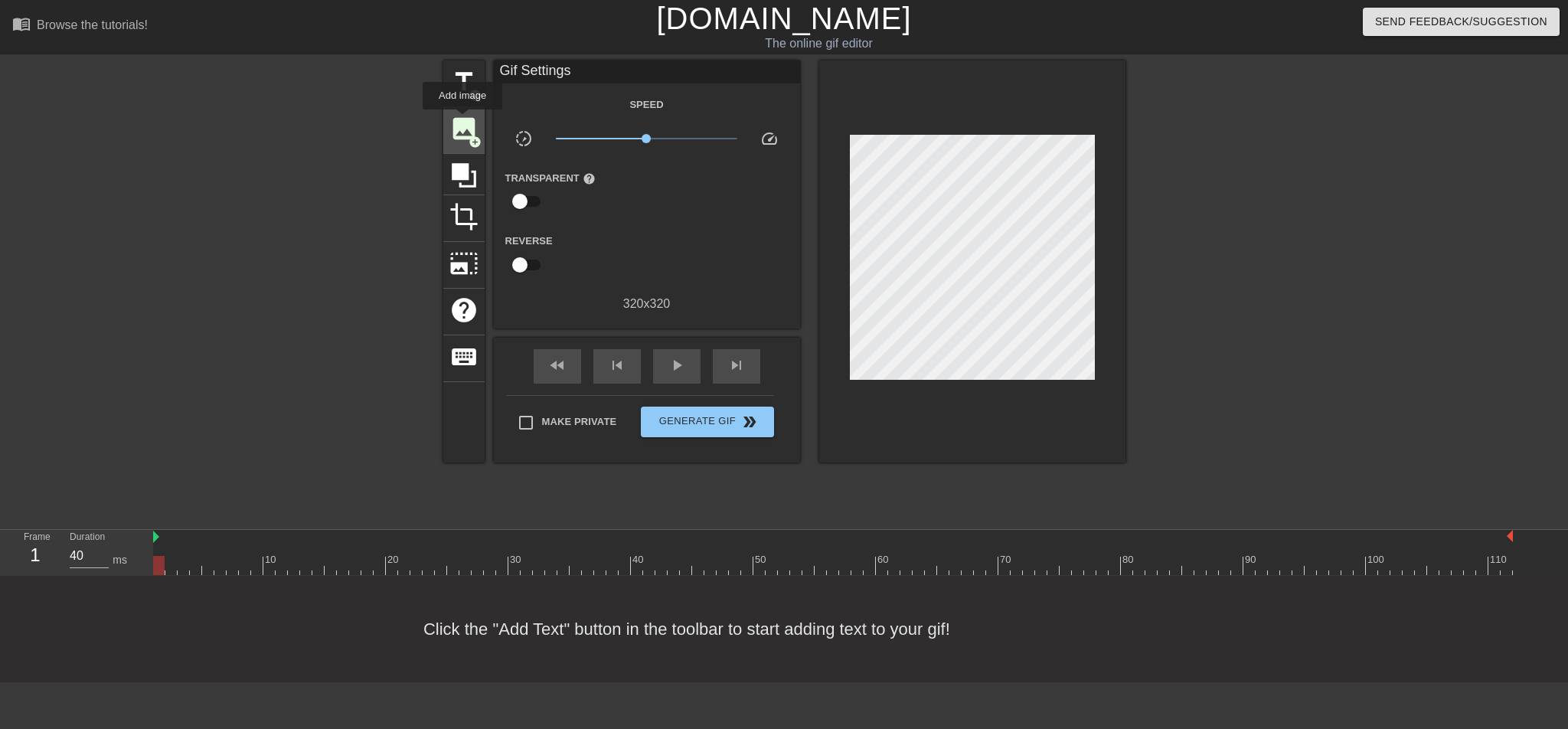 click on "image" at bounding box center (464, 129) 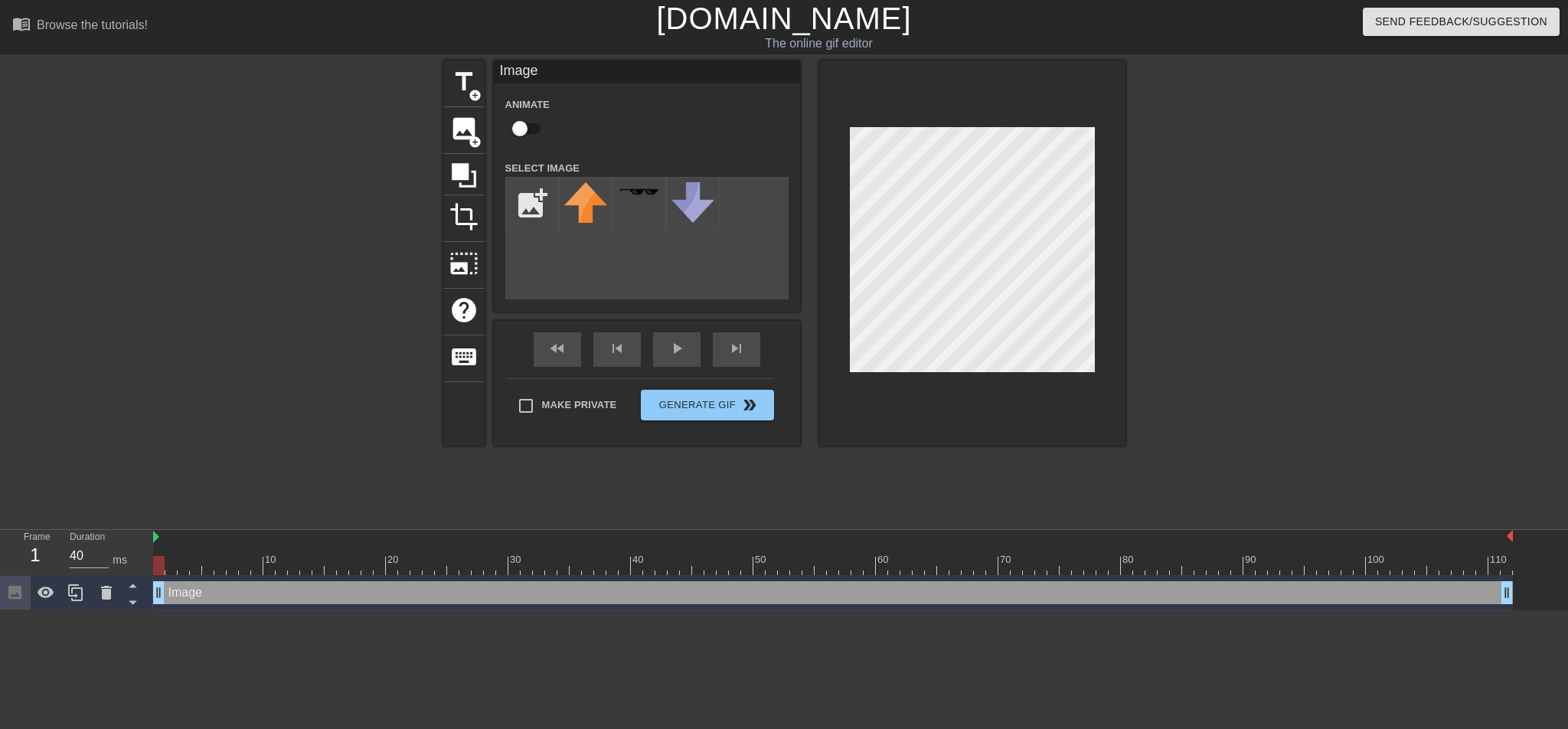 click on "title add_circle image add_circle crop photo_size_select_large help keyboard Image Animate Select Image add_photo_alternate fast_rewind skip_previous play_arrow skip_next Make Private Generate Gif double_arrow" at bounding box center (784, 253) 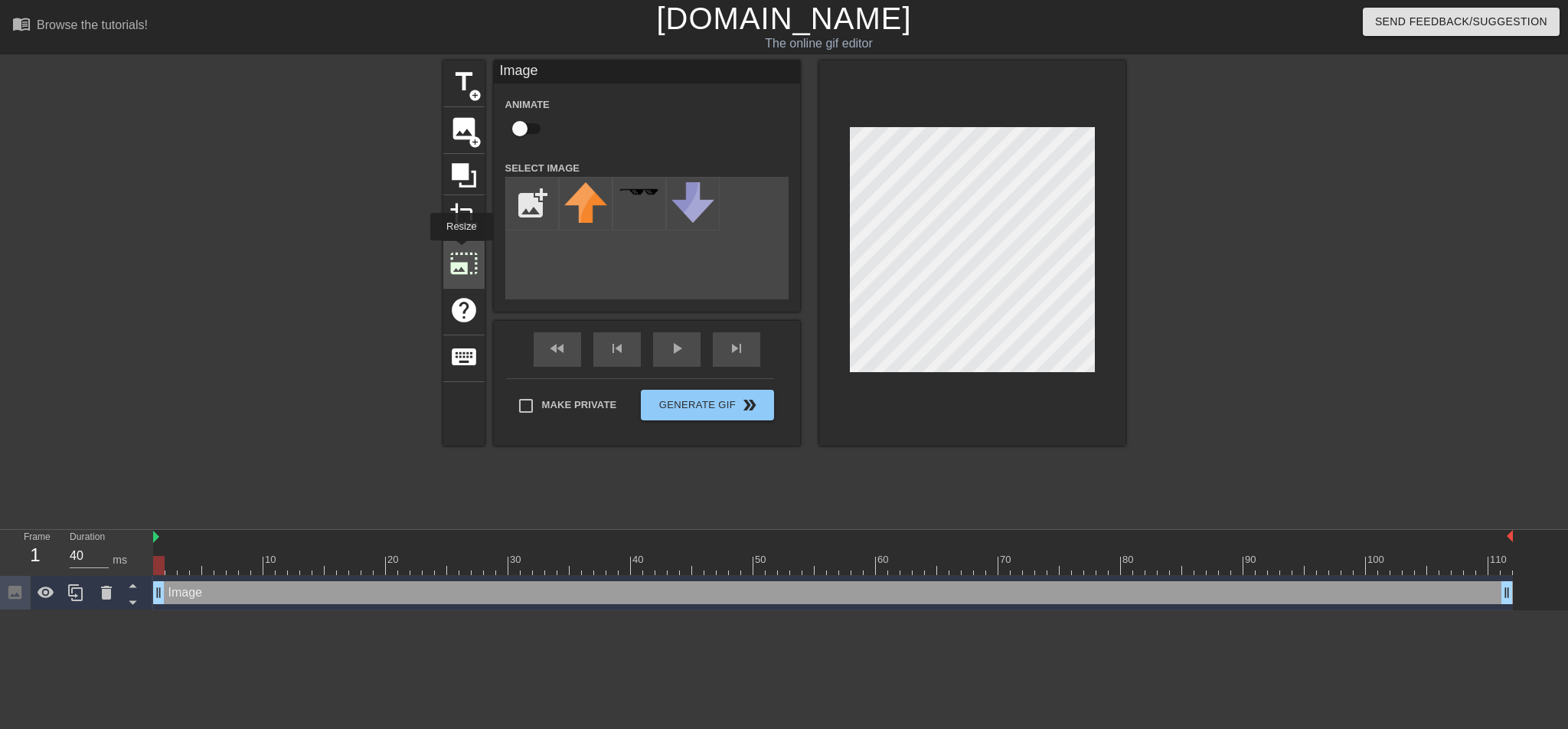 click on "photo_size_select_large" at bounding box center (464, 263) 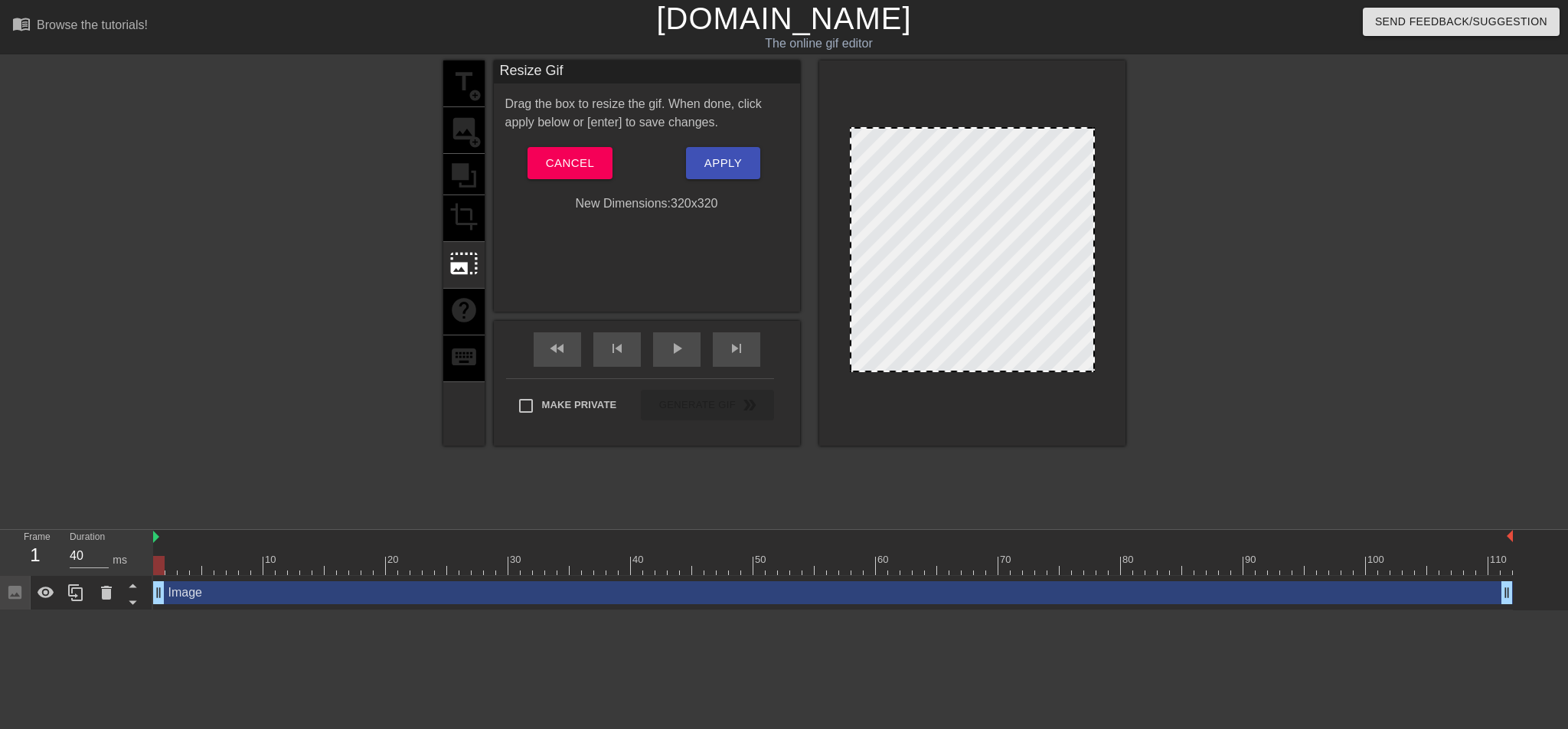 drag, startPoint x: 848, startPoint y: 125, endPoint x: 774, endPoint y: 60, distance: 98.49365 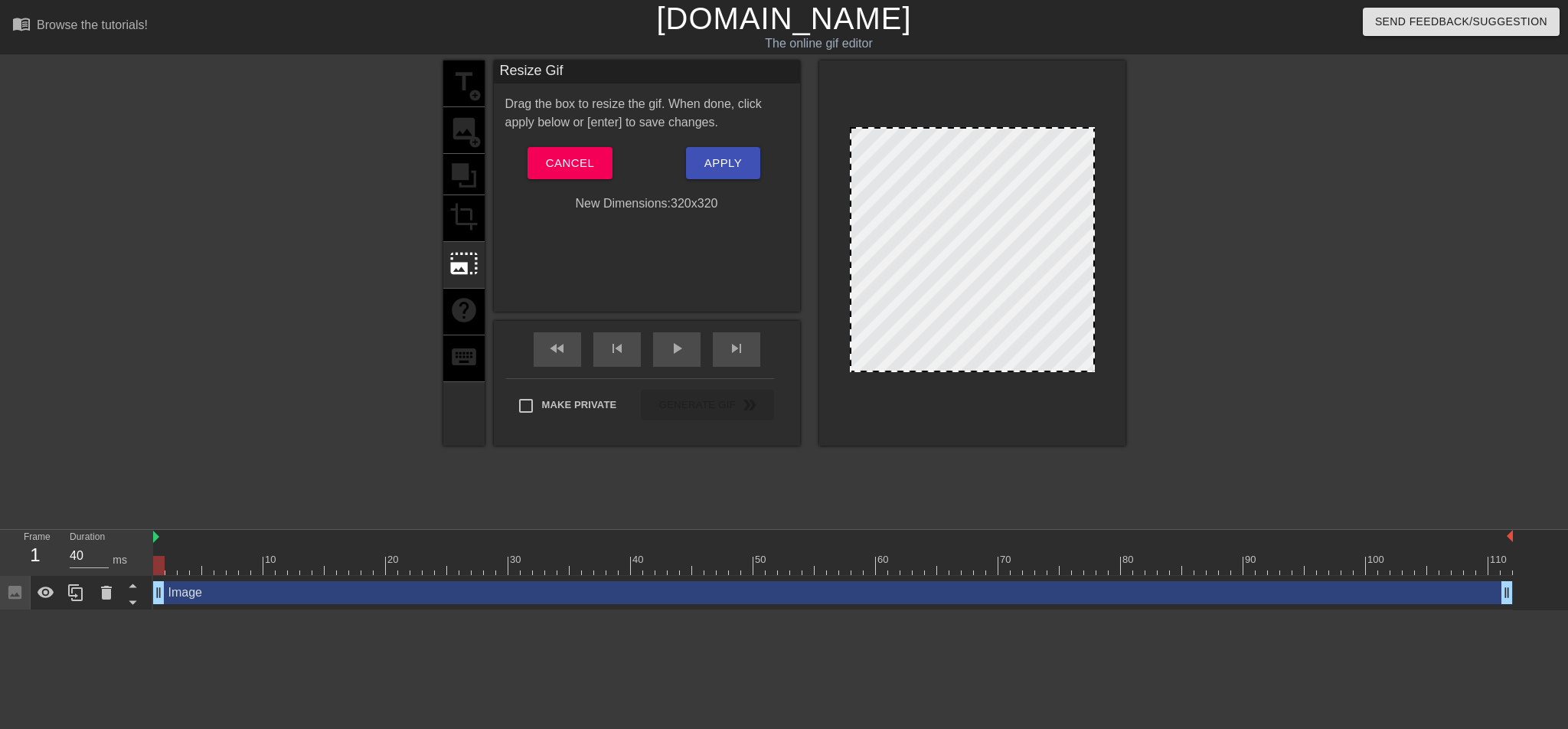 click on "title add_circle image add_circle crop photo_size_select_large help keyboard Resize Gif Drag the box to resize the gif. When done, click apply below or [enter] to save changes. Cancel Apply New Dimensions:  320  x  320 fast_rewind skip_previous play_arrow skip_next Make Private Generate Gif double_arrow" at bounding box center (784, 253) 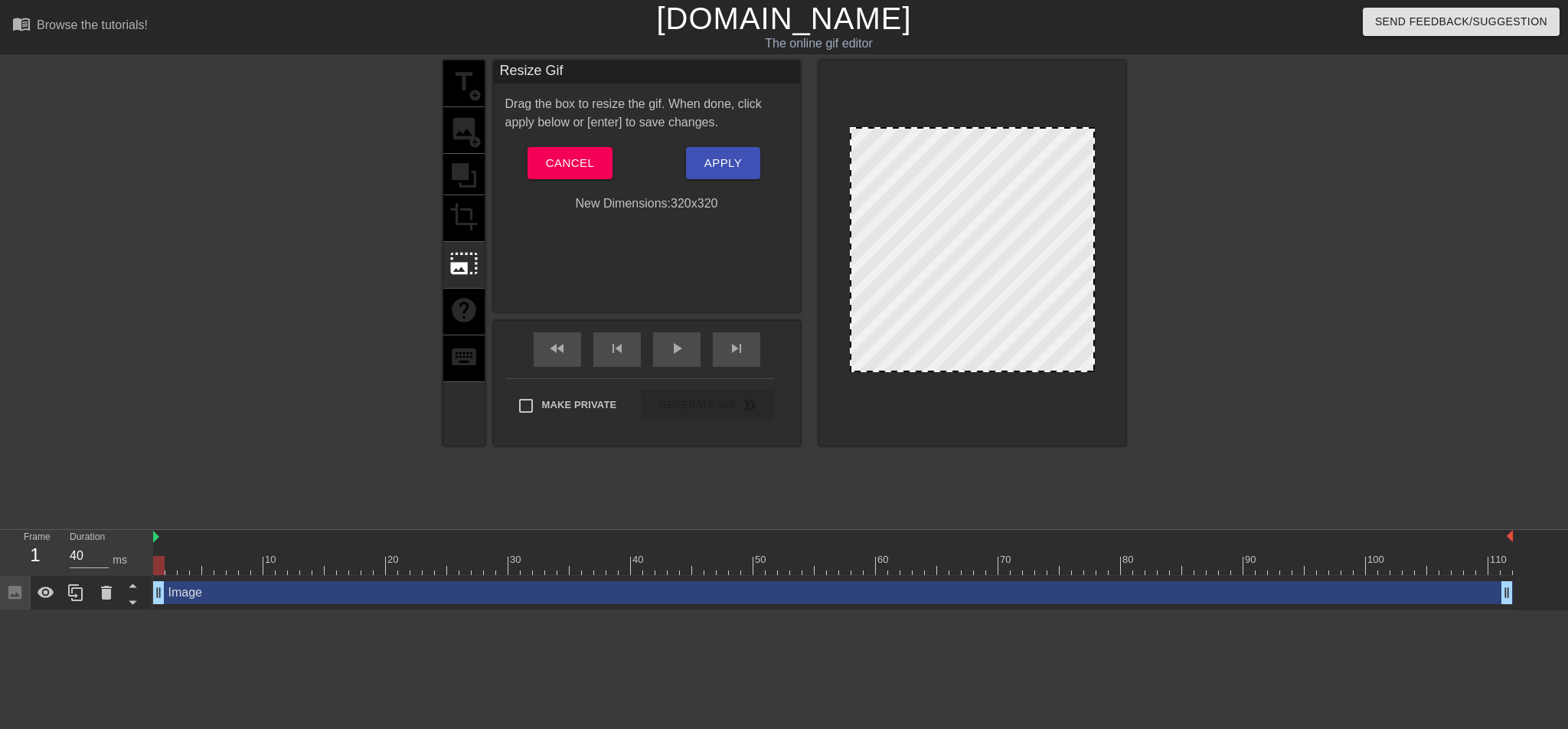 drag, startPoint x: 947, startPoint y: 214, endPoint x: 1019, endPoint y: 324, distance: 131.46863 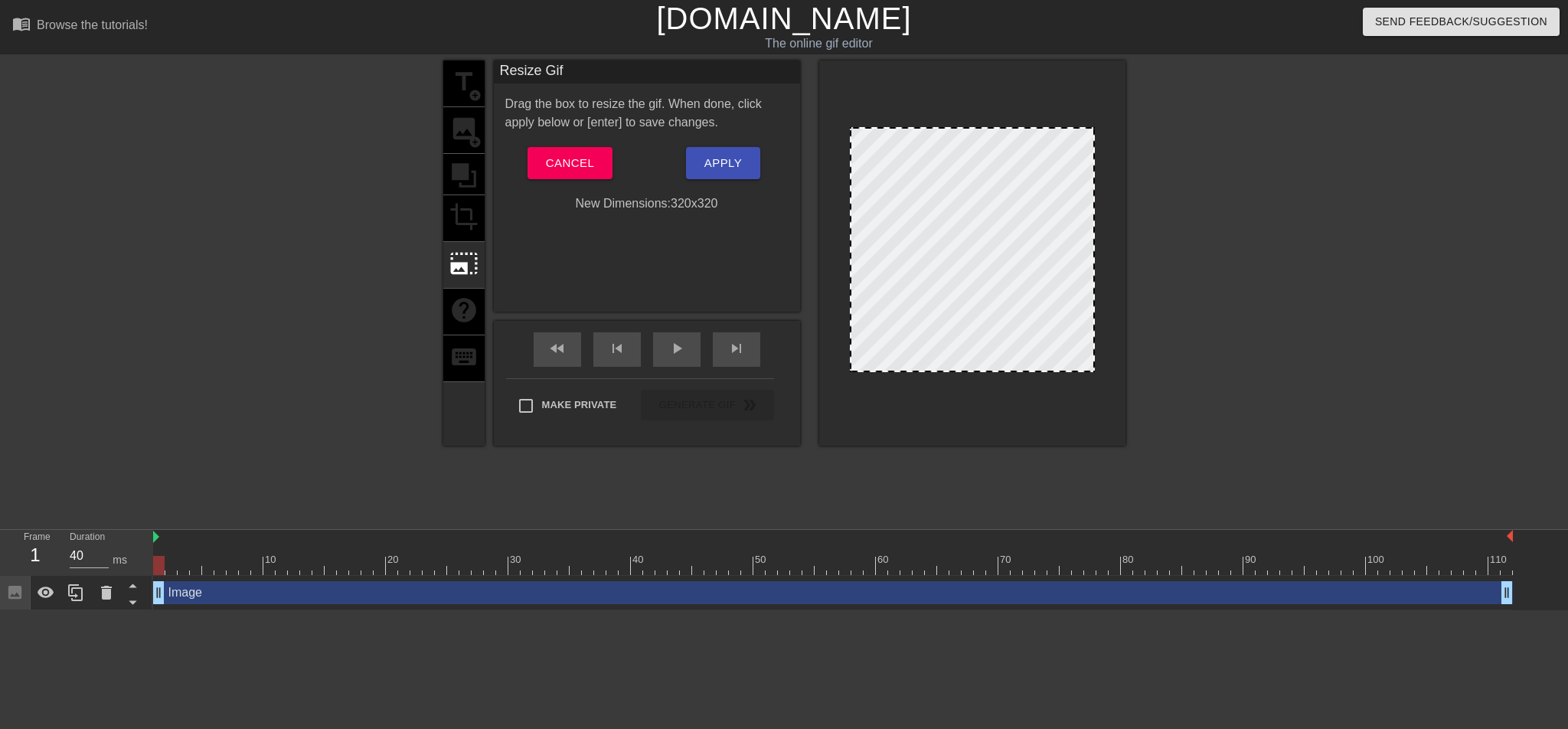 click at bounding box center (972, 250) 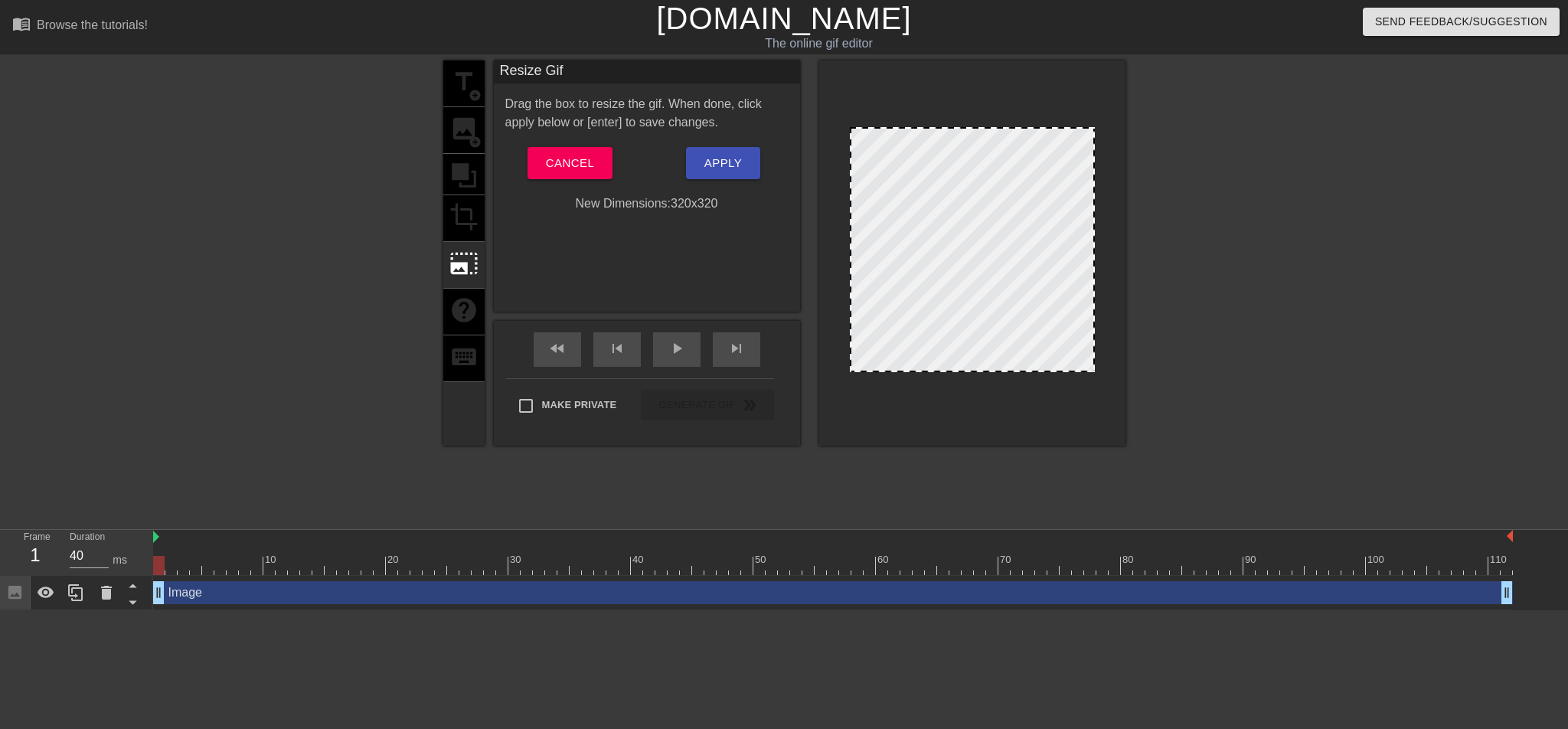 click on "title add_circle image add_circle crop photo_size_select_large help keyboard" at bounding box center (464, 253) 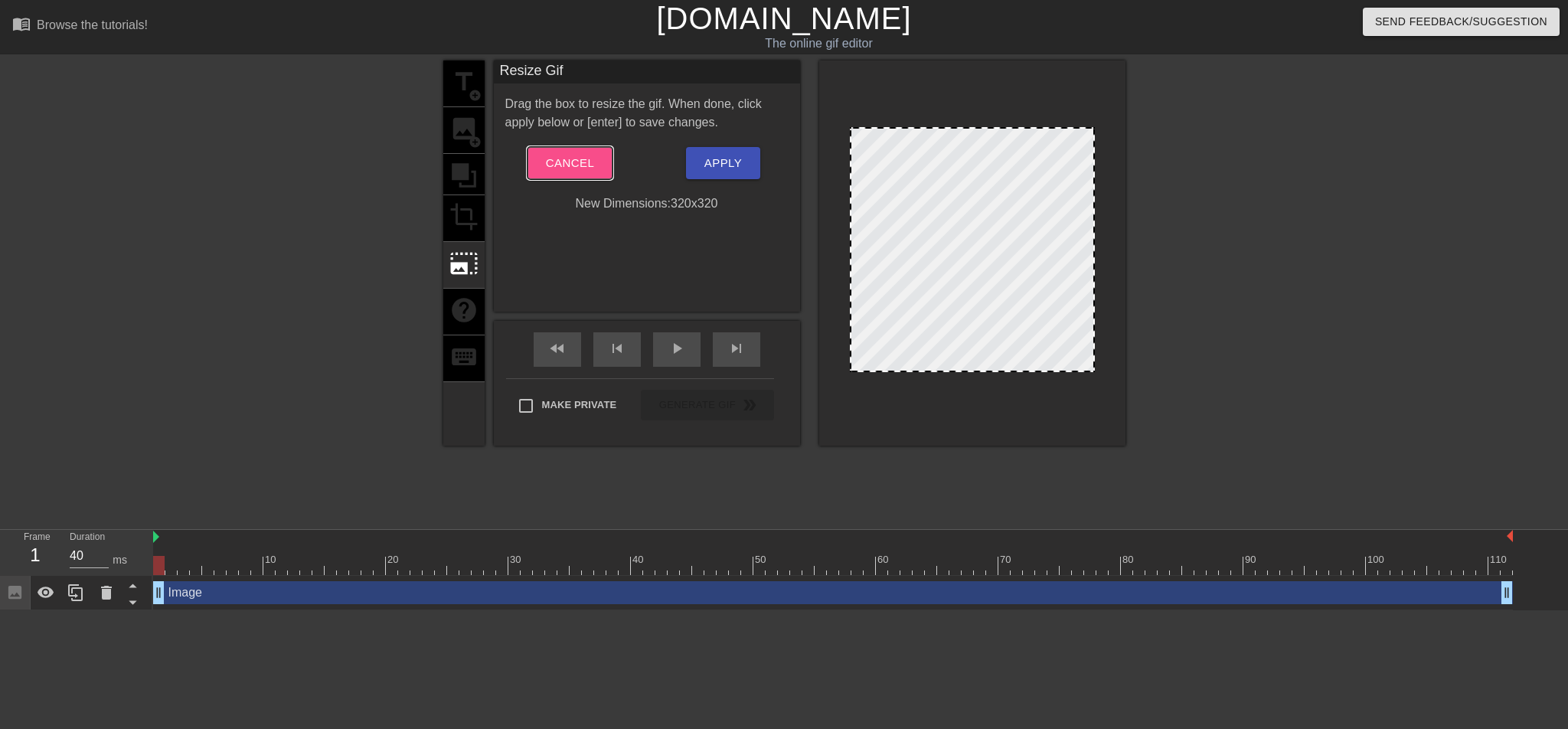 click on "Cancel" at bounding box center [570, 163] 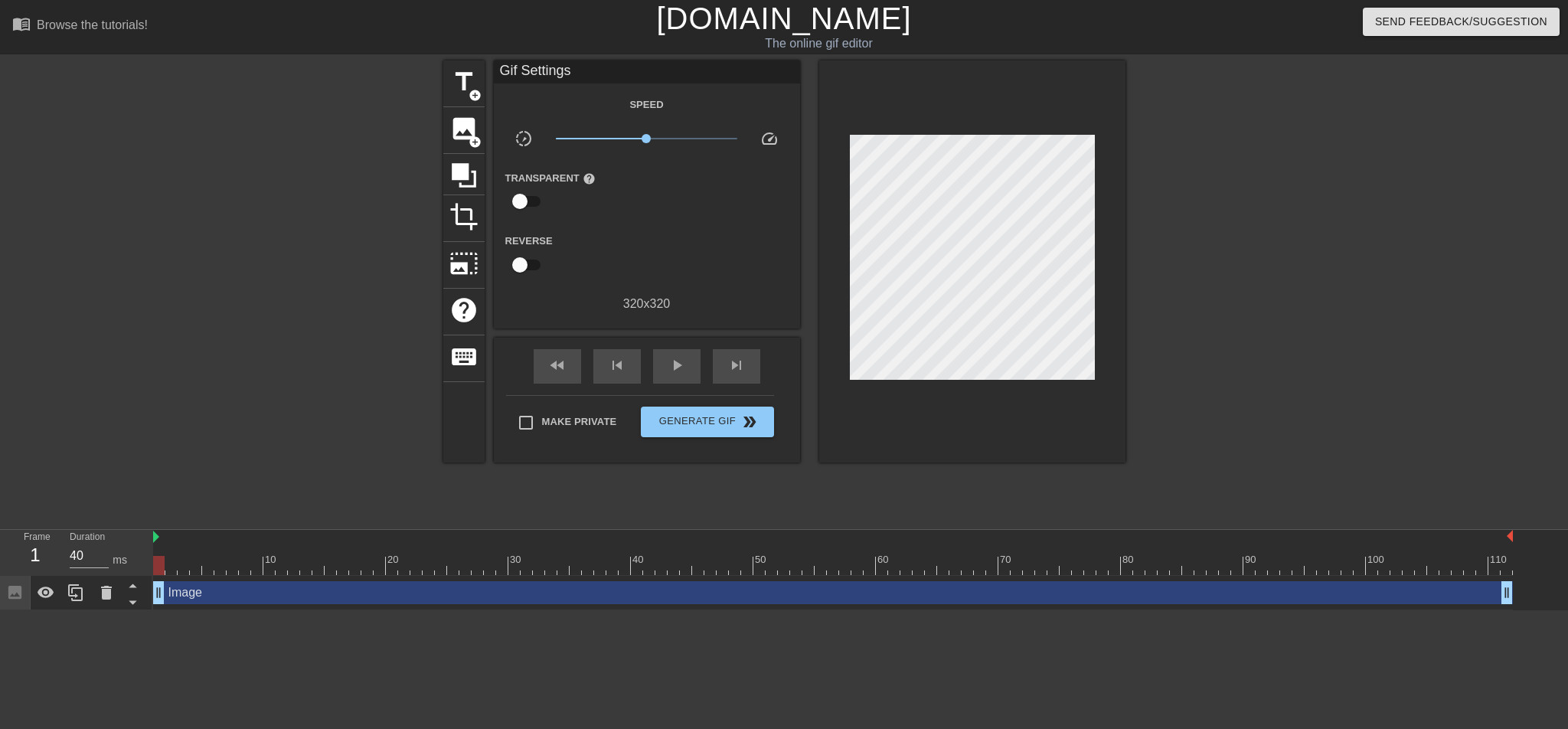 click on "Transparent help" at bounding box center [557, 192] 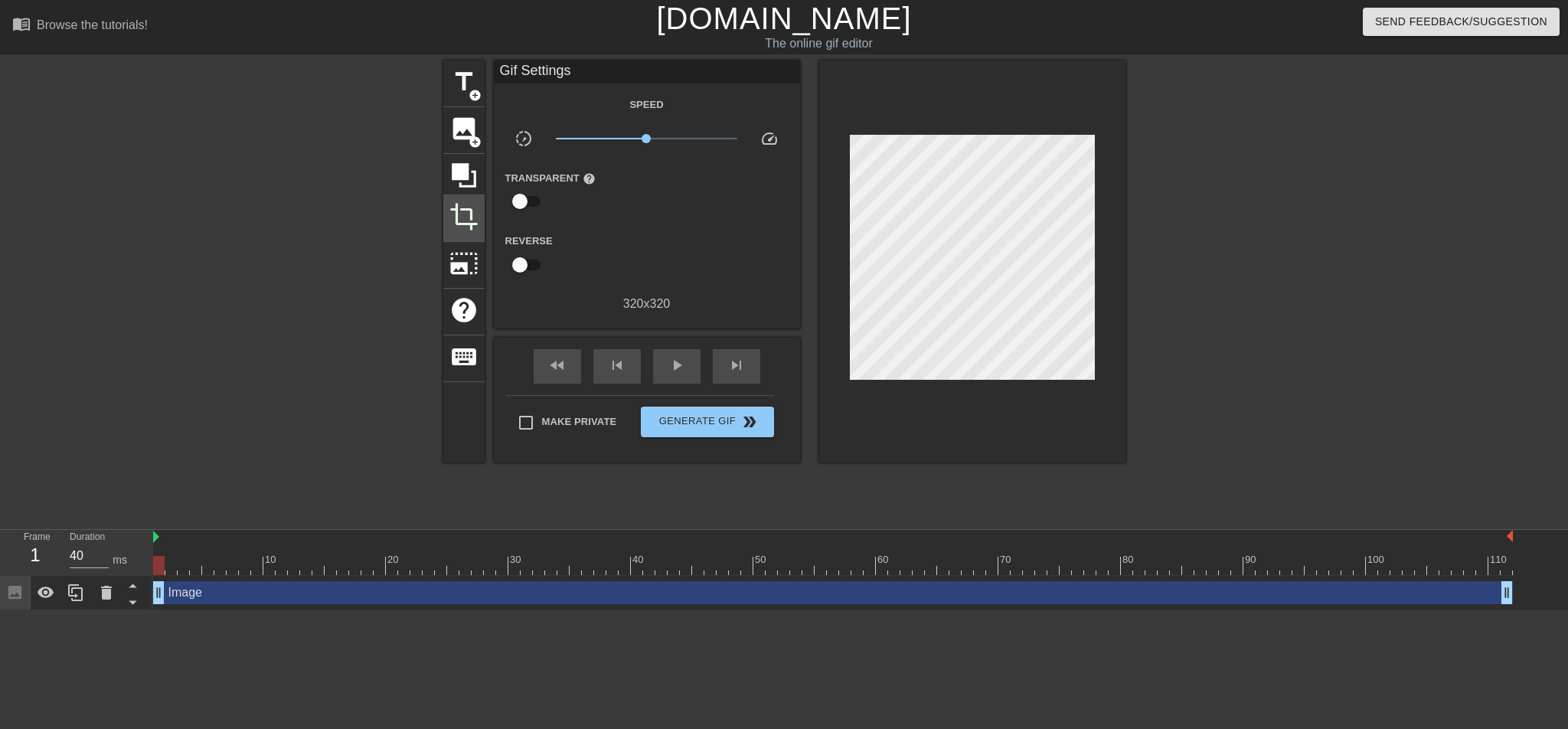 click on "crop" at bounding box center (464, 218) 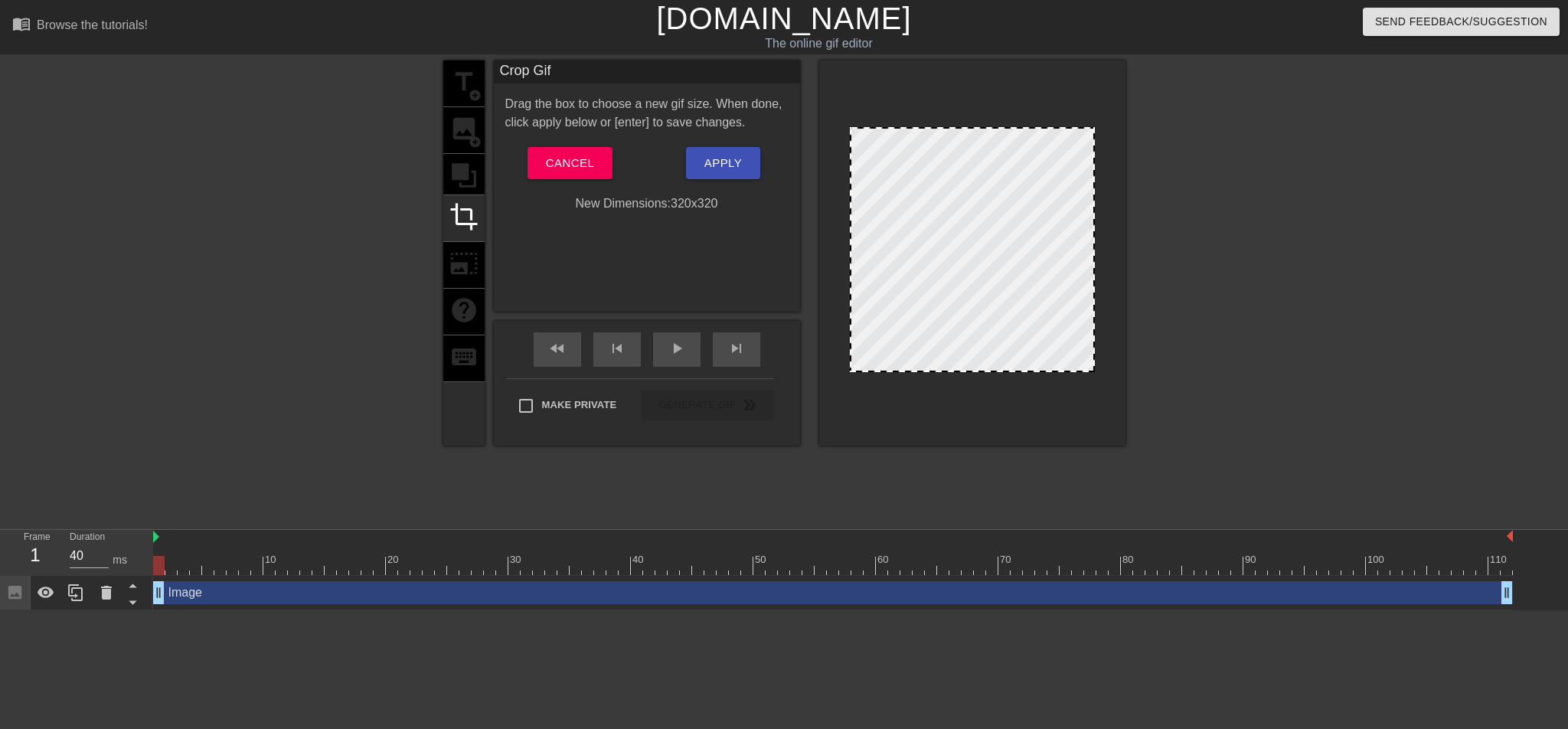 drag, startPoint x: 1074, startPoint y: 334, endPoint x: 1057, endPoint y: 350, distance: 23.345235 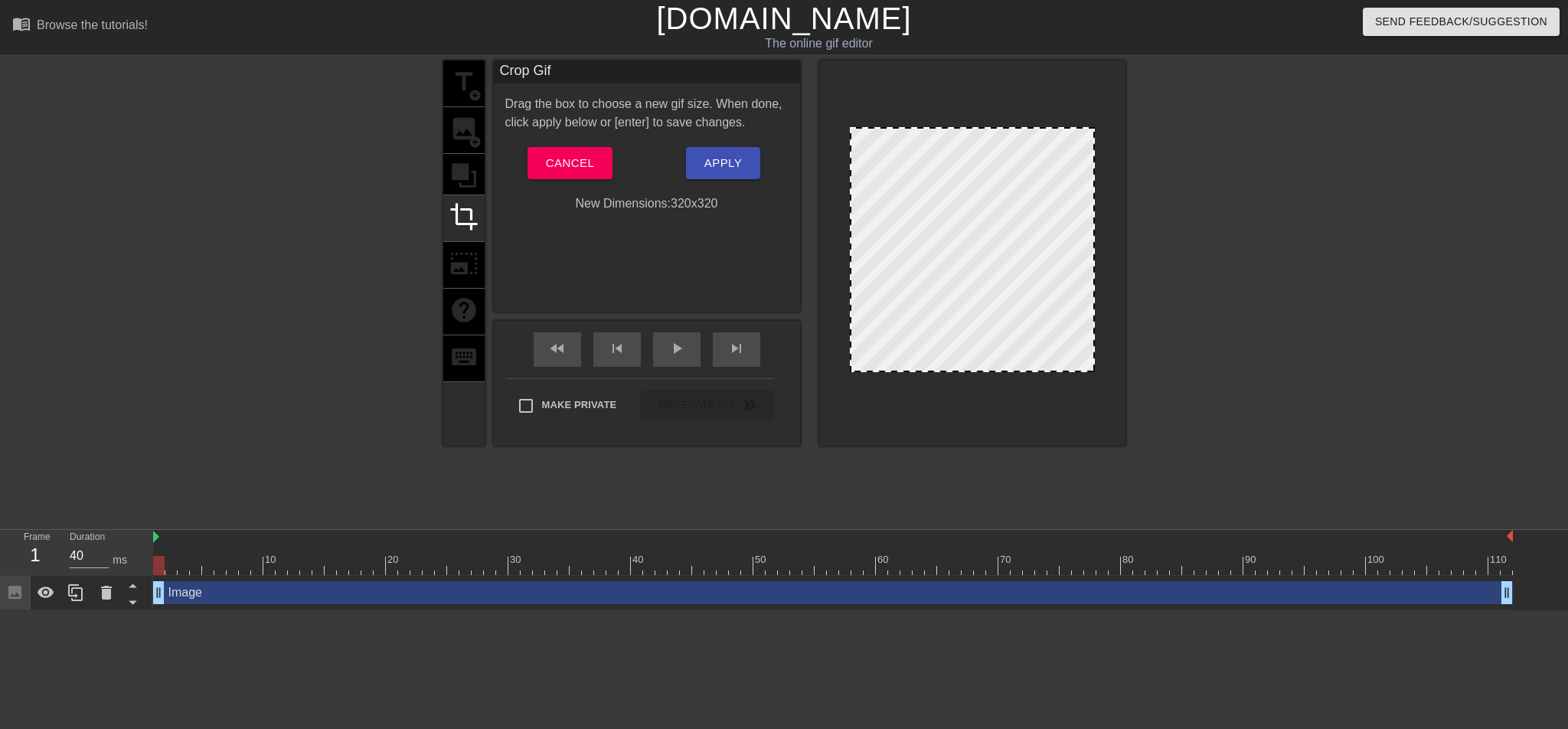 drag, startPoint x: 1092, startPoint y: 363, endPoint x: 1566, endPoint y: 420, distance: 477.4149 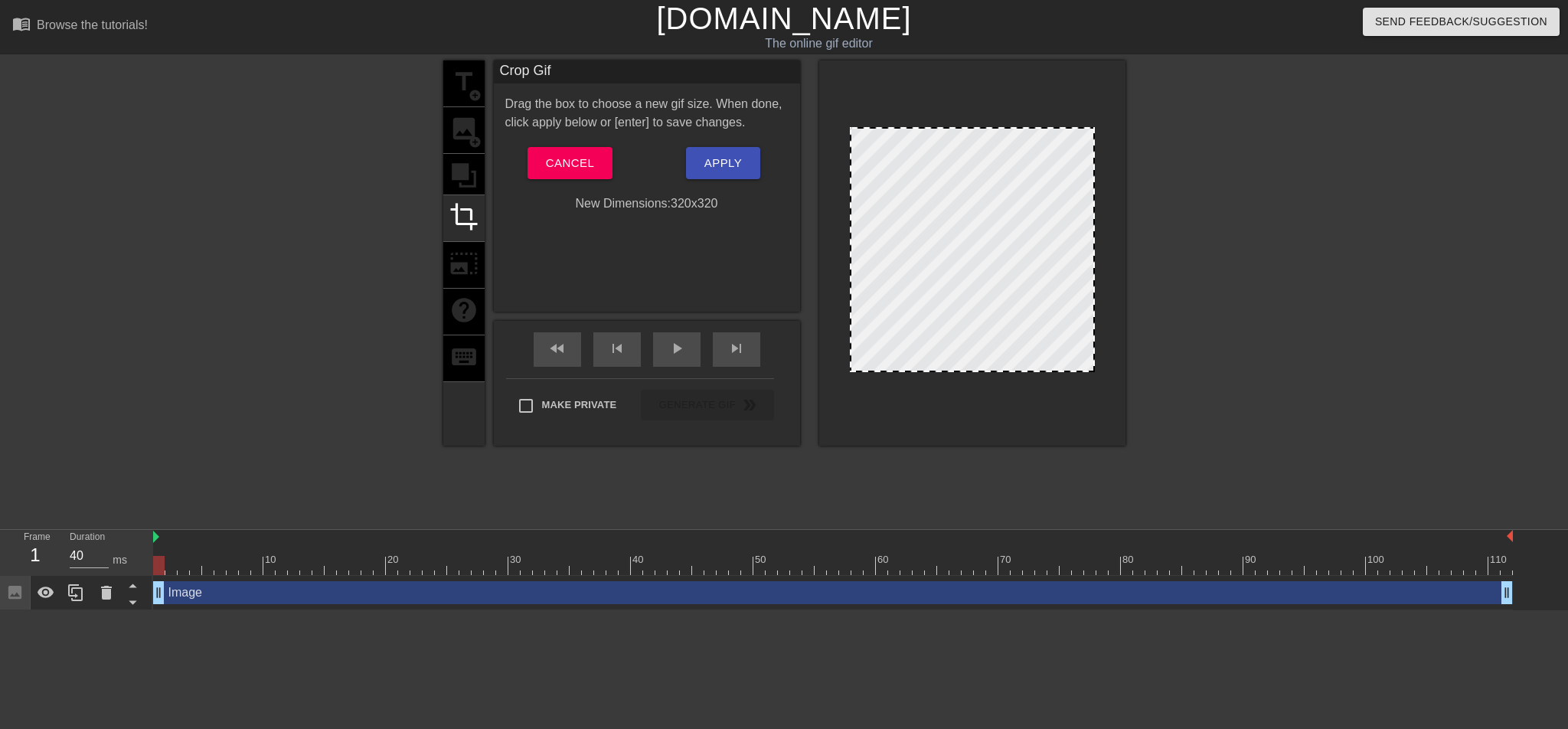 click on "title add_circle image add_circle crop photo_size_select_large help keyboard Crop Gif Drag the box to choose a new gif size. When done, click apply below or [enter] to save changes. Cancel Apply New Dimensions:  320  x  320 fast_rewind skip_previous play_arrow skip_next Make Private Generate Gif double_arrow" at bounding box center [784, 290] 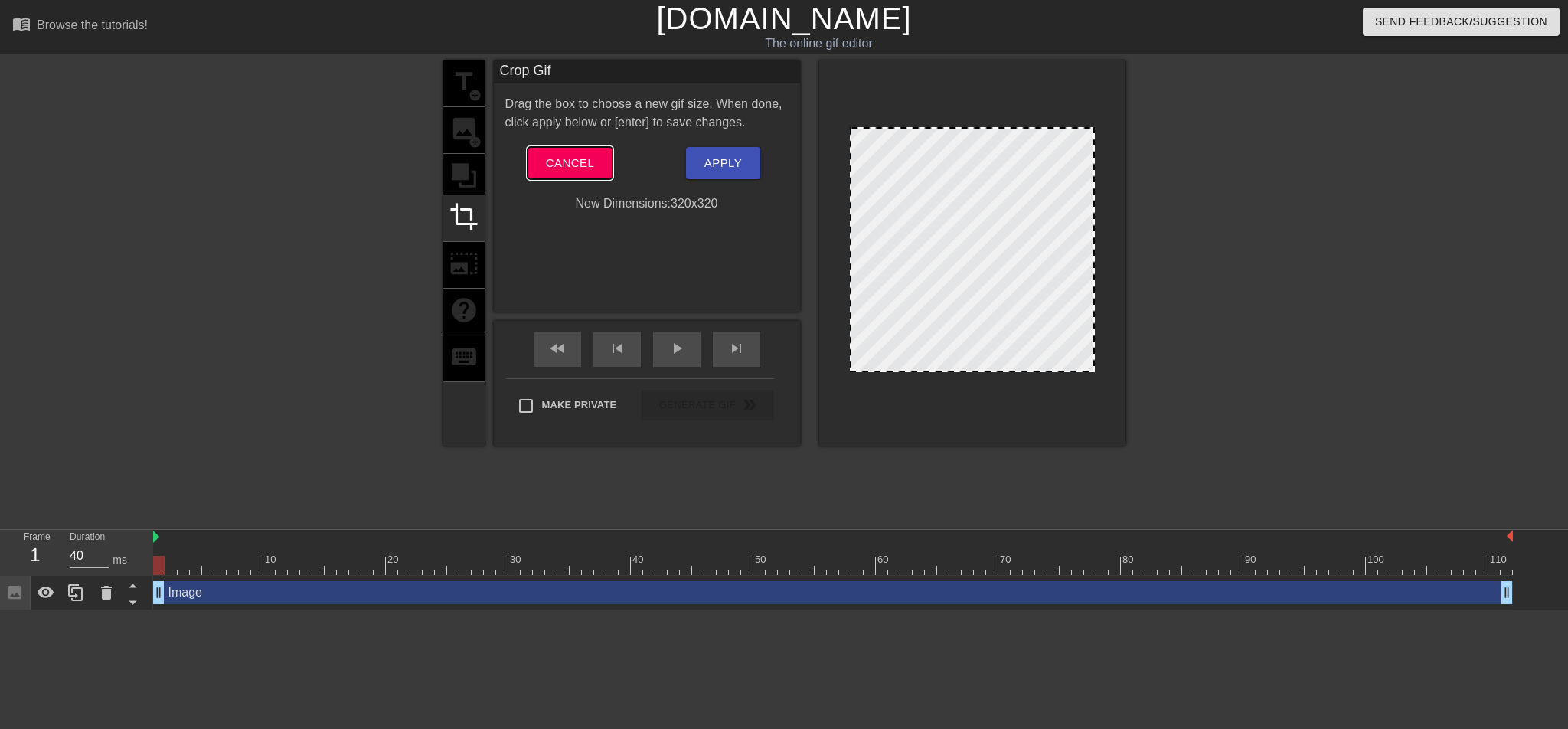click on "Cancel" at bounding box center (570, 163) 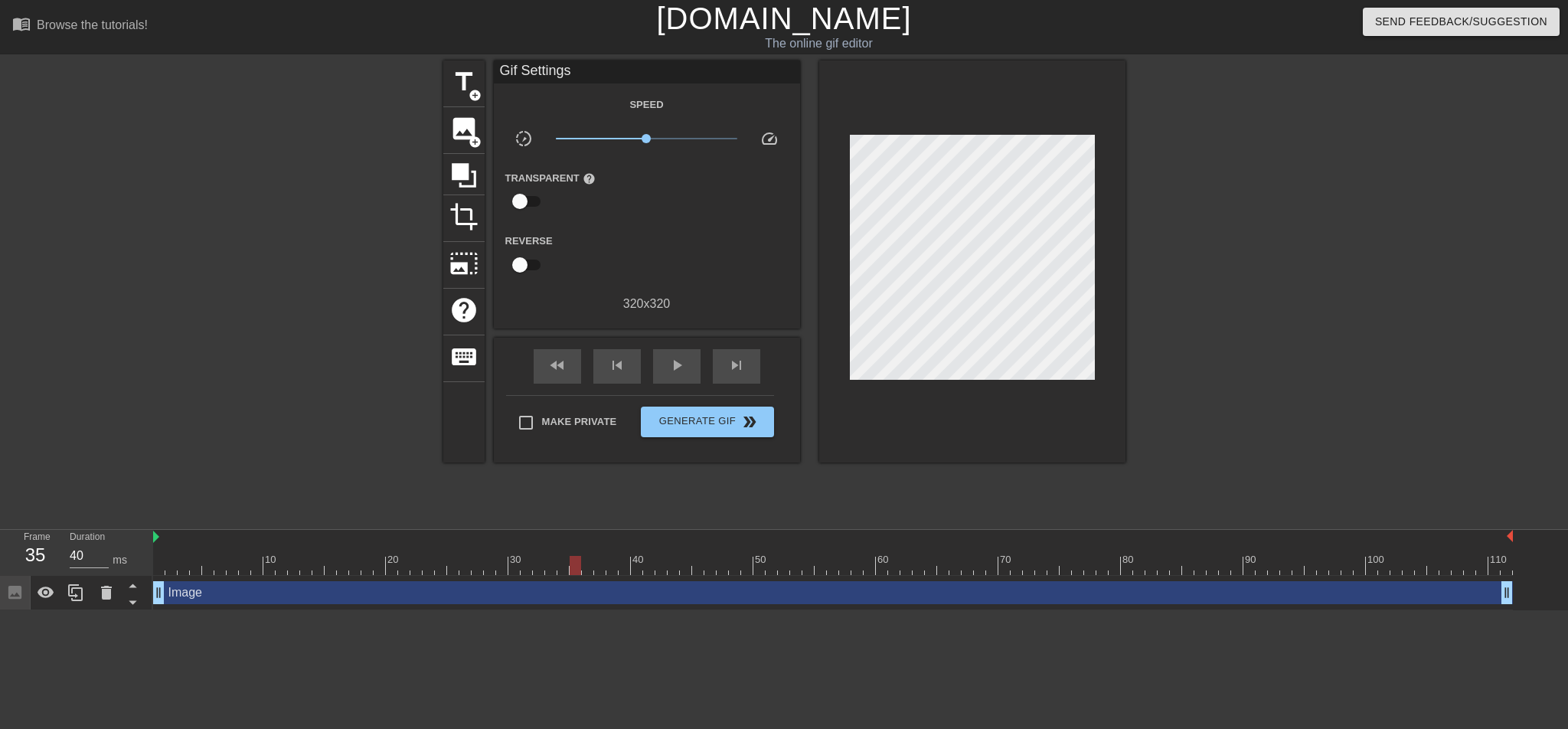 click on "Image drag_handle drag_handle" at bounding box center (833, 593) 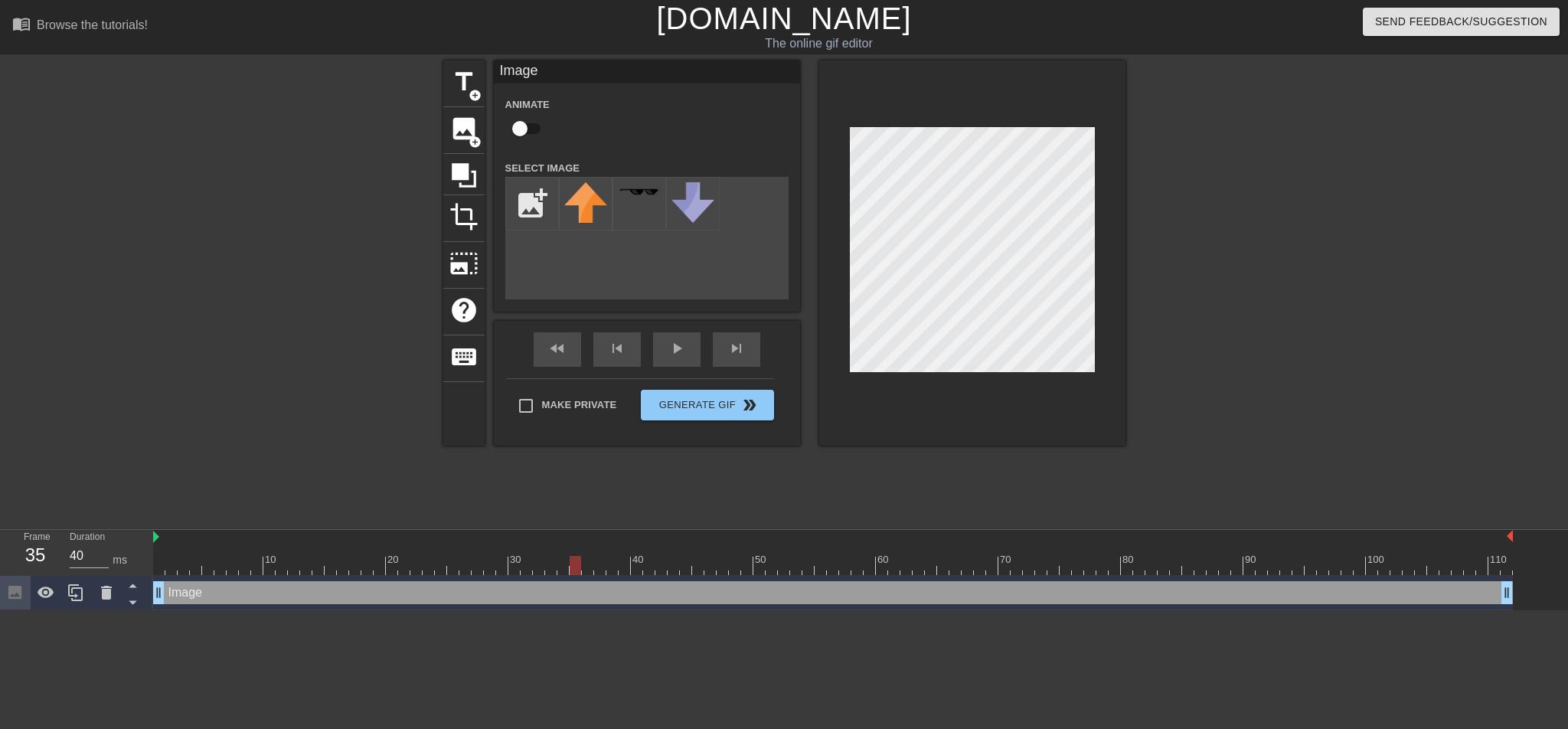 click on "Image drag_handle drag_handle" at bounding box center (833, 593) 